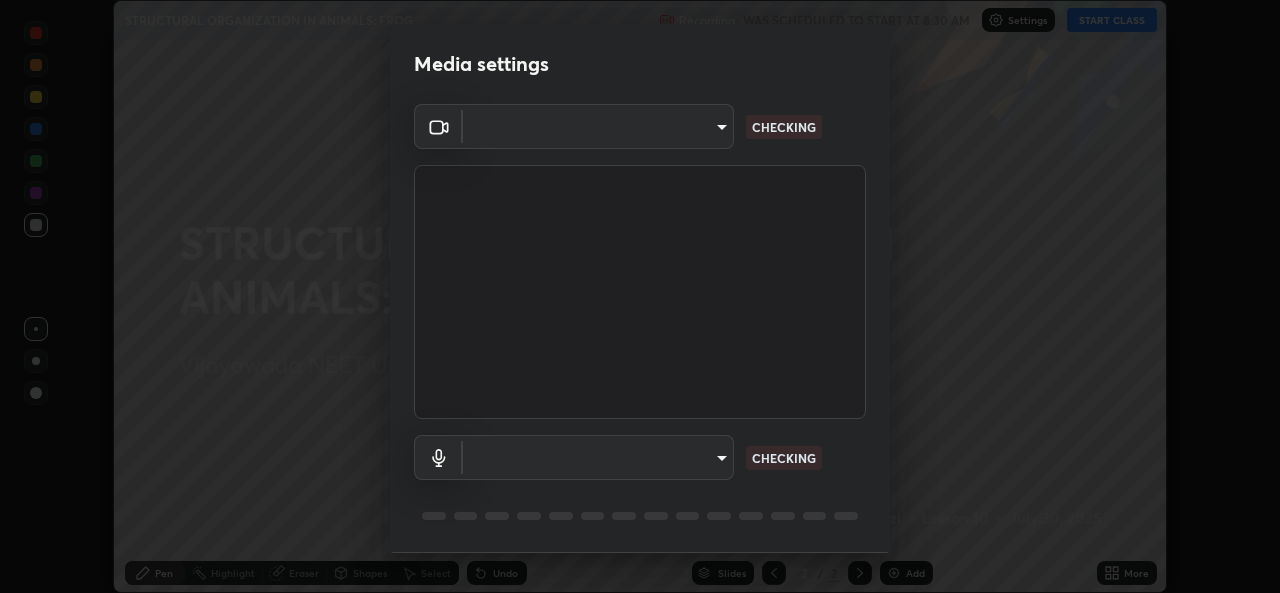 scroll, scrollTop: 0, scrollLeft: 0, axis: both 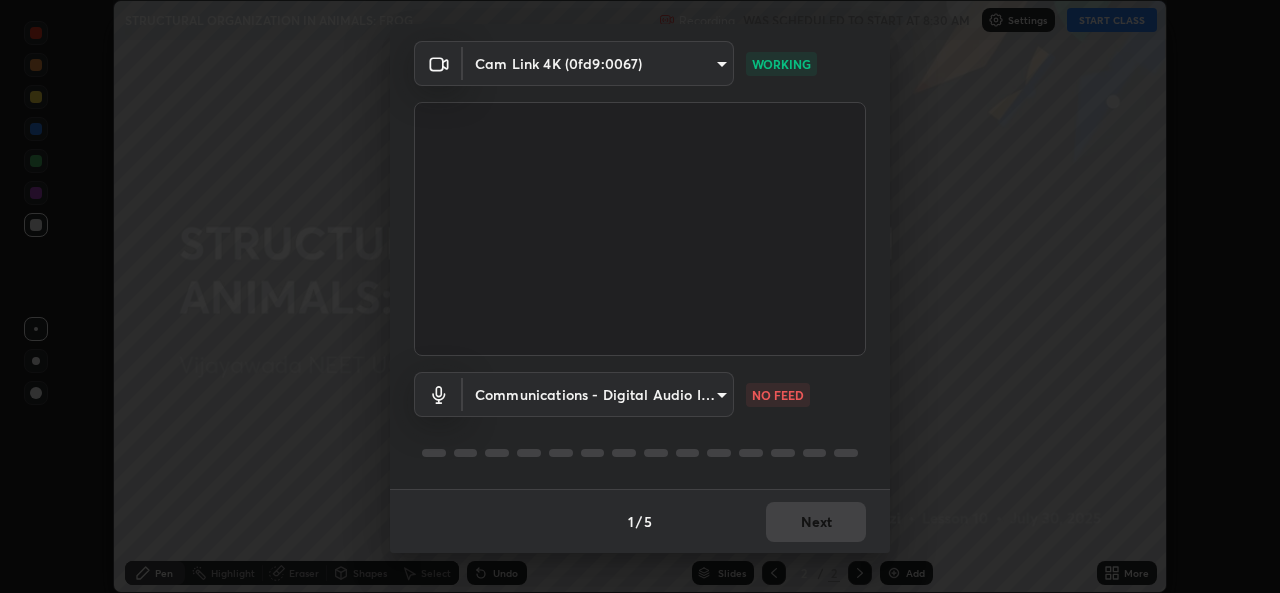click on "Erase all STRUCTURAL ORGANIZATION IN ANIMALS: FROG Recording WAS SCHEDULED TO START AT  8:30 AM Settings START CLASS Setting up your live class STRUCTURAL ORGANIZATION IN ANIMALS: FROG • L10 of Vijayawada NEET UG 2026 Excel 2-MURTAZA(zoology) 401 [PERSON_NAME] Pen Highlight Eraser Shapes Select Undo Slides 2 / 2 Add More No doubts shared Encourage your learners to ask a doubt for better clarity Report an issue Reason for reporting Buffering Chat not working Audio - Video sync issue Educator video quality low ​ Attach an image Report Media settings Cam Link 4K (0fd9:0067) 7a3441cd12ad2770dd38cc1dc59ca6cd9be7a69b32d5de34eff0e19b6c90cec4 WORKING Communications - Digital Audio Interface (3- Cam Link 4K) communications NO FEED 1 / 5 Next" at bounding box center [640, 296] 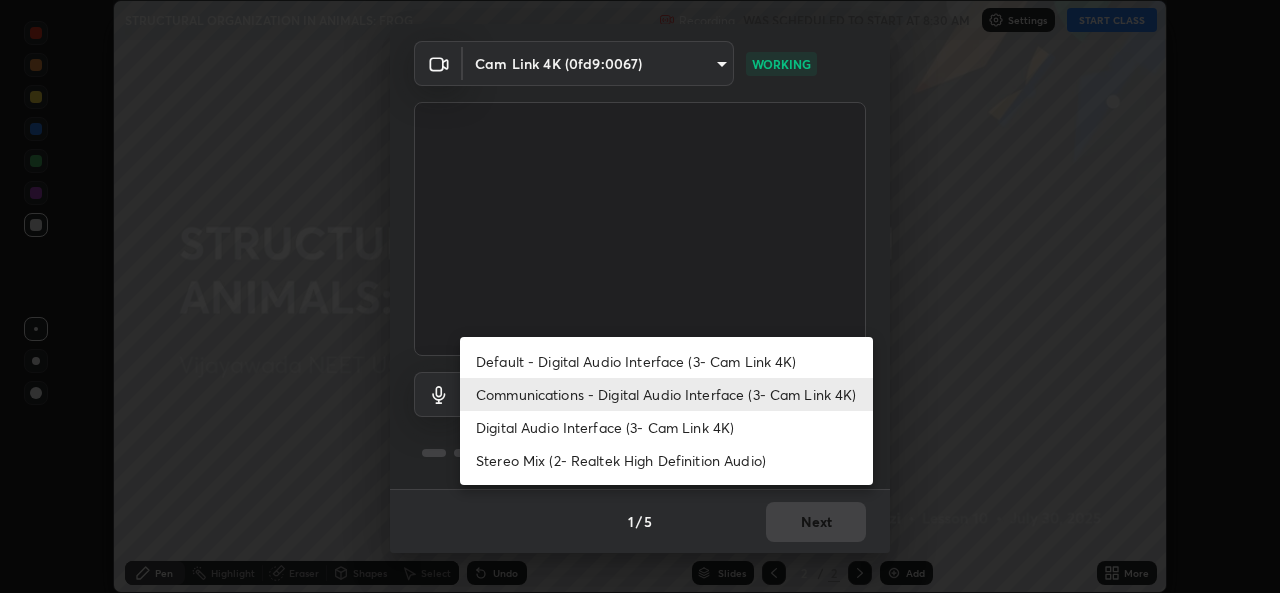 click on "Stereo Mix (2- Realtek High Definition Audio)" at bounding box center (666, 460) 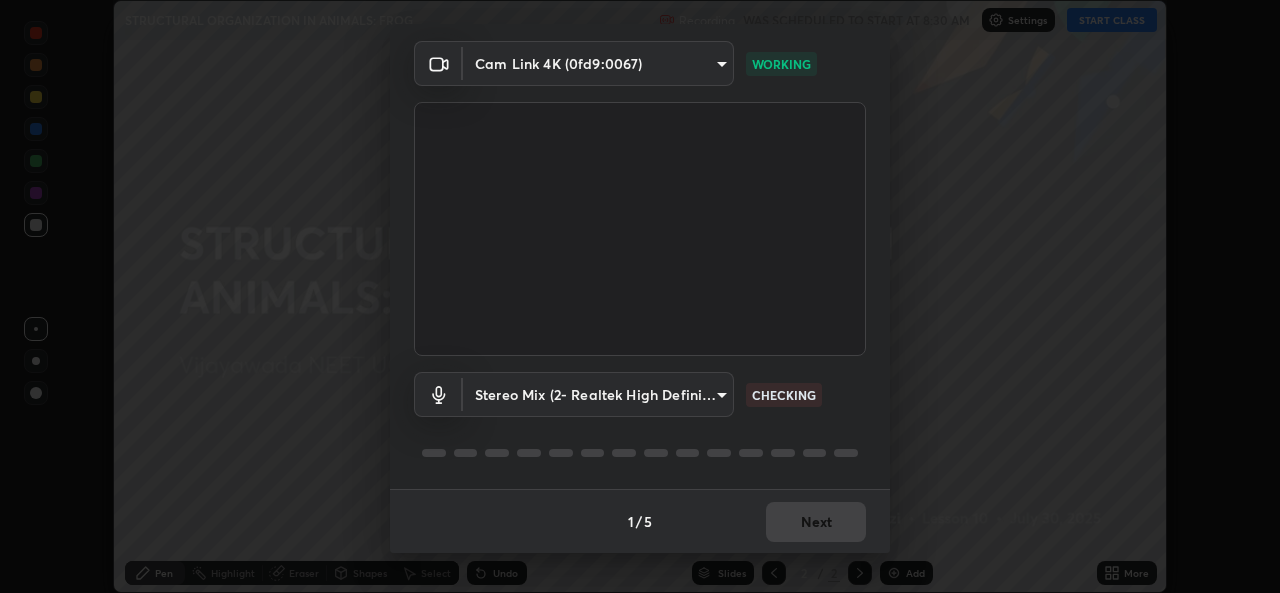 click on "Erase all STRUCTURAL ORGANIZATION IN ANIMALS: FROG Recording WAS SCHEDULED TO START AT  8:30 AM Settings START CLASS Setting up your live class STRUCTURAL ORGANIZATION IN ANIMALS: FROG • L10 of Vijayawada NEET UG 2026 Excel 2-MURTAZA(zoology) 401 [PERSON_NAME] Pen Highlight Eraser Shapes Select Undo Slides 2 / 2 Add More No doubts shared Encourage your learners to ask a doubt for better clarity Report an issue Reason for reporting Buffering Chat not working Audio - Video sync issue Educator video quality low ​ Attach an image Report Media settings Cam Link 4K (0fd9:0067) 7a3441cd12ad2770dd38cc1dc59ca6cd9be7a69b32d5de34eff0e19b6c90cec4 WORKING Stereo Mix (2- Realtek High Definition Audio) 81437f0d441f2b8309f52f212e8b01d20629ffffeaa823cca5c3559aa98dd6d0 CHECKING 1 / 5 Next" at bounding box center [640, 296] 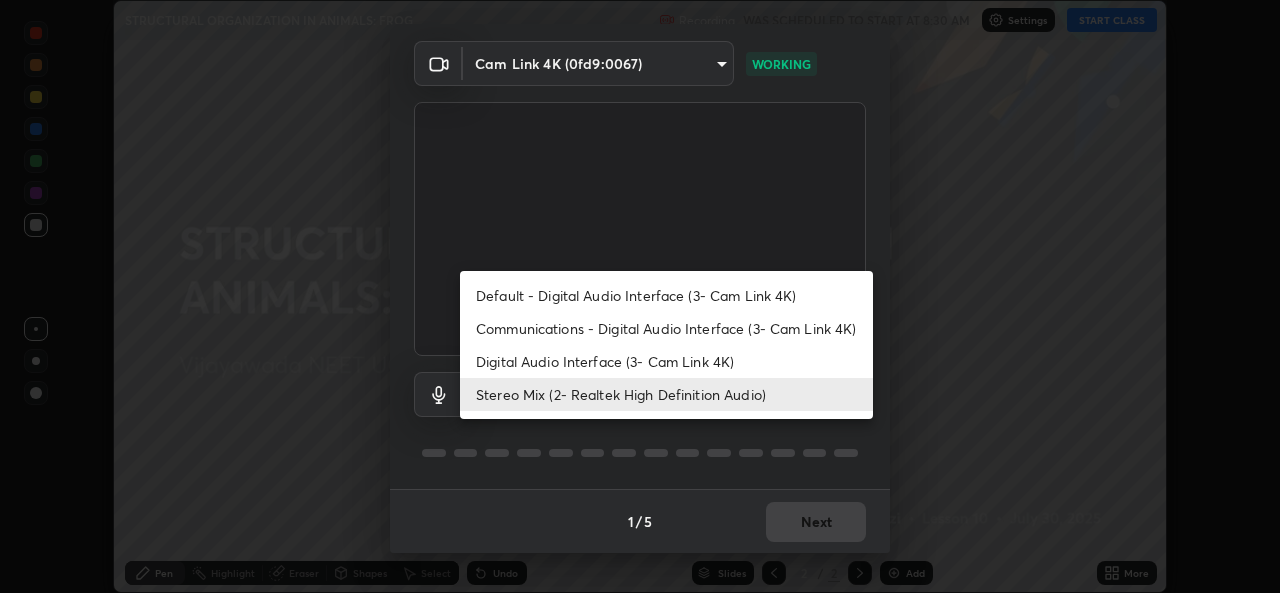 click on "Communications - Digital Audio Interface (3- Cam Link 4K)" at bounding box center (666, 328) 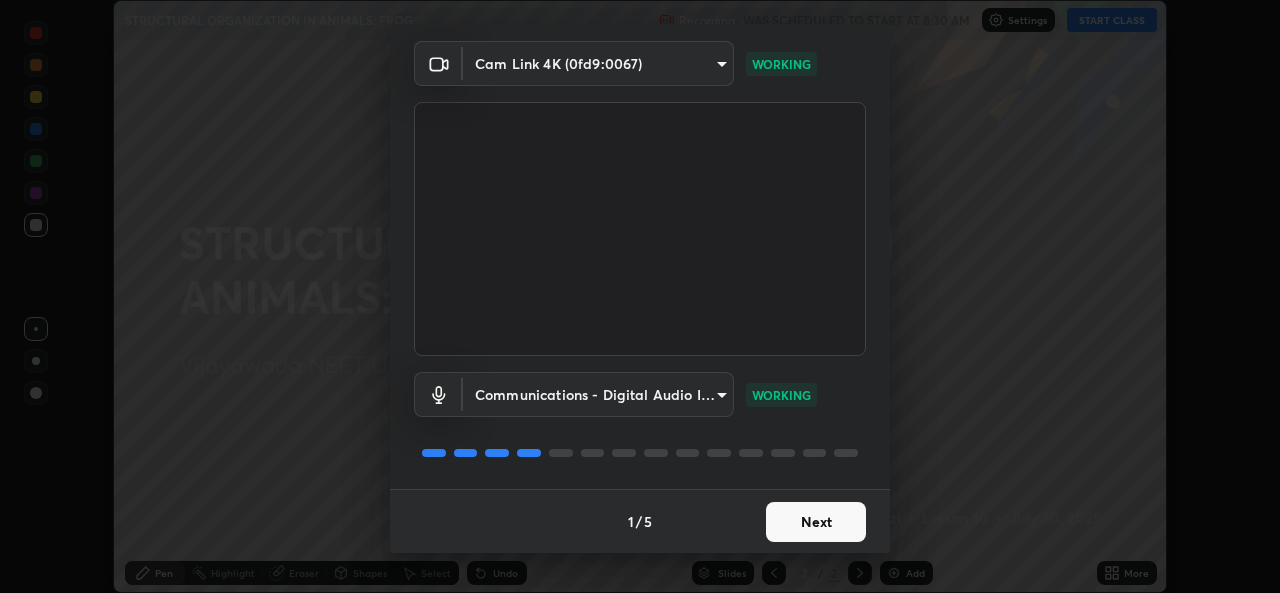 click on "Next" at bounding box center [816, 522] 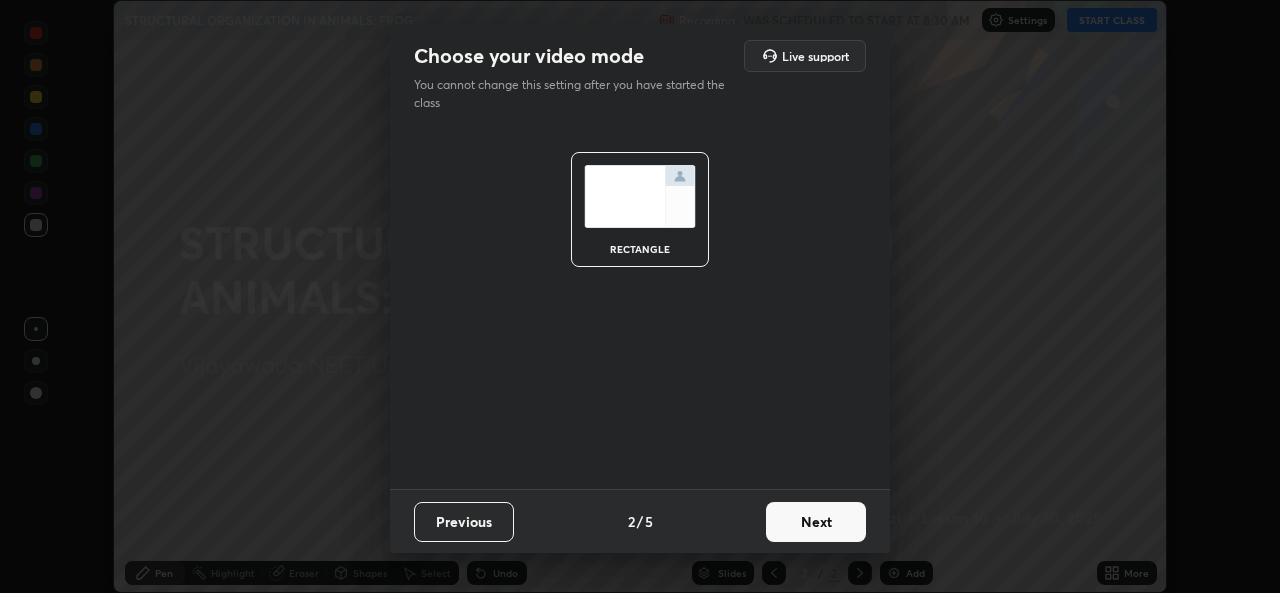 scroll, scrollTop: 0, scrollLeft: 0, axis: both 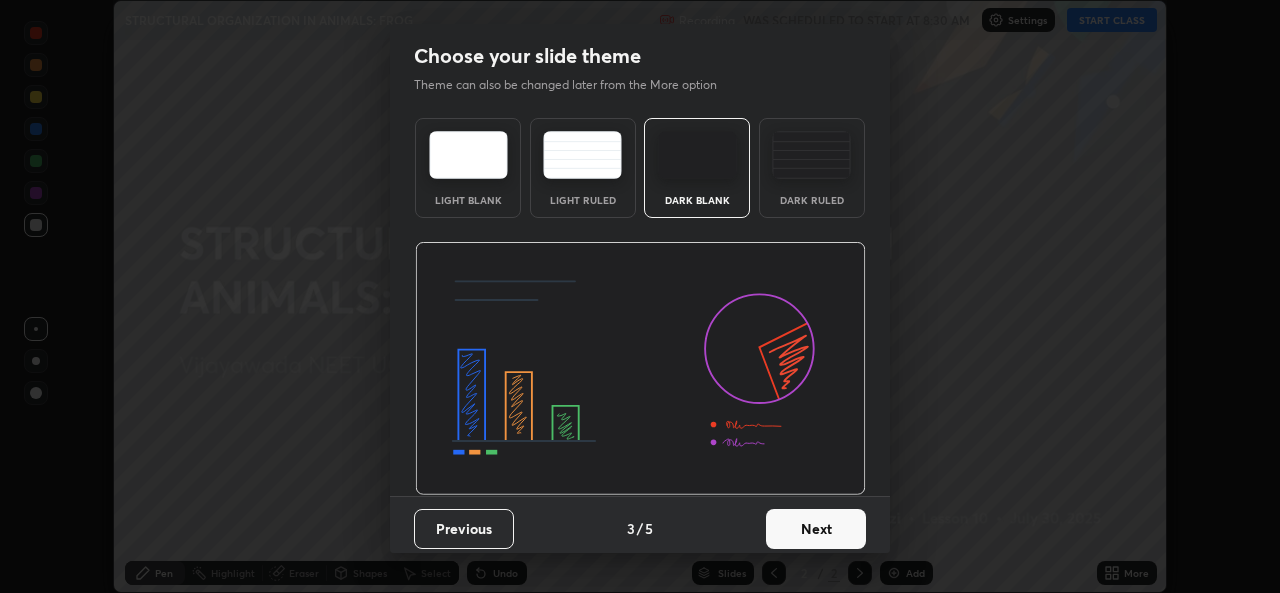 click on "Next" at bounding box center [816, 529] 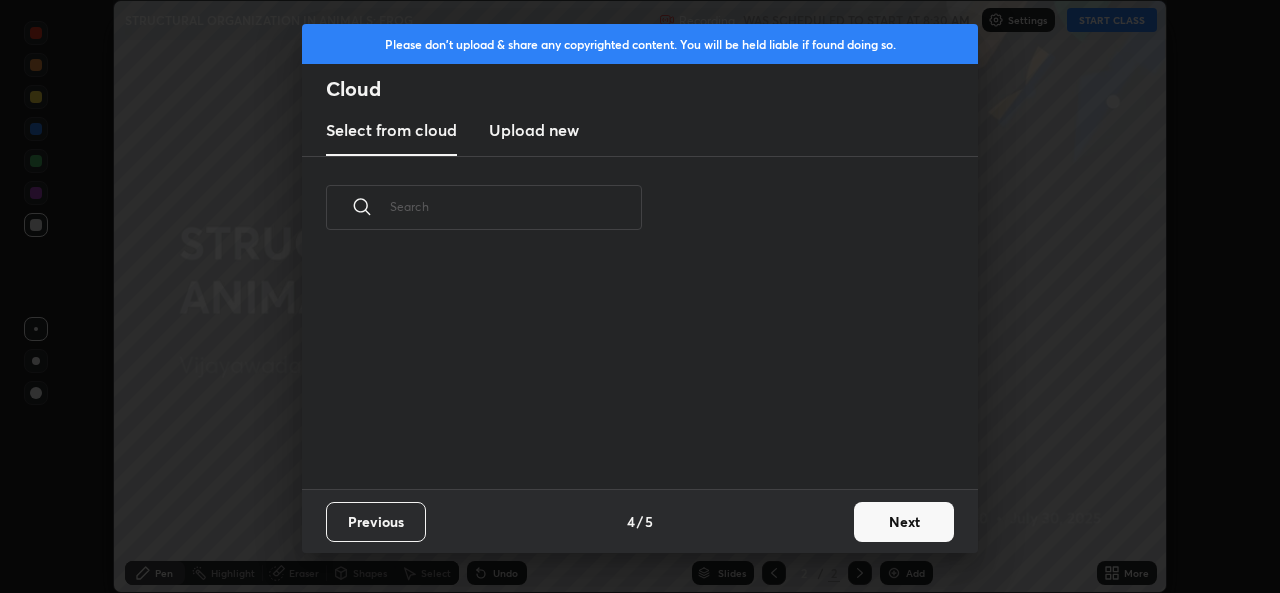 scroll, scrollTop: 7, scrollLeft: 11, axis: both 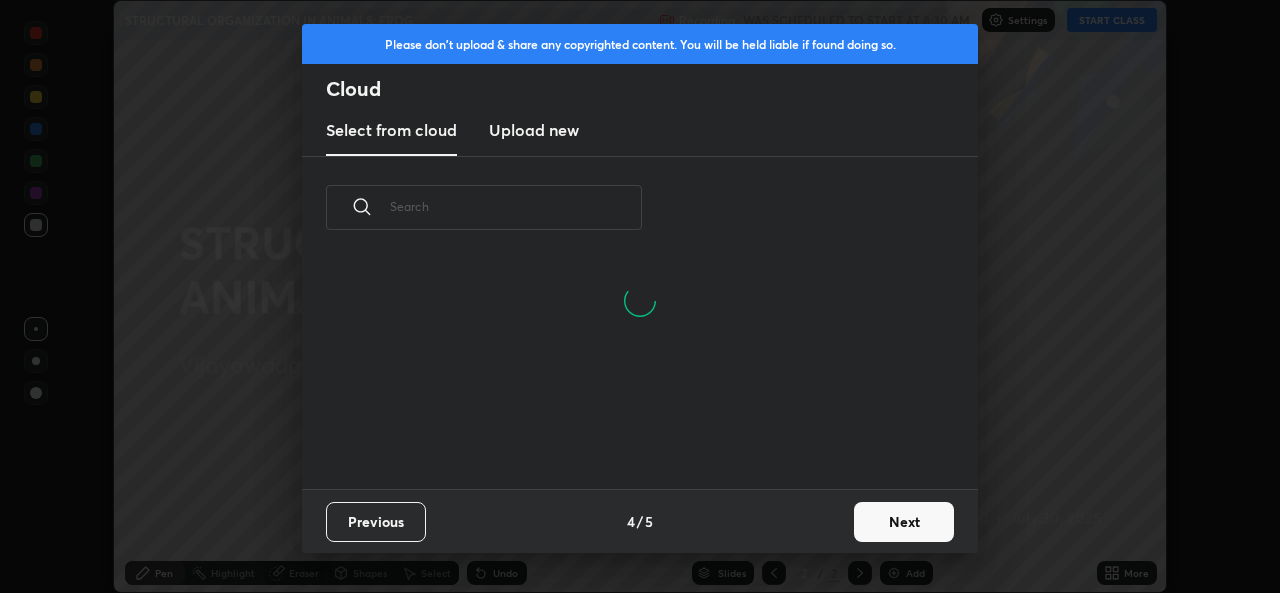click on "Next" at bounding box center (904, 522) 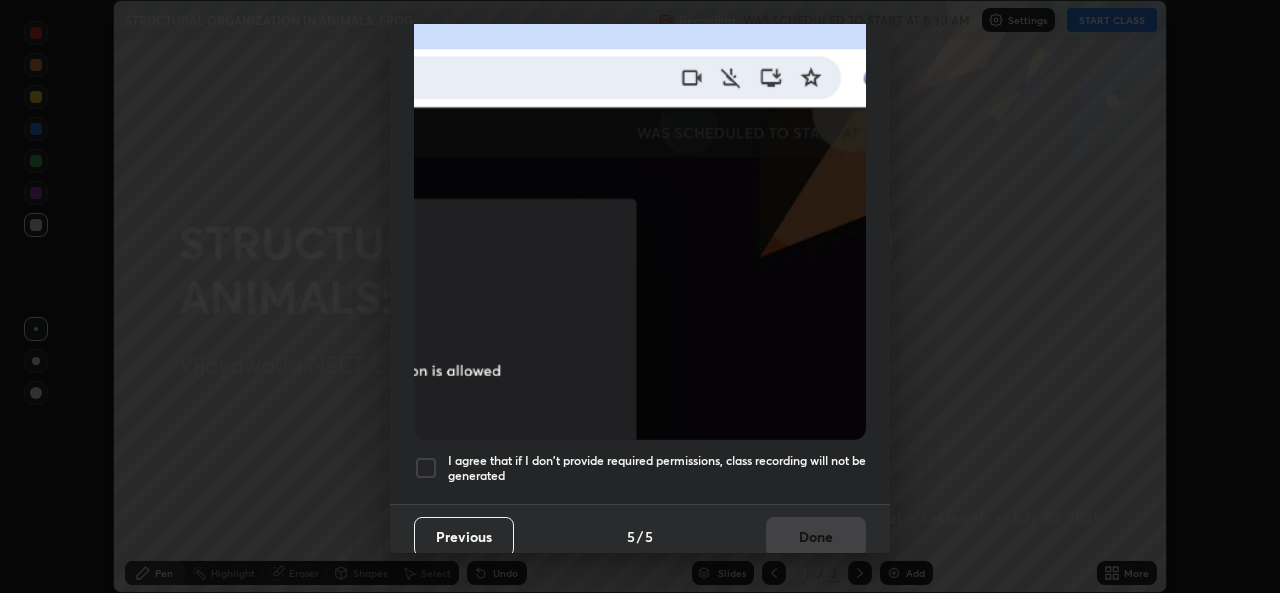 scroll, scrollTop: 471, scrollLeft: 0, axis: vertical 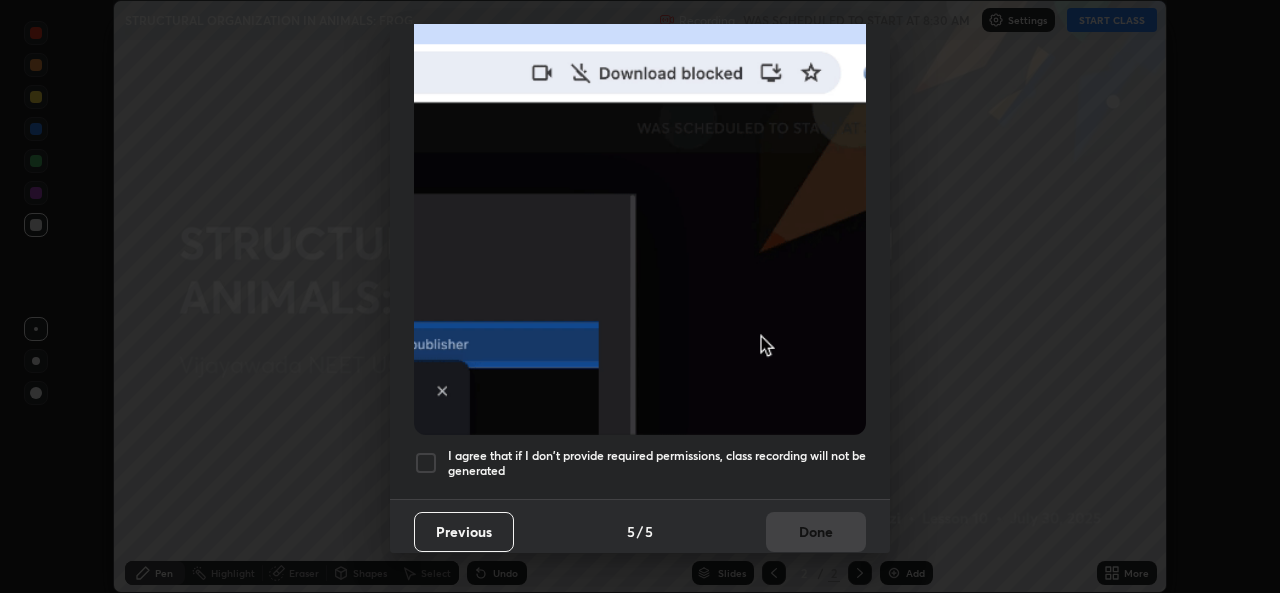 click at bounding box center (426, 463) 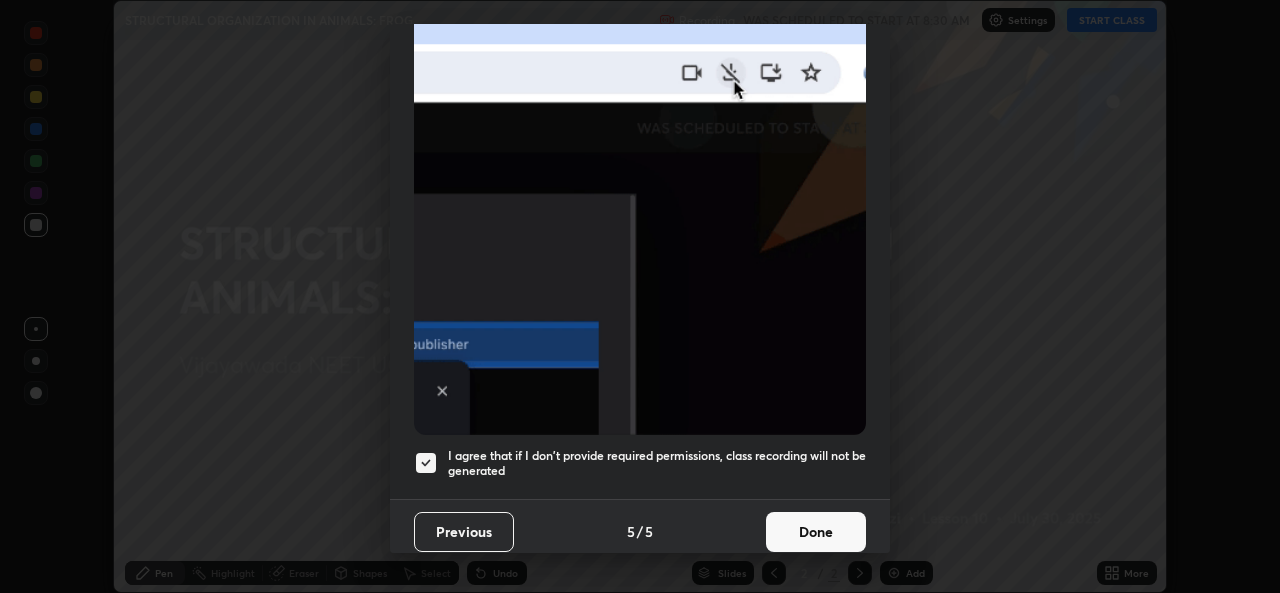 click on "Done" at bounding box center [816, 532] 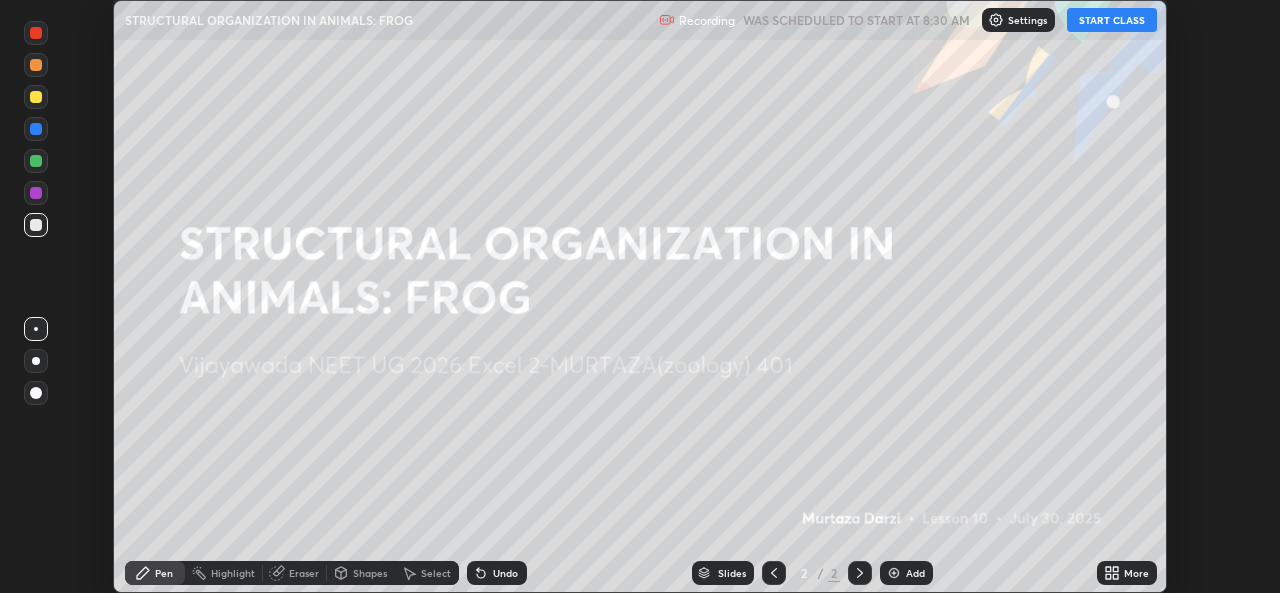 click on "START CLASS" at bounding box center [1112, 20] 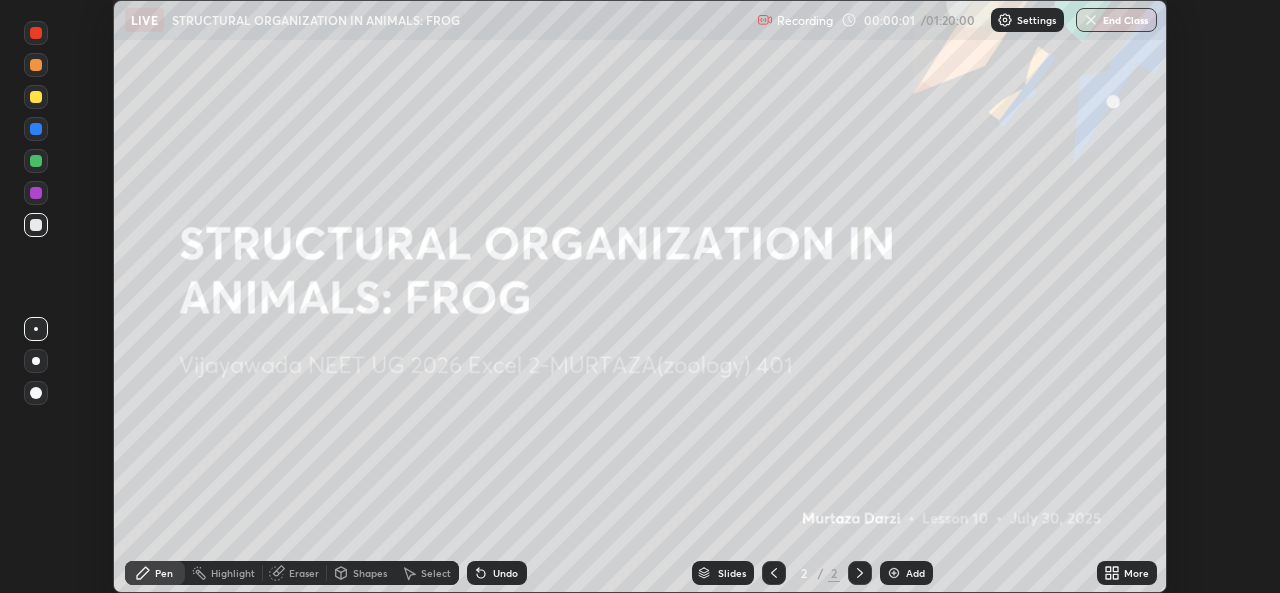 click 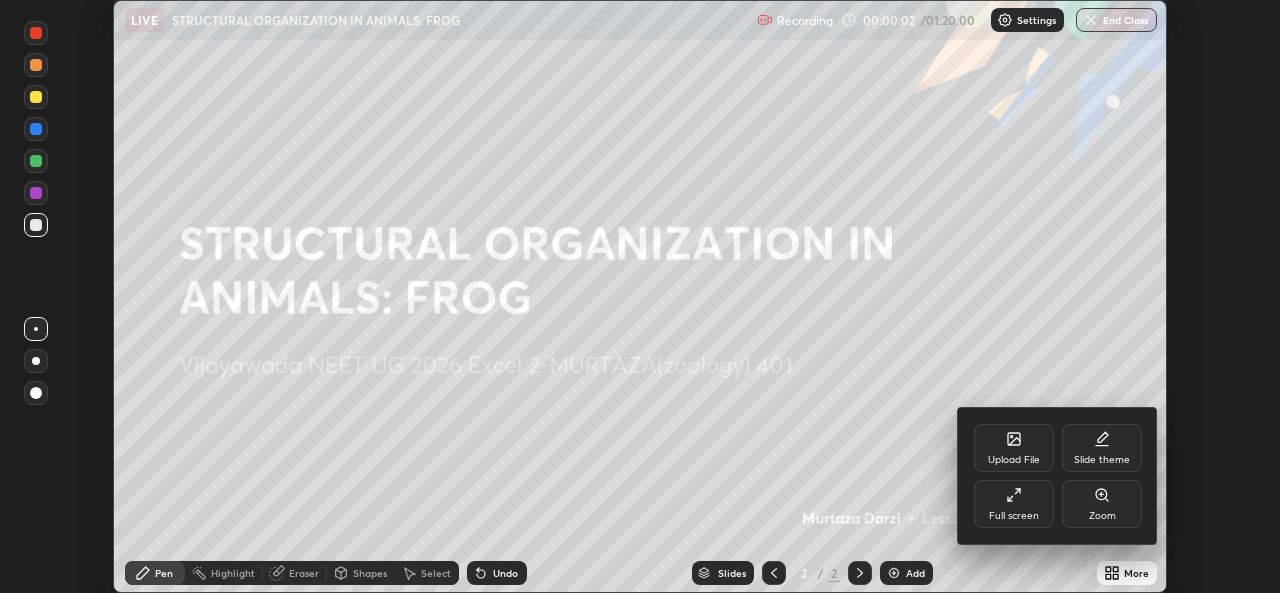 click at bounding box center (640, 296) 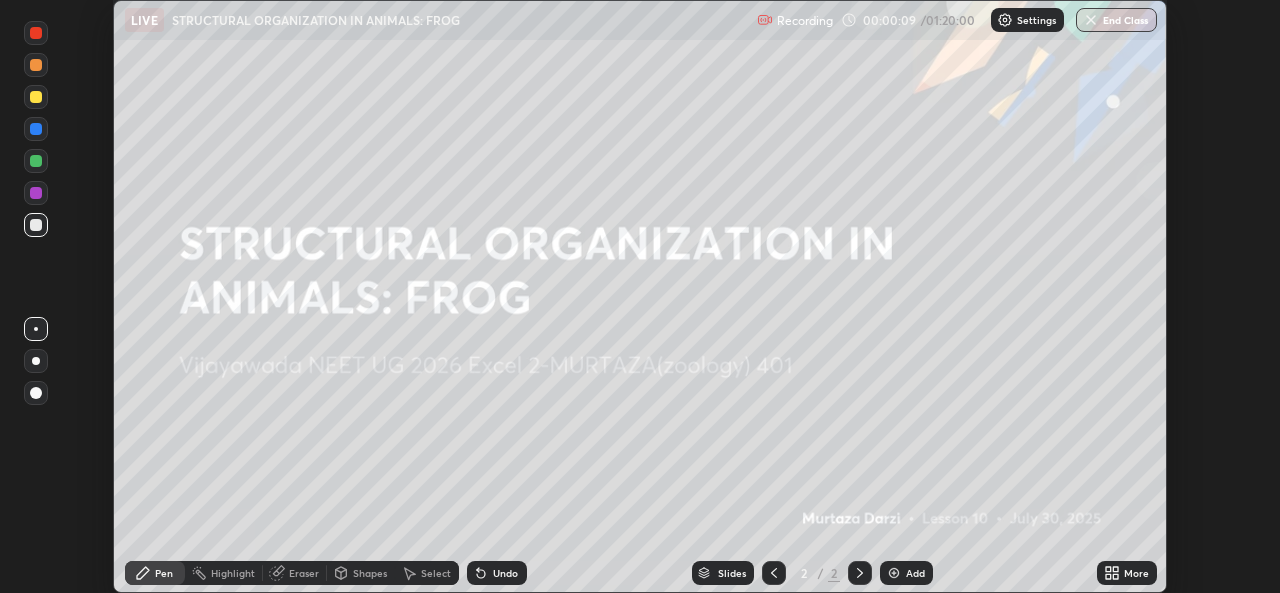 click 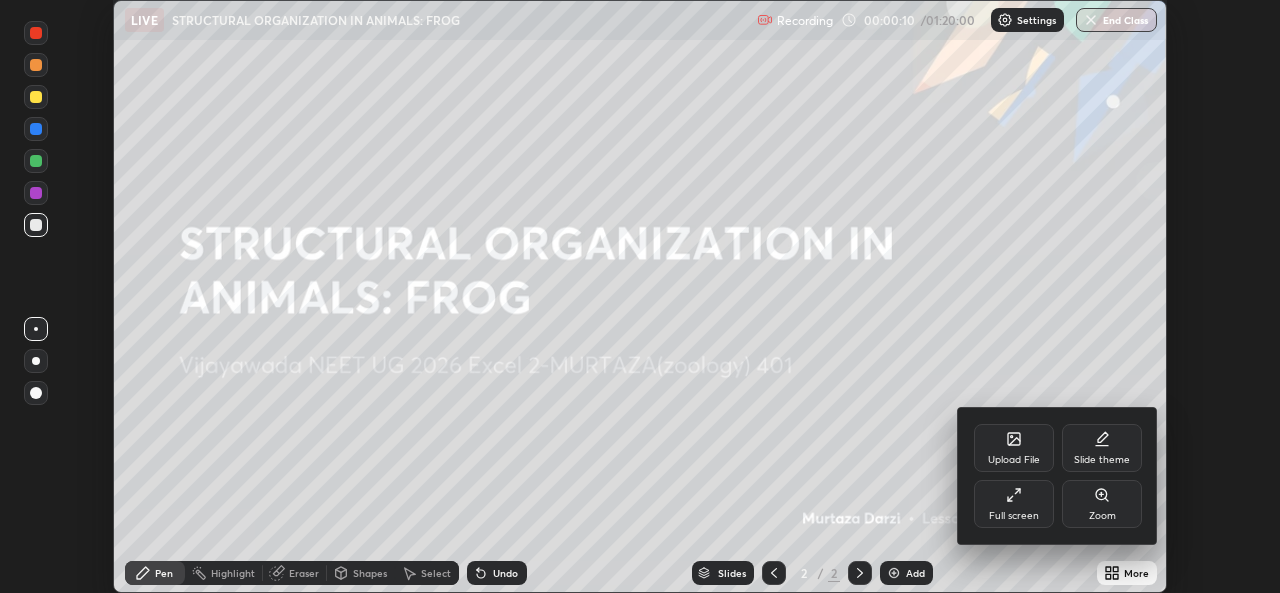 click on "Upload File" at bounding box center (1014, 448) 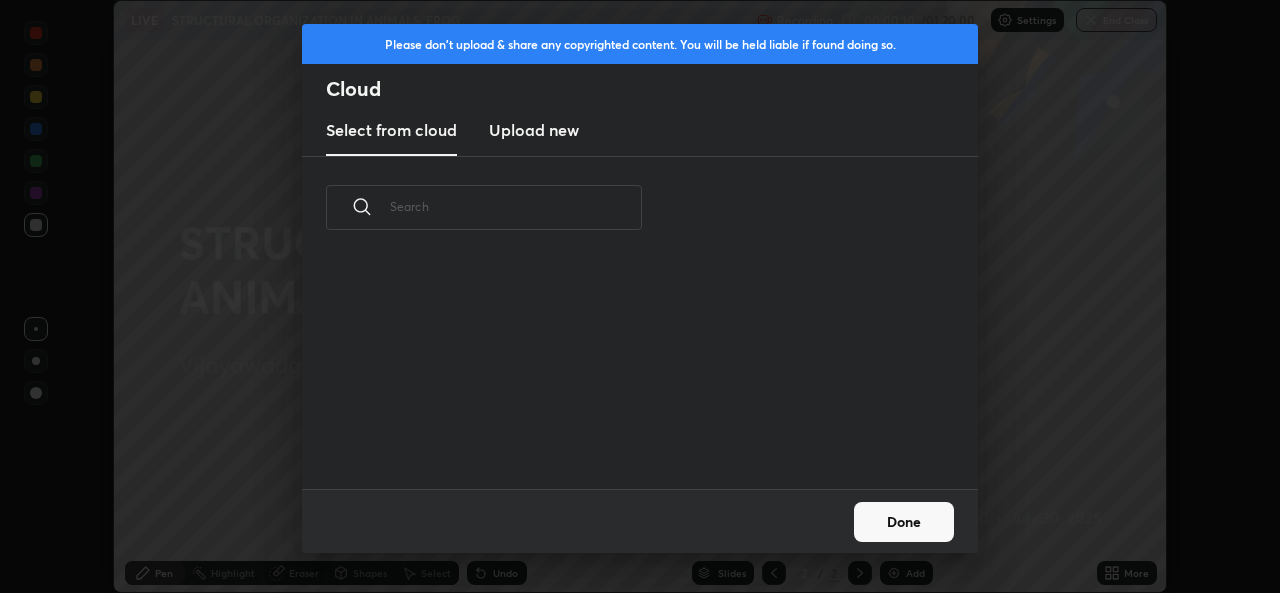 scroll, scrollTop: 7, scrollLeft: 11, axis: both 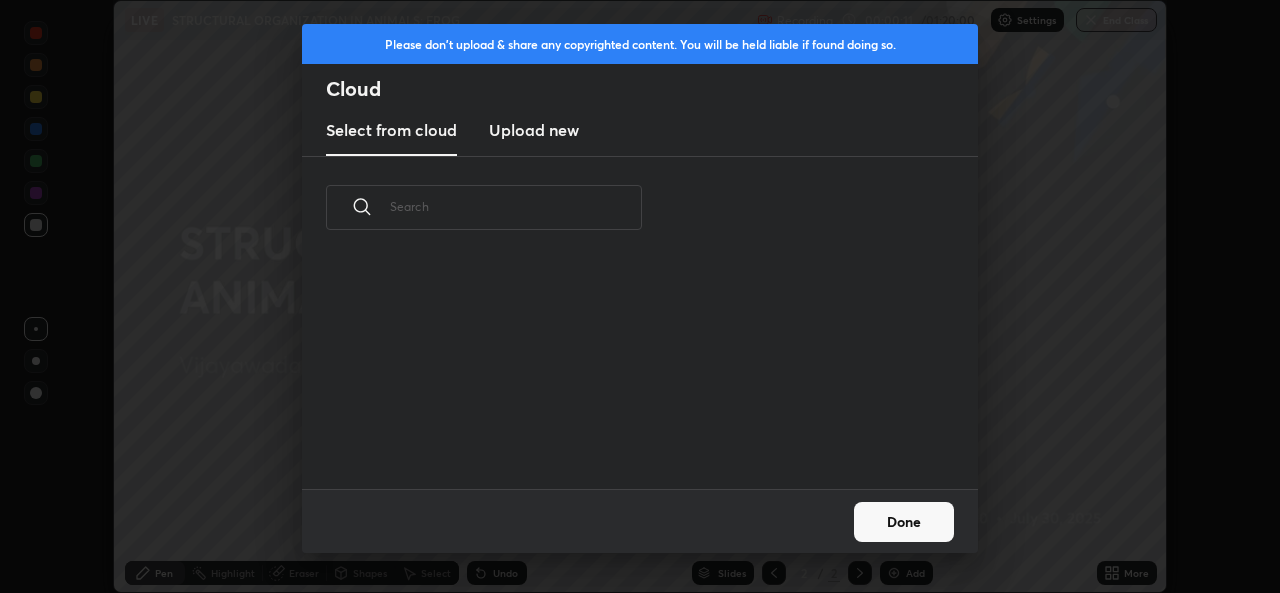 click on "Upload new" at bounding box center (534, 130) 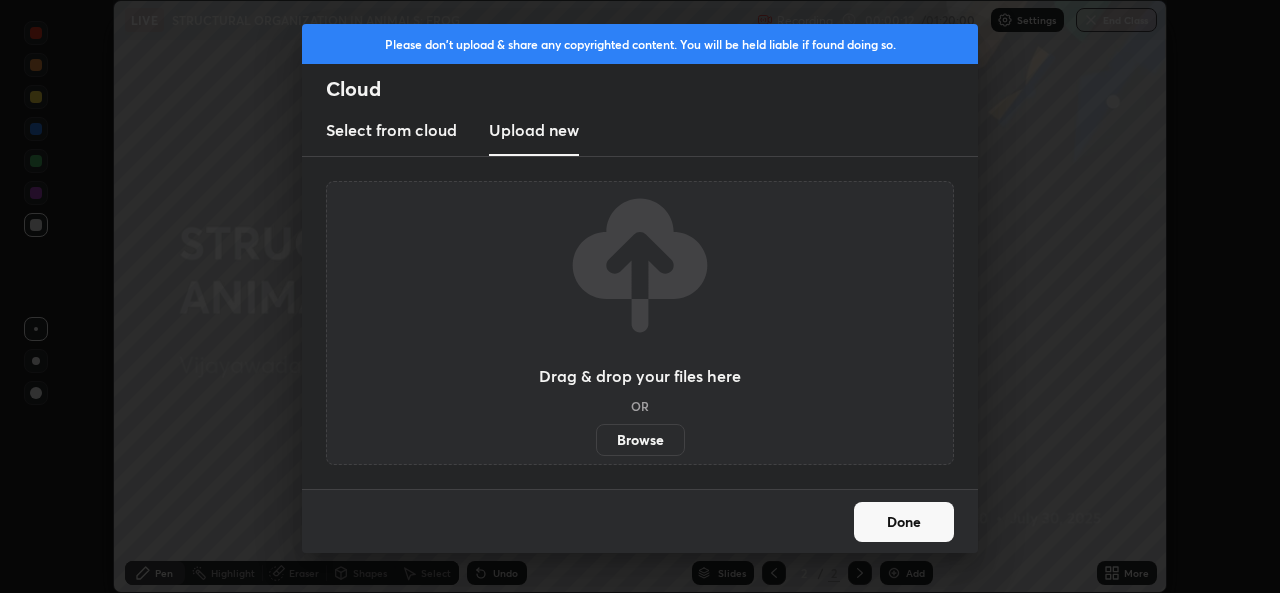 click on "Browse" at bounding box center (640, 440) 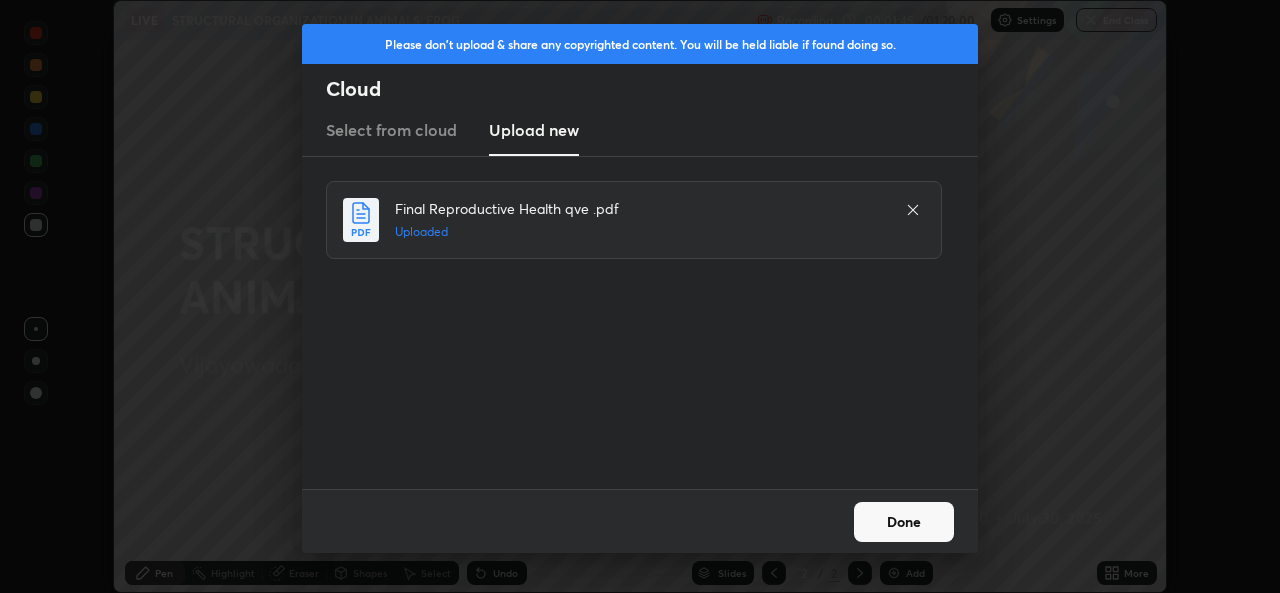 click on "Done" at bounding box center (904, 522) 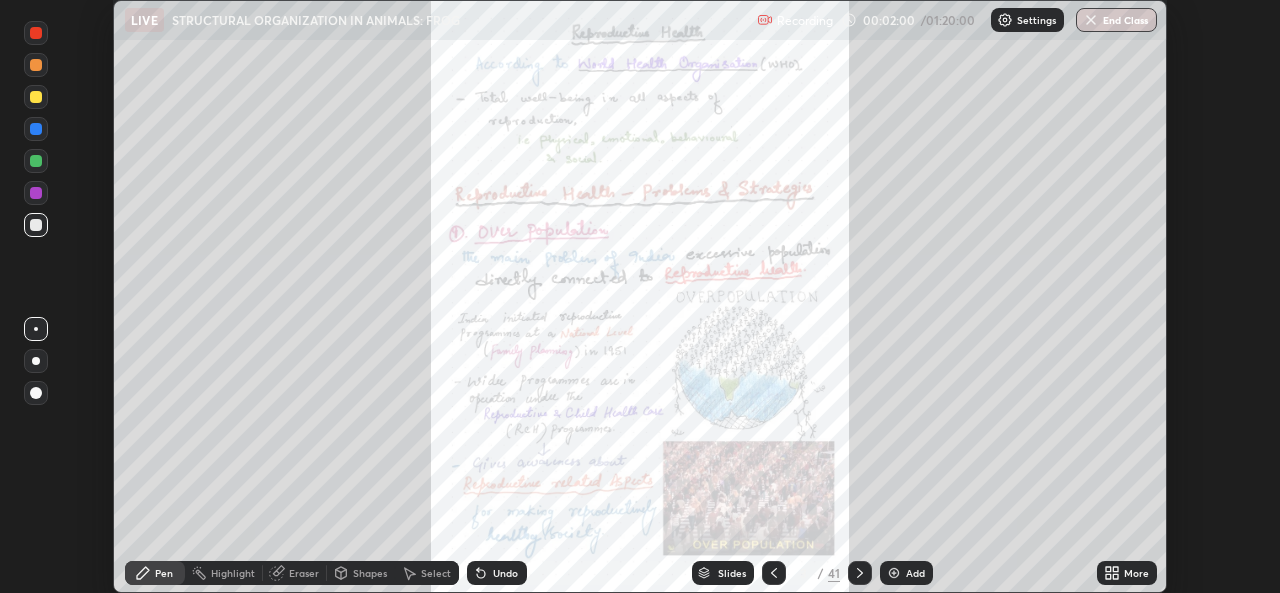 click on "Slides" at bounding box center (732, 573) 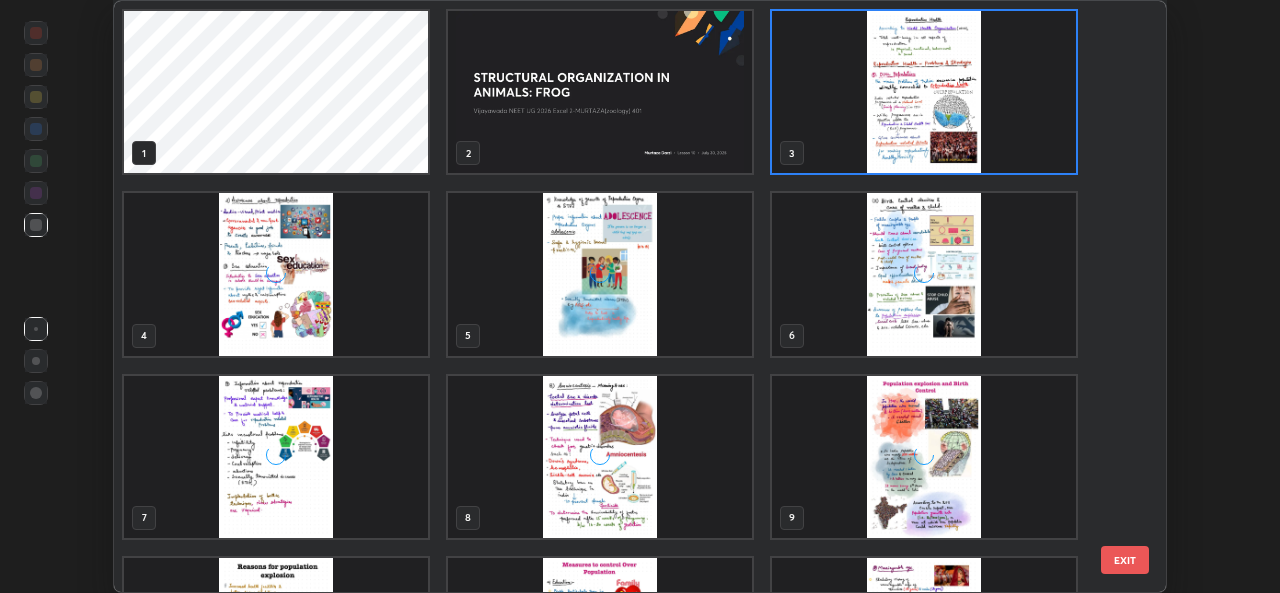 scroll, scrollTop: 7, scrollLeft: 10, axis: both 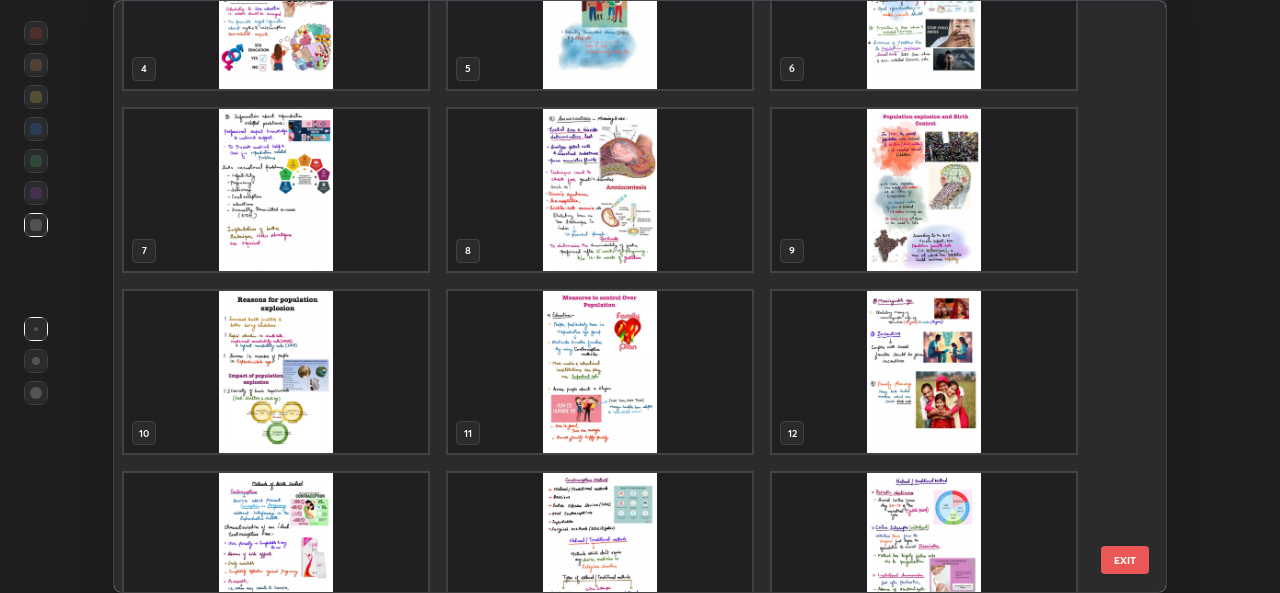 click at bounding box center [924, 190] 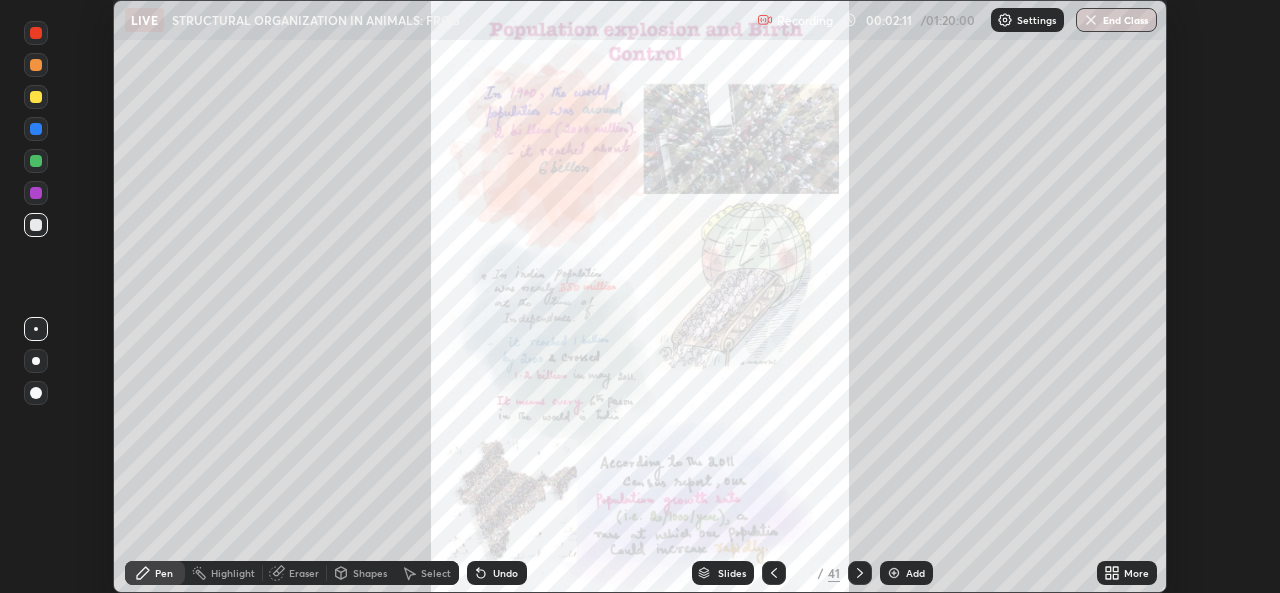 click 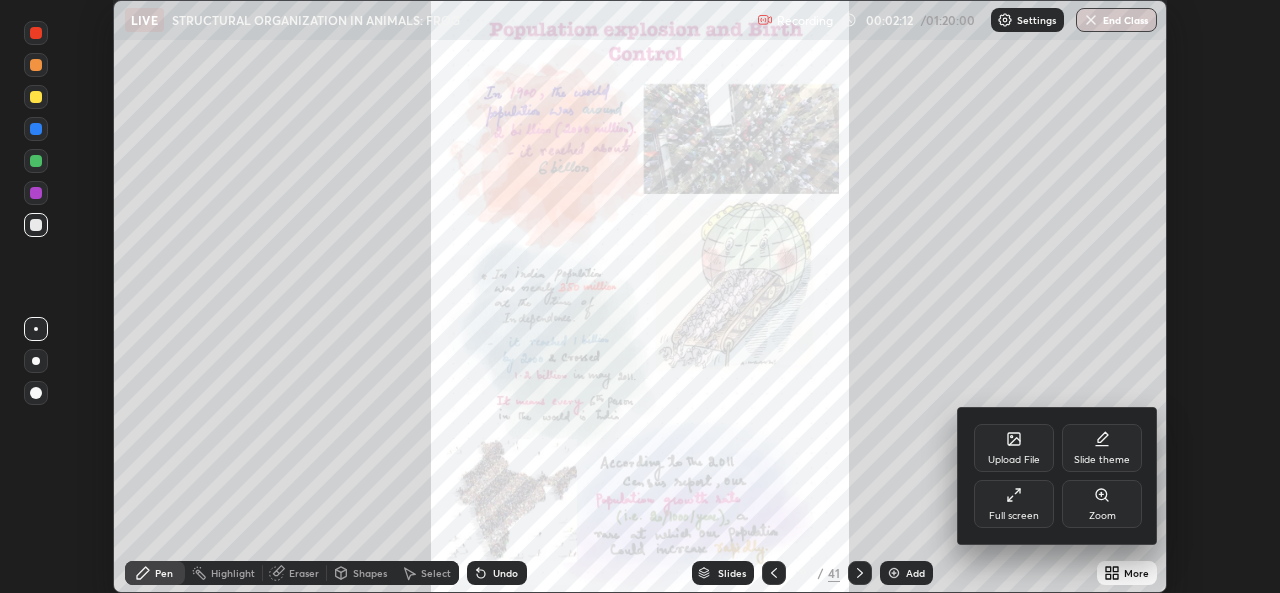 click on "Zoom" at bounding box center (1102, 504) 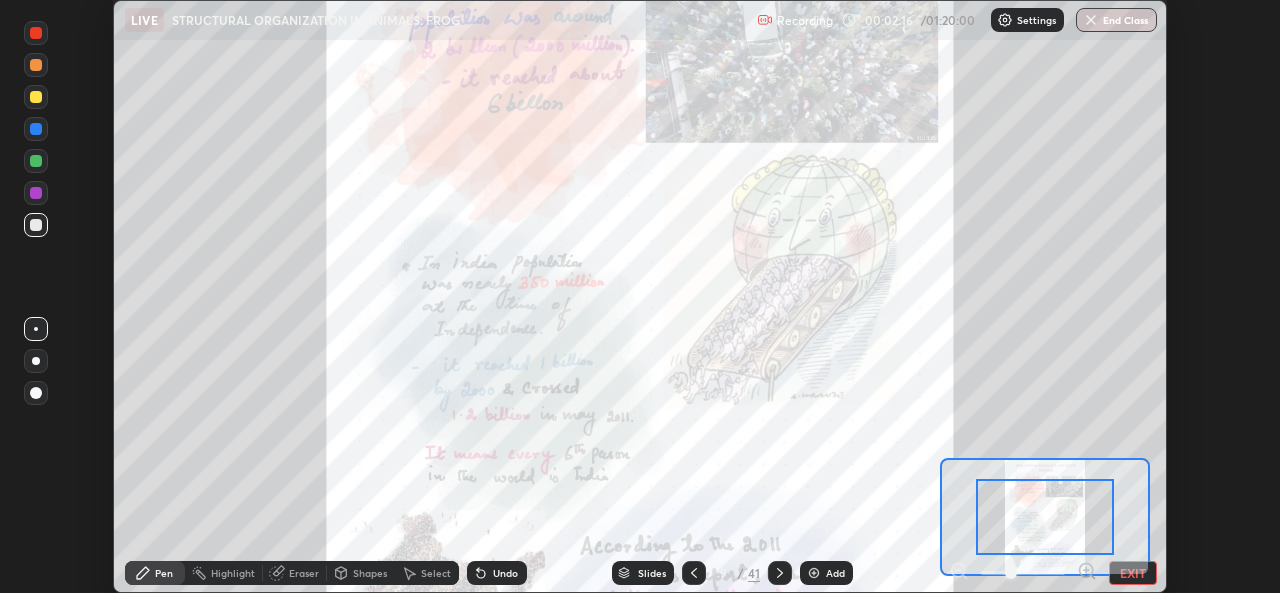click on "EXIT" at bounding box center (1133, 573) 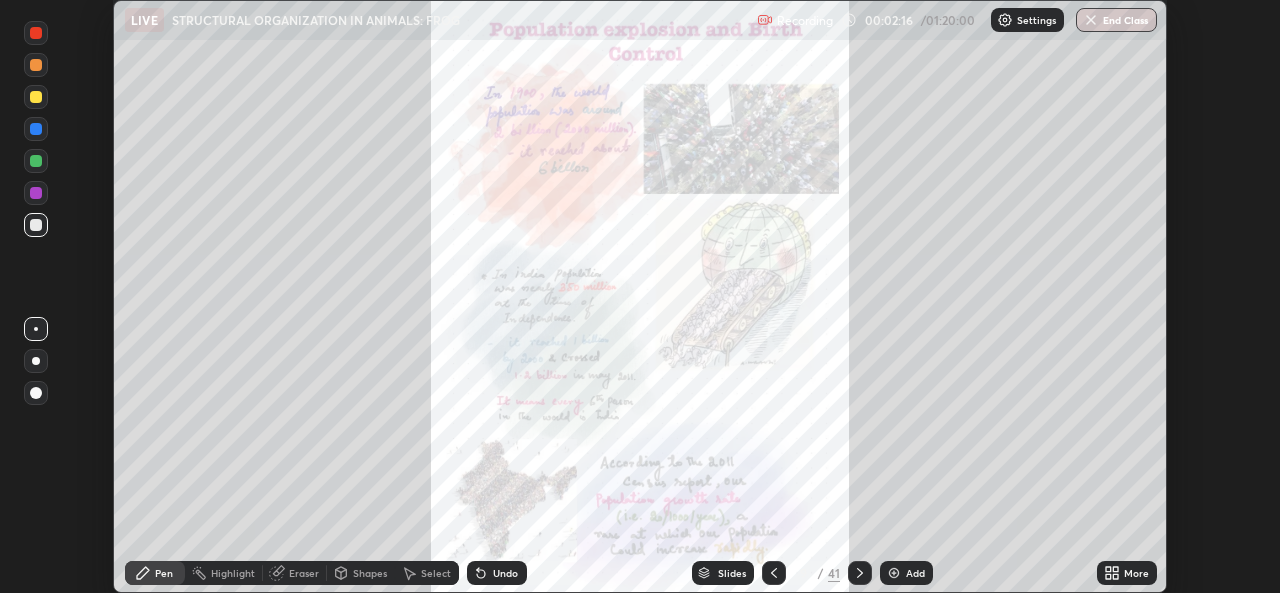 click 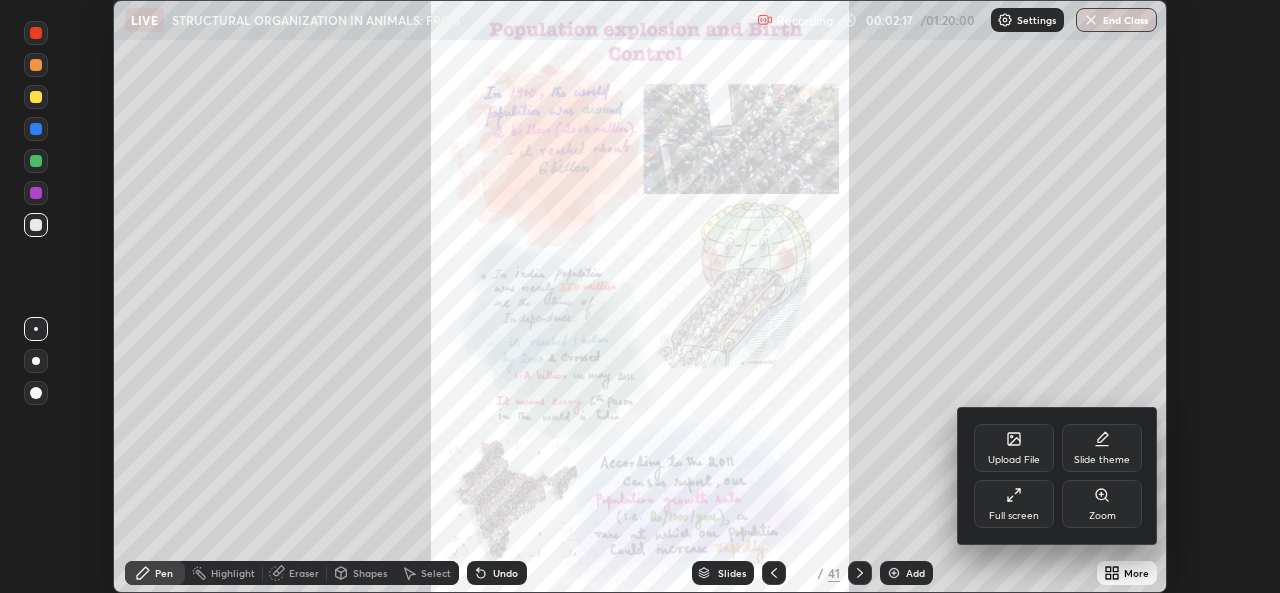 click on "Full screen" at bounding box center (1014, 504) 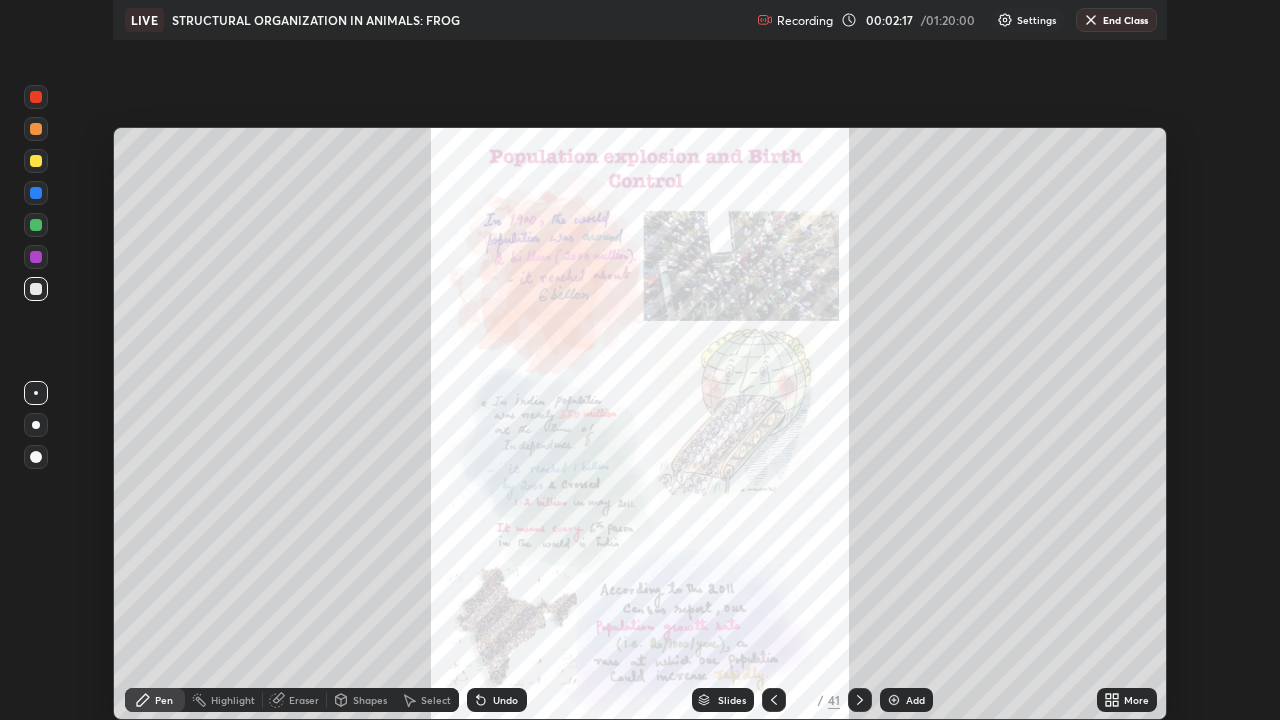 scroll, scrollTop: 99280, scrollLeft: 98720, axis: both 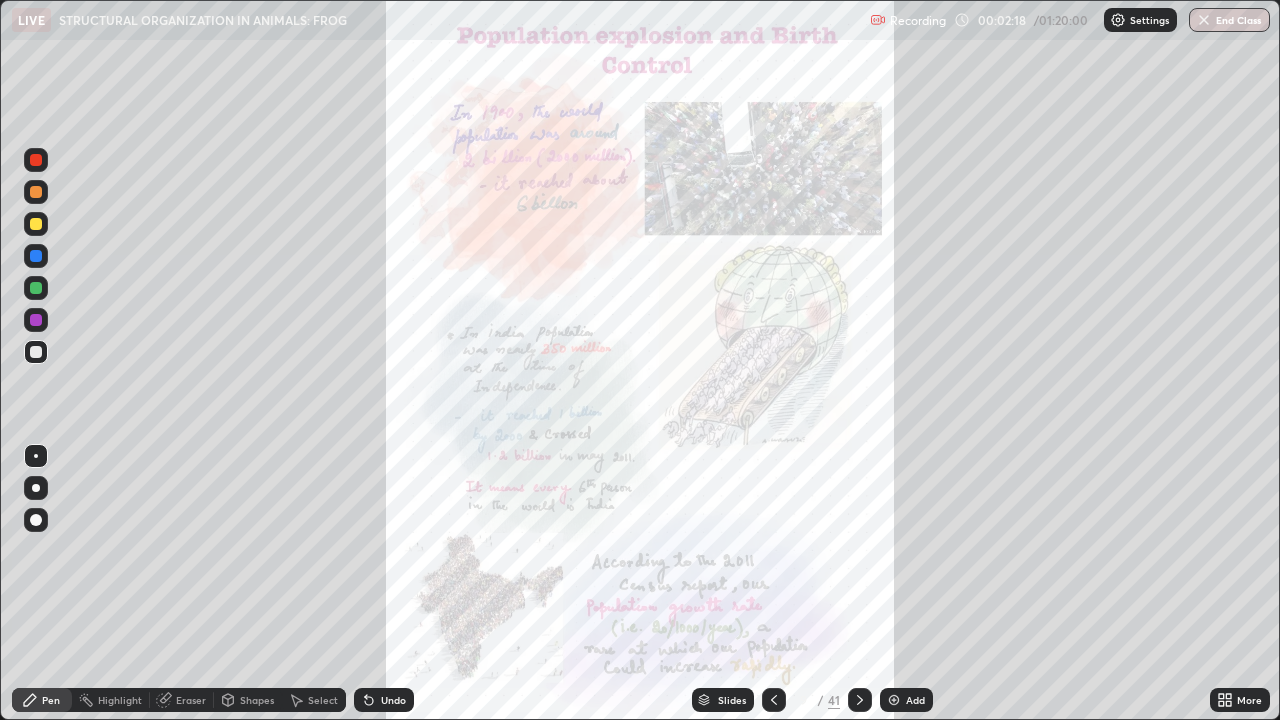click 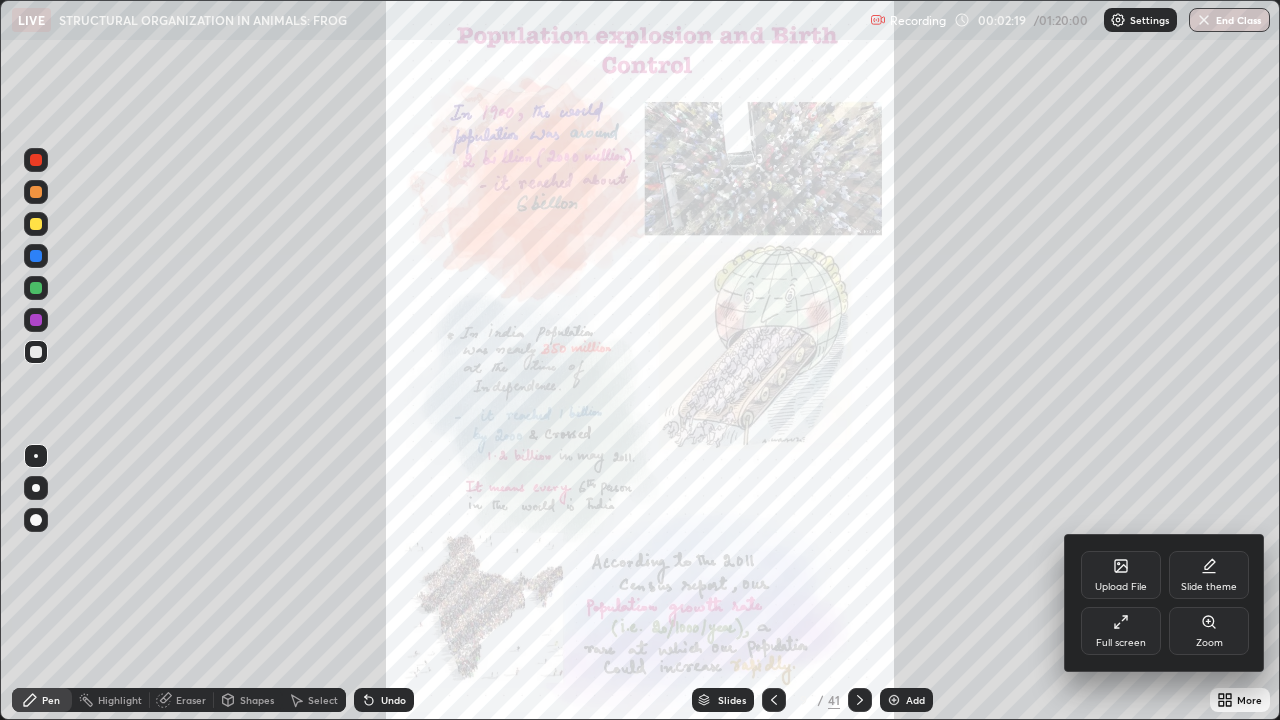 click on "Zoom" at bounding box center (1209, 631) 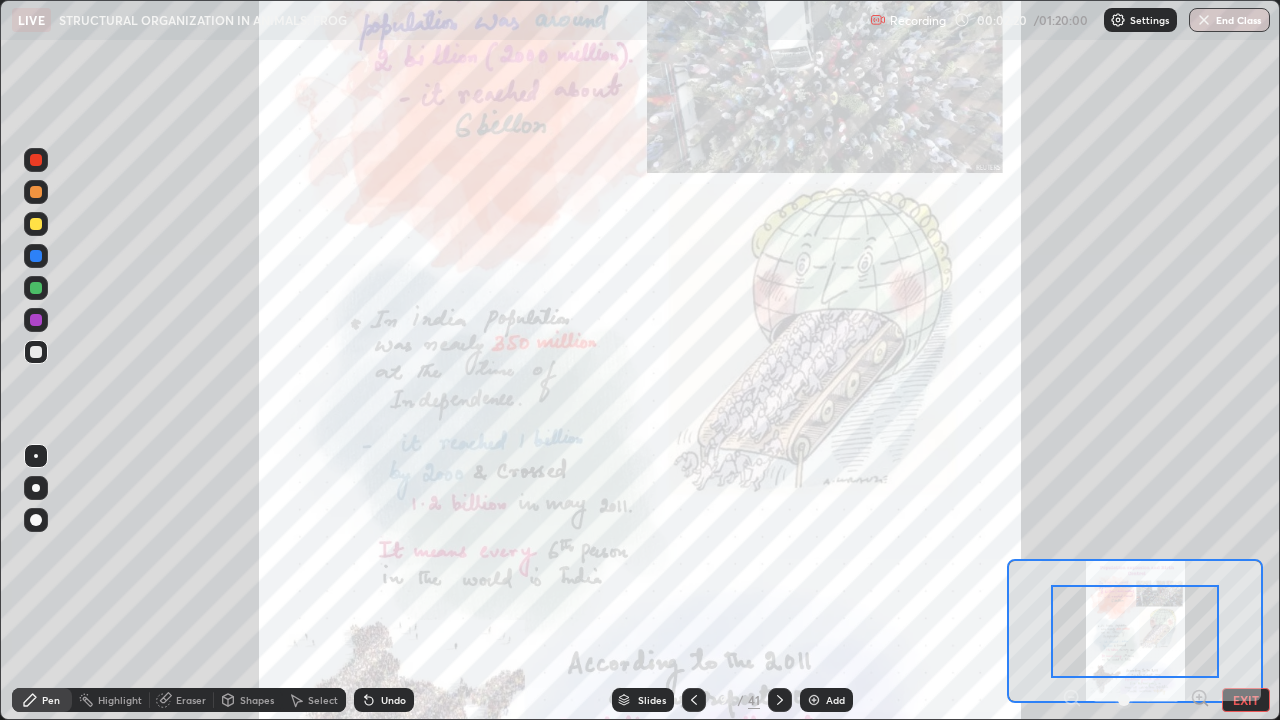click 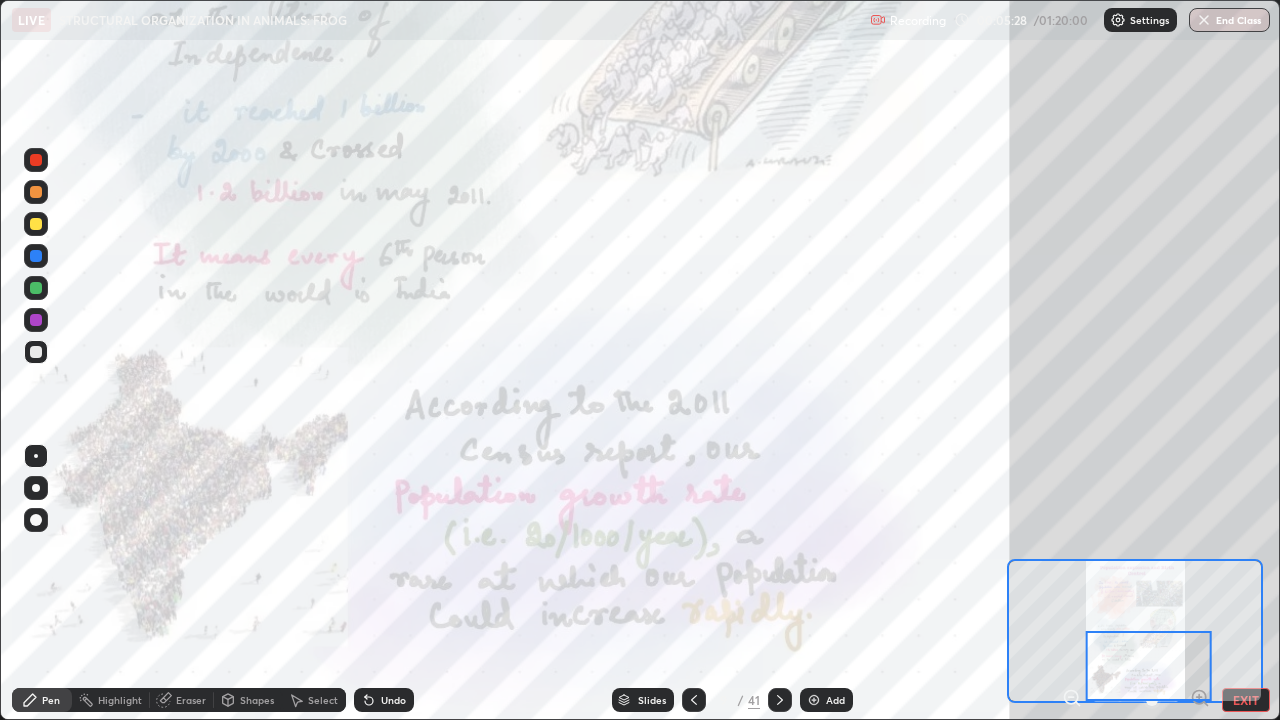 click 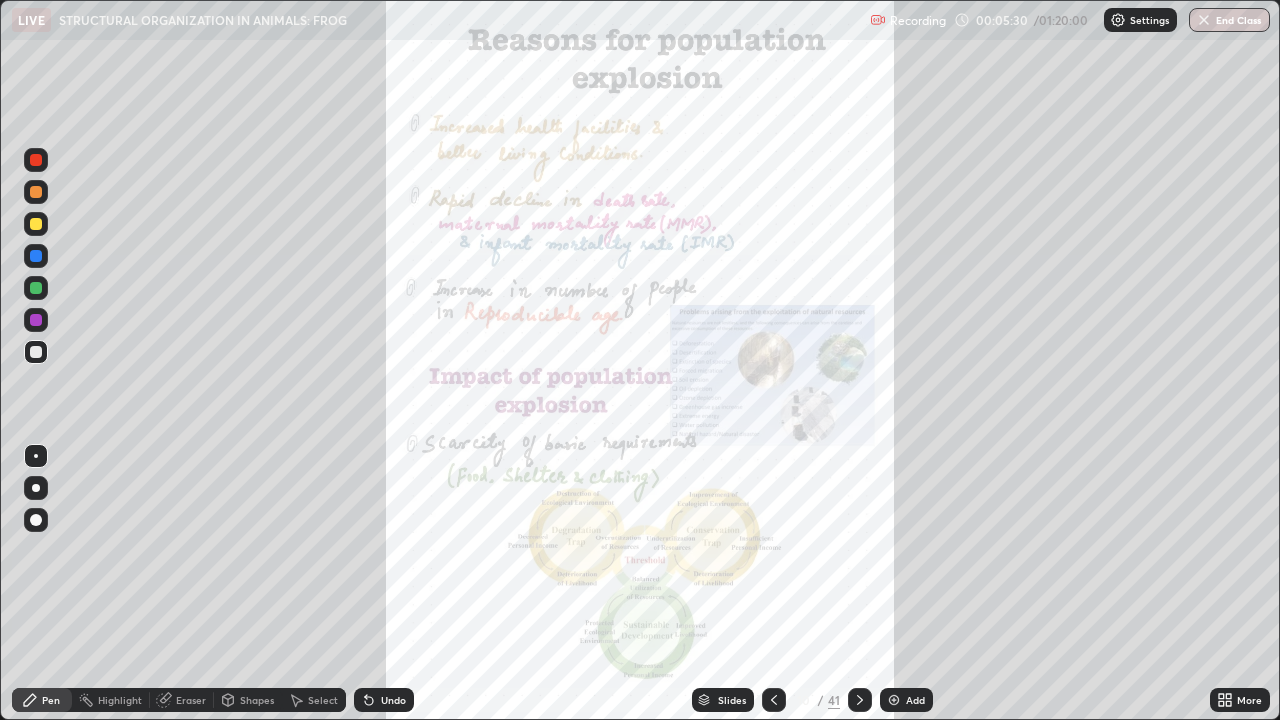 click 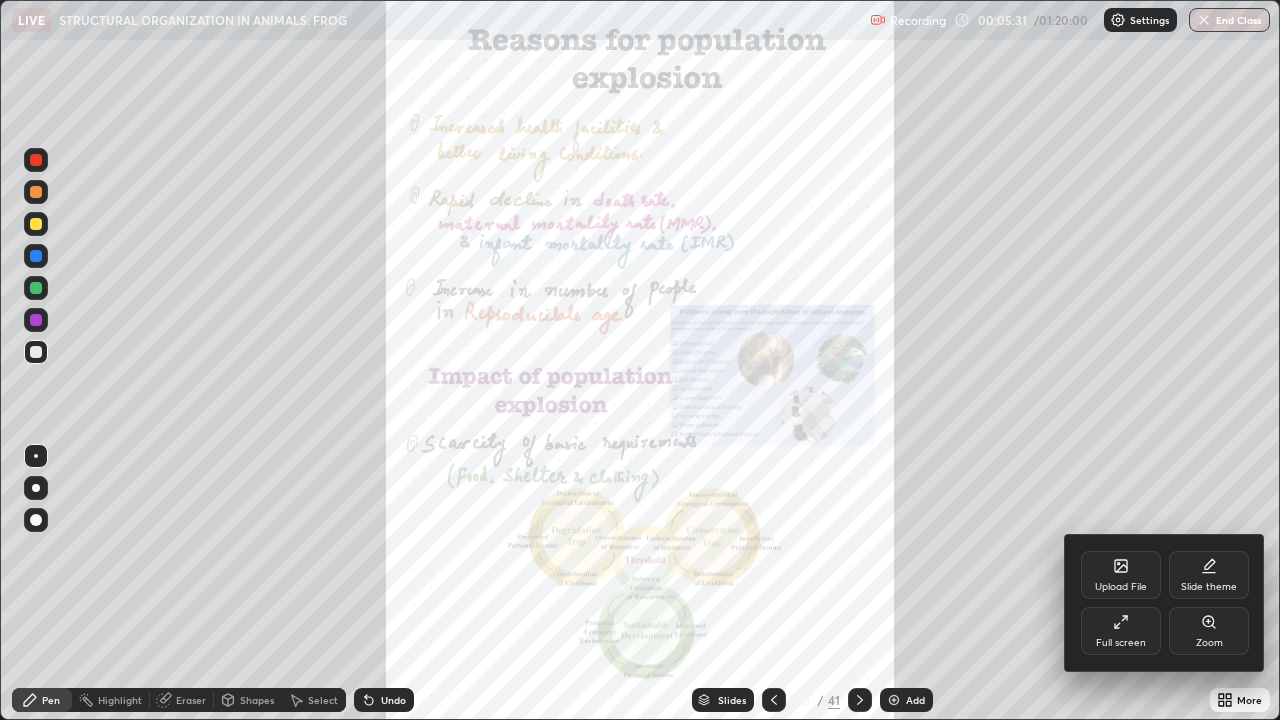 click on "Zoom" at bounding box center [1209, 631] 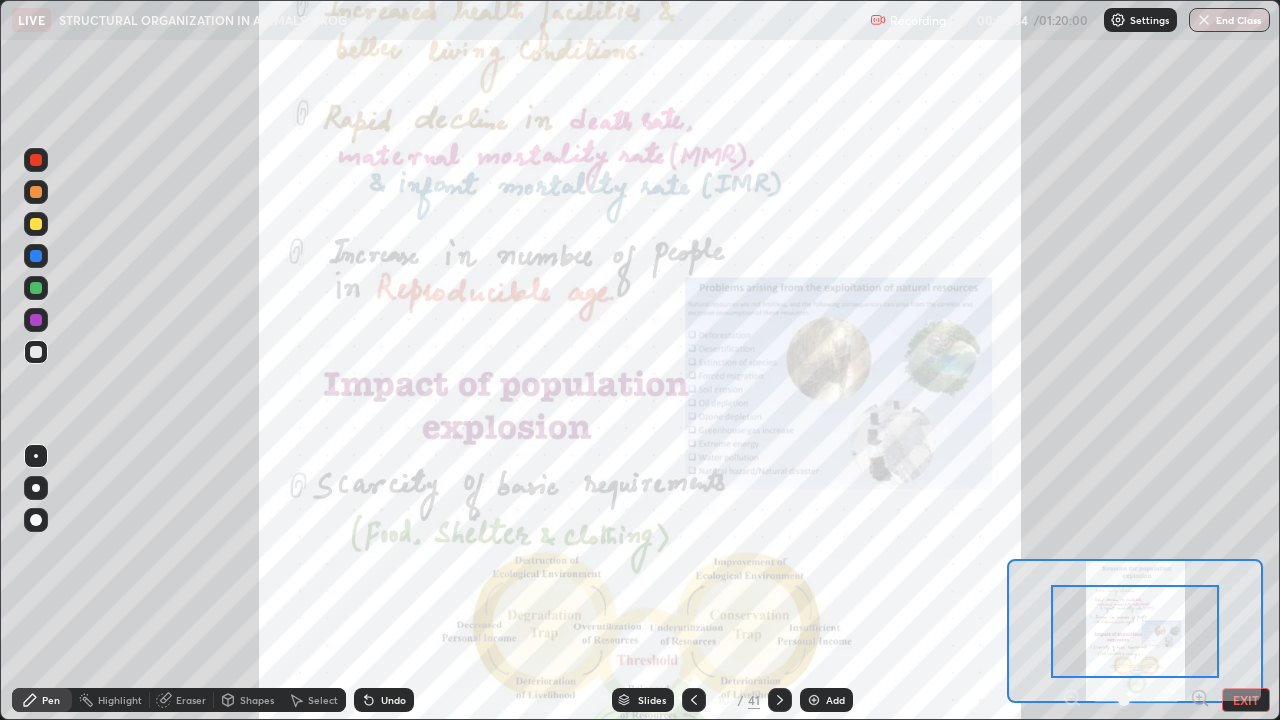 click at bounding box center [694, 700] 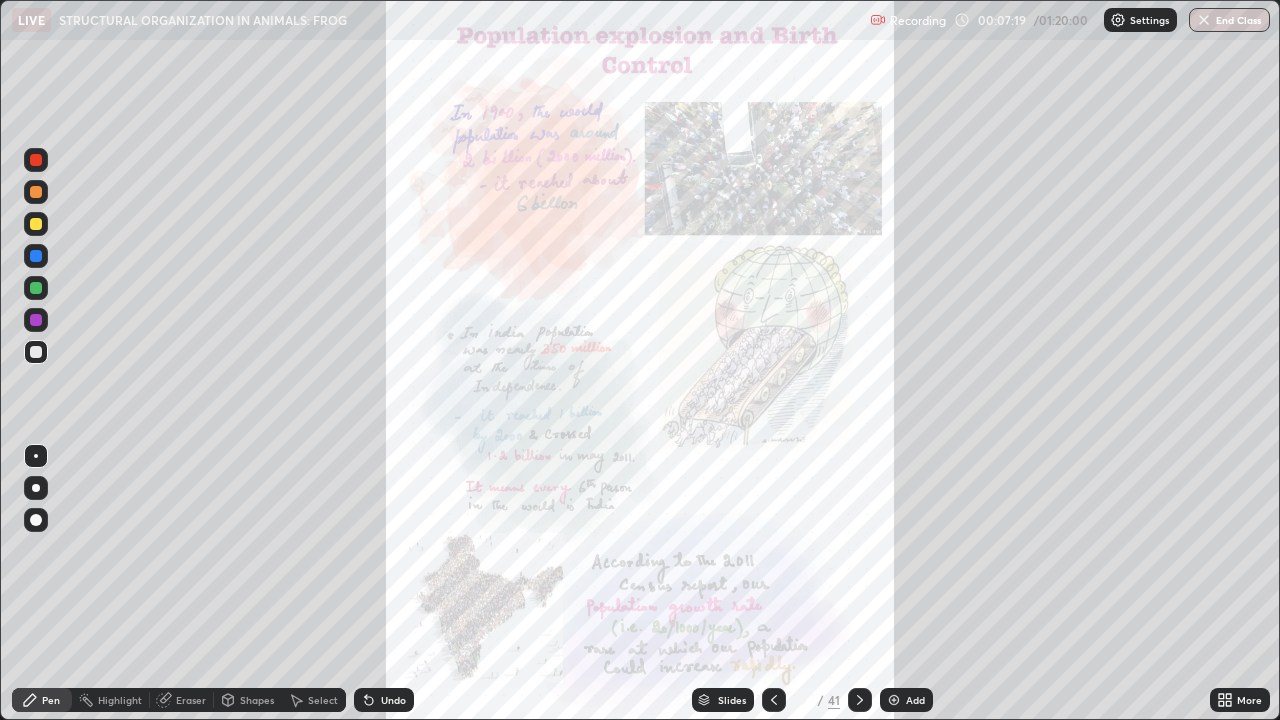 click 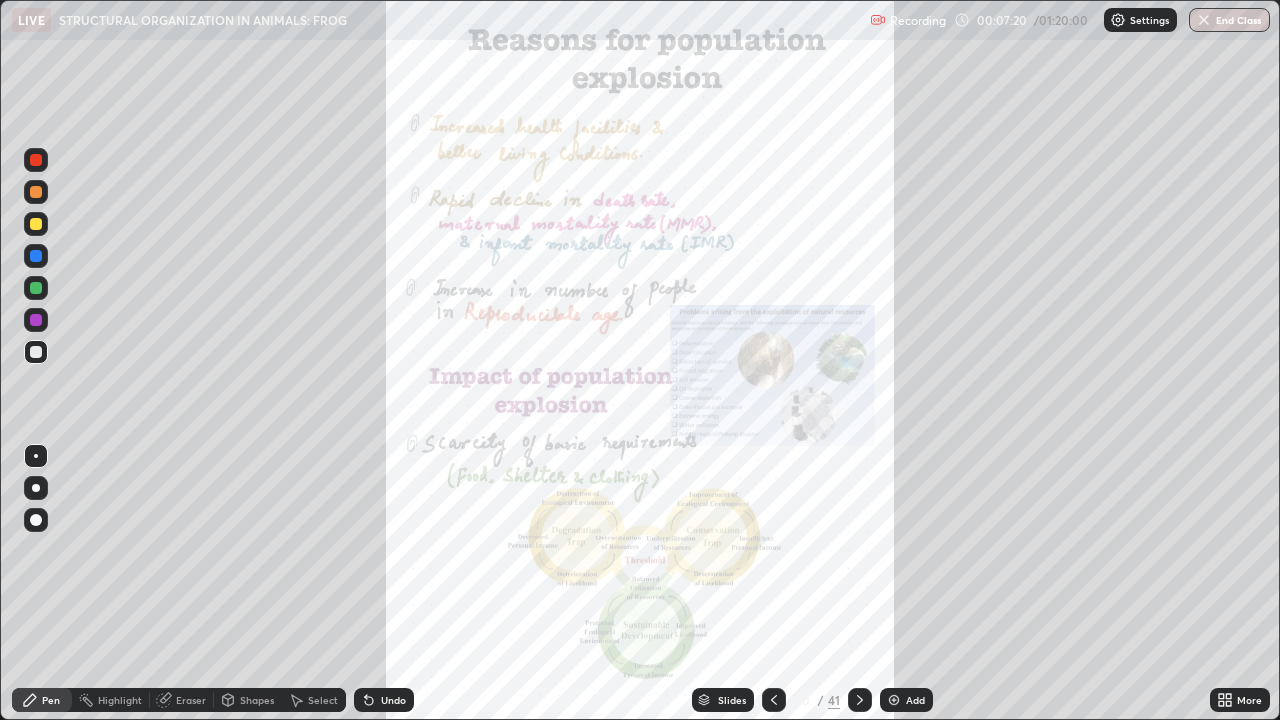 click 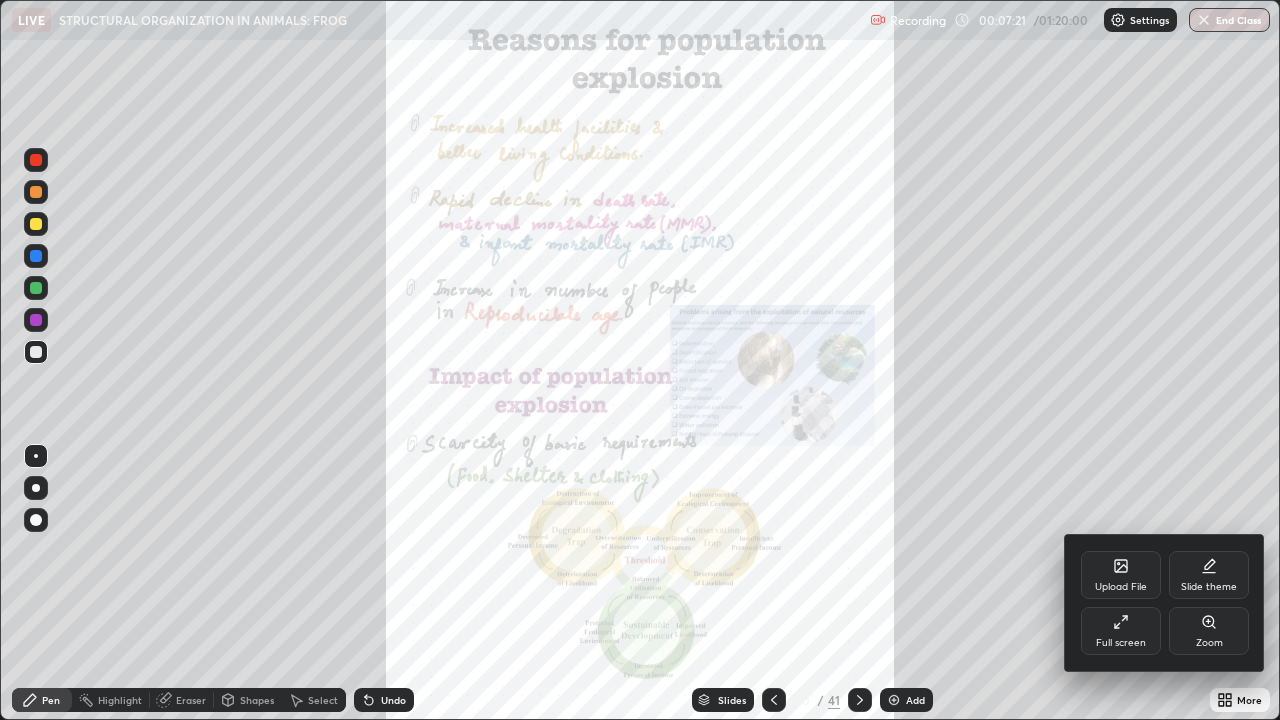 click on "Zoom" at bounding box center (1209, 631) 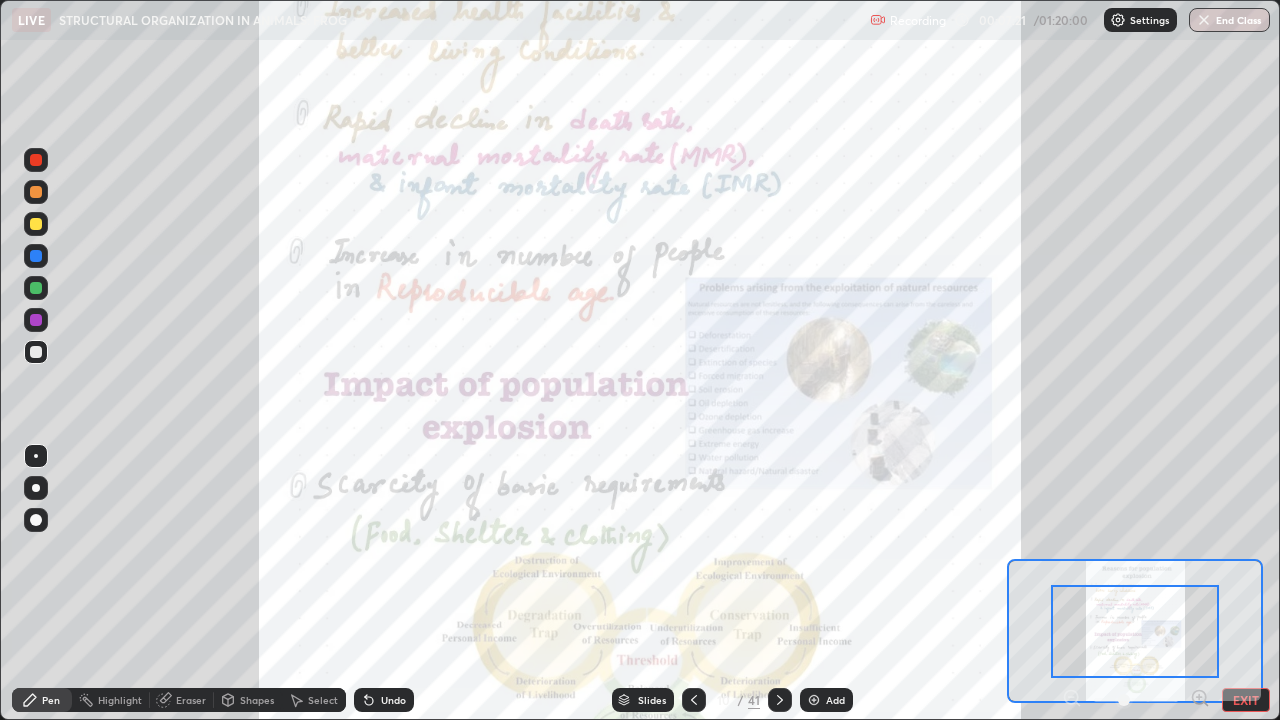 click 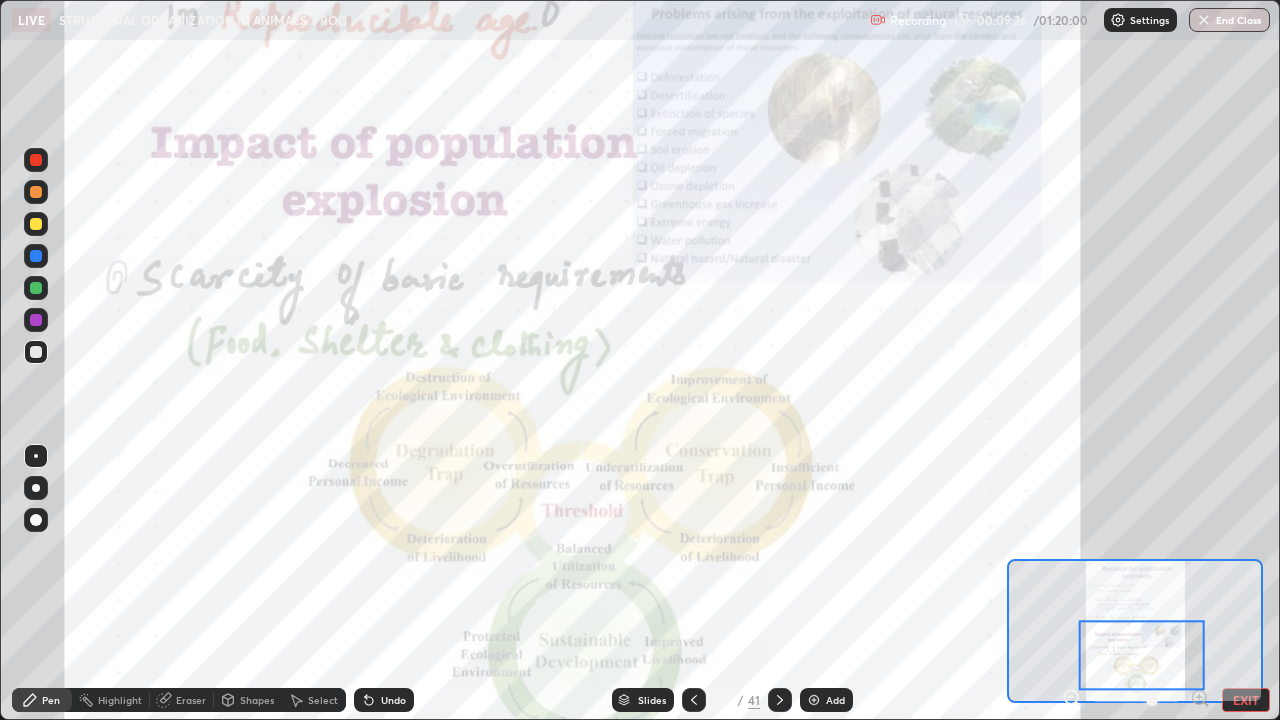 click 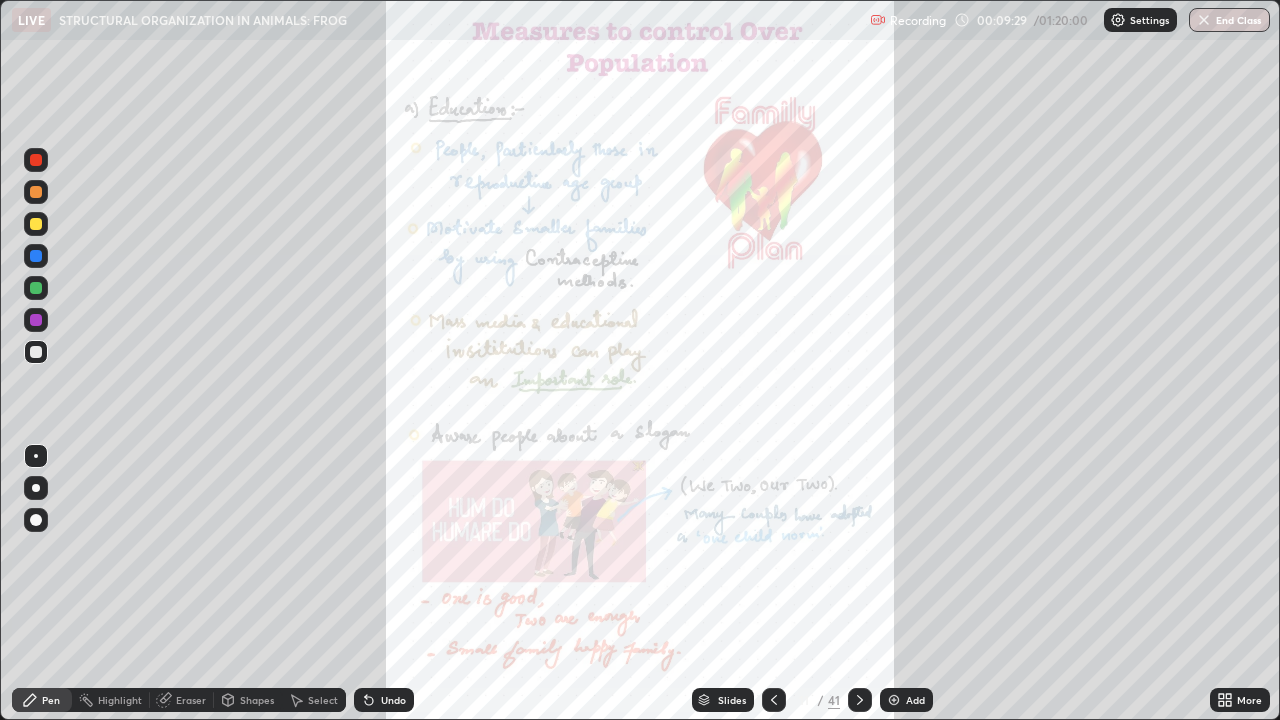 click 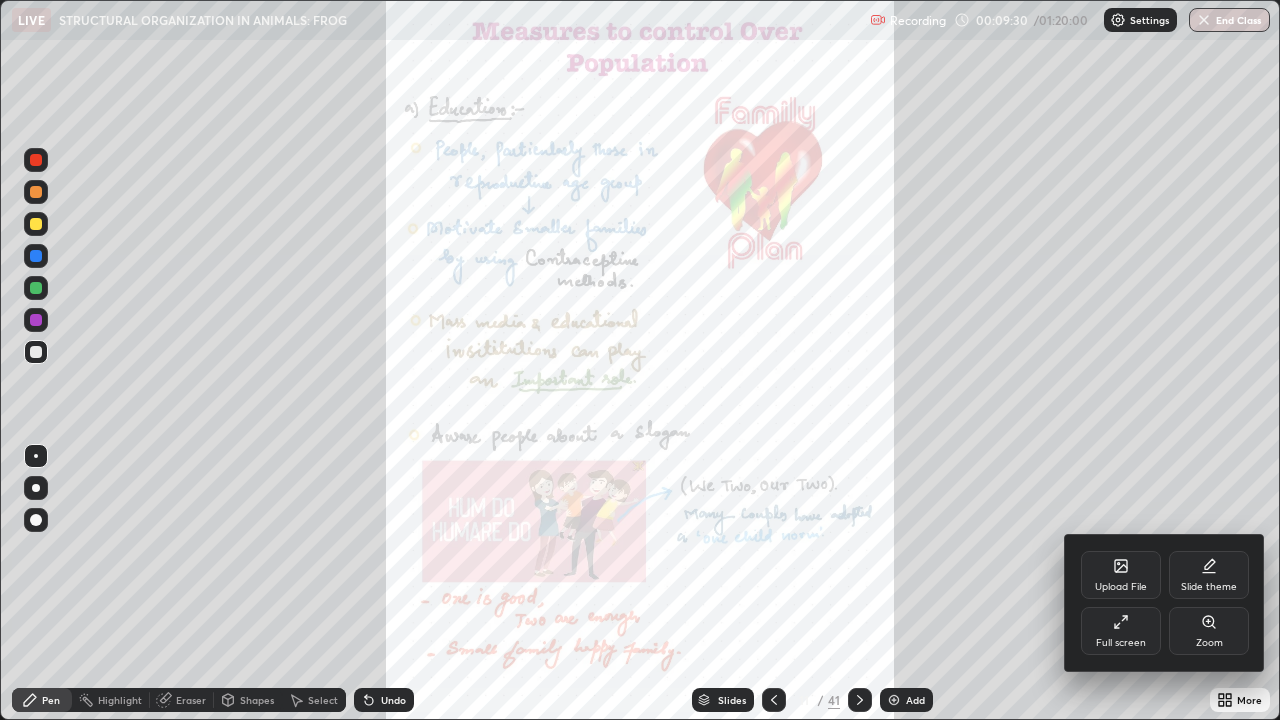 click on "Zoom" at bounding box center (1209, 631) 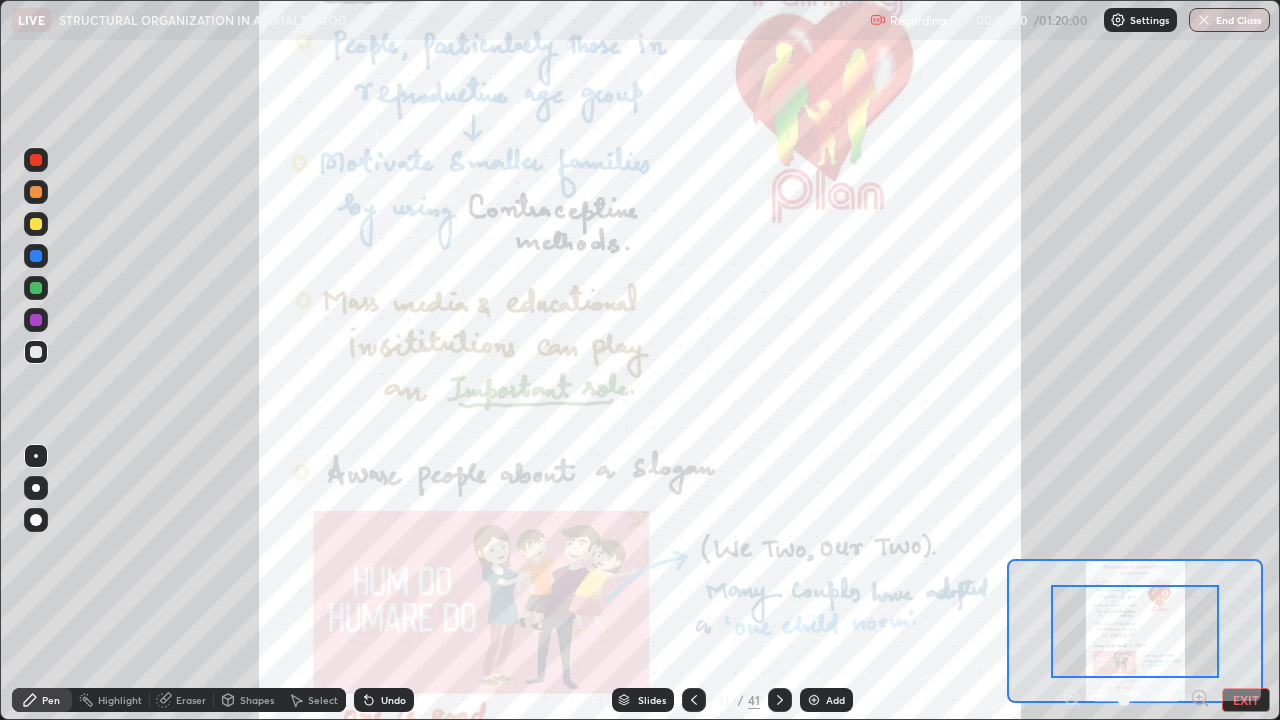 click 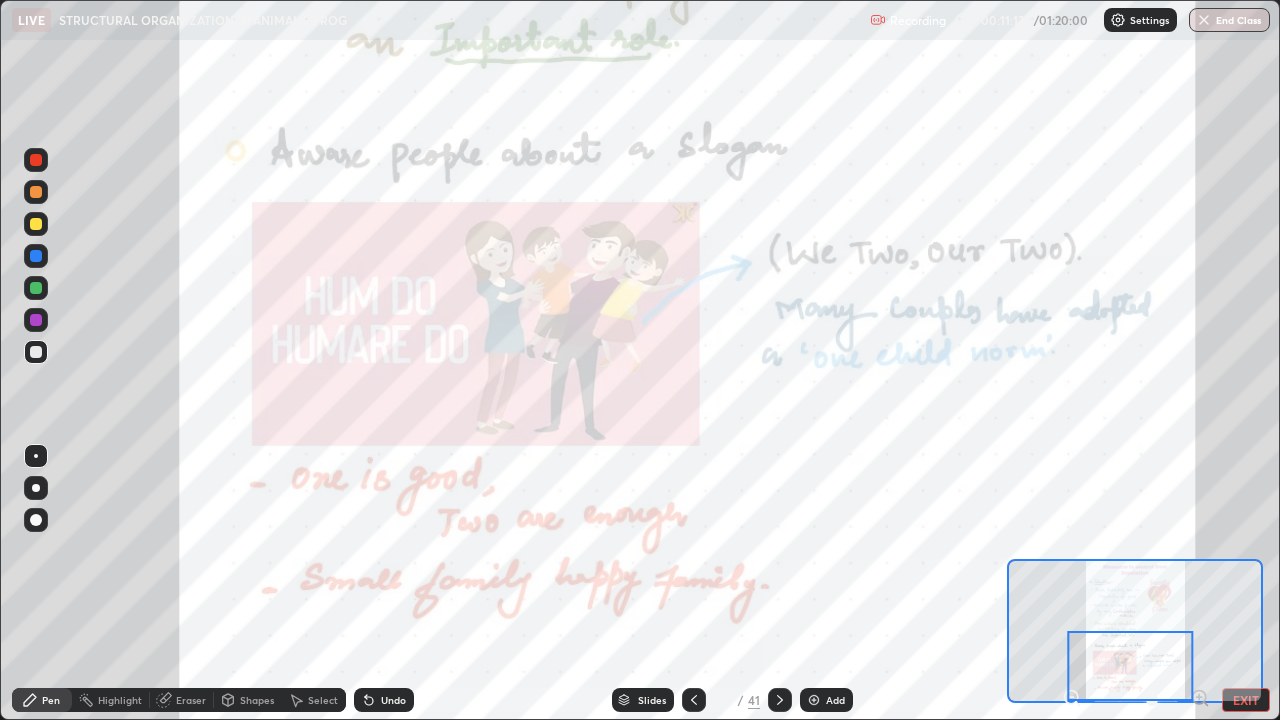 click 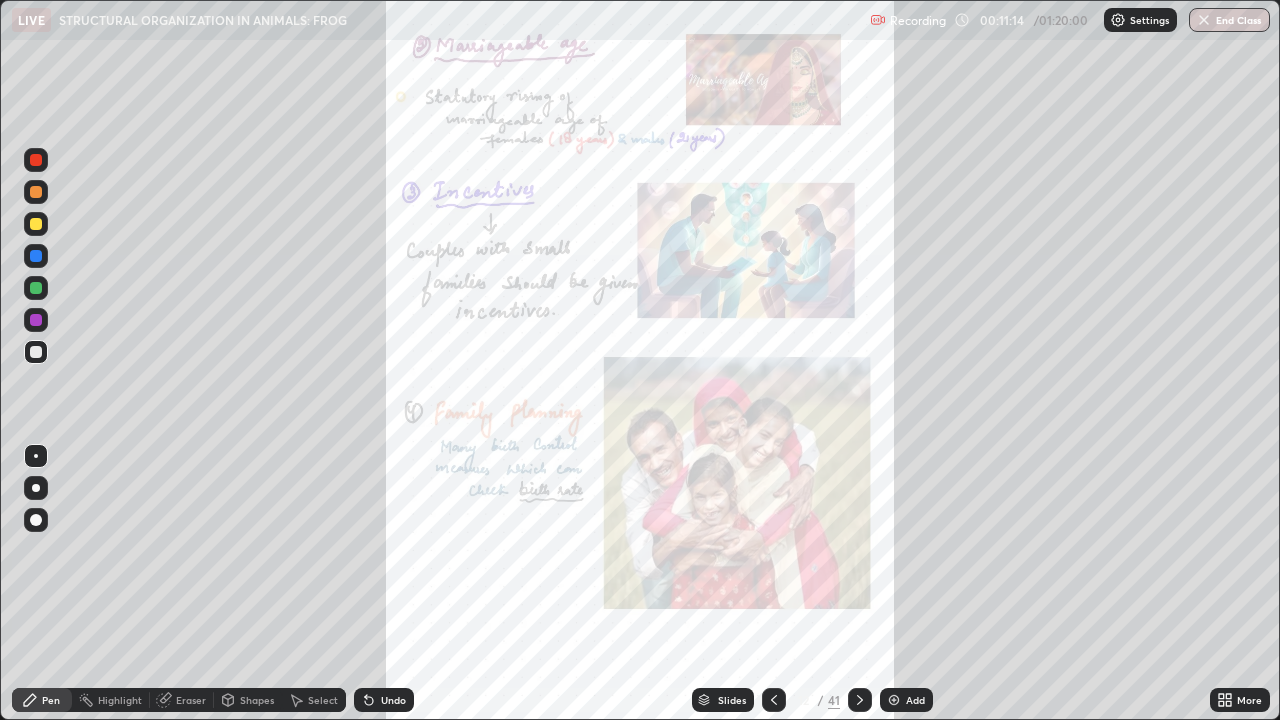 click on "More" at bounding box center [1240, 700] 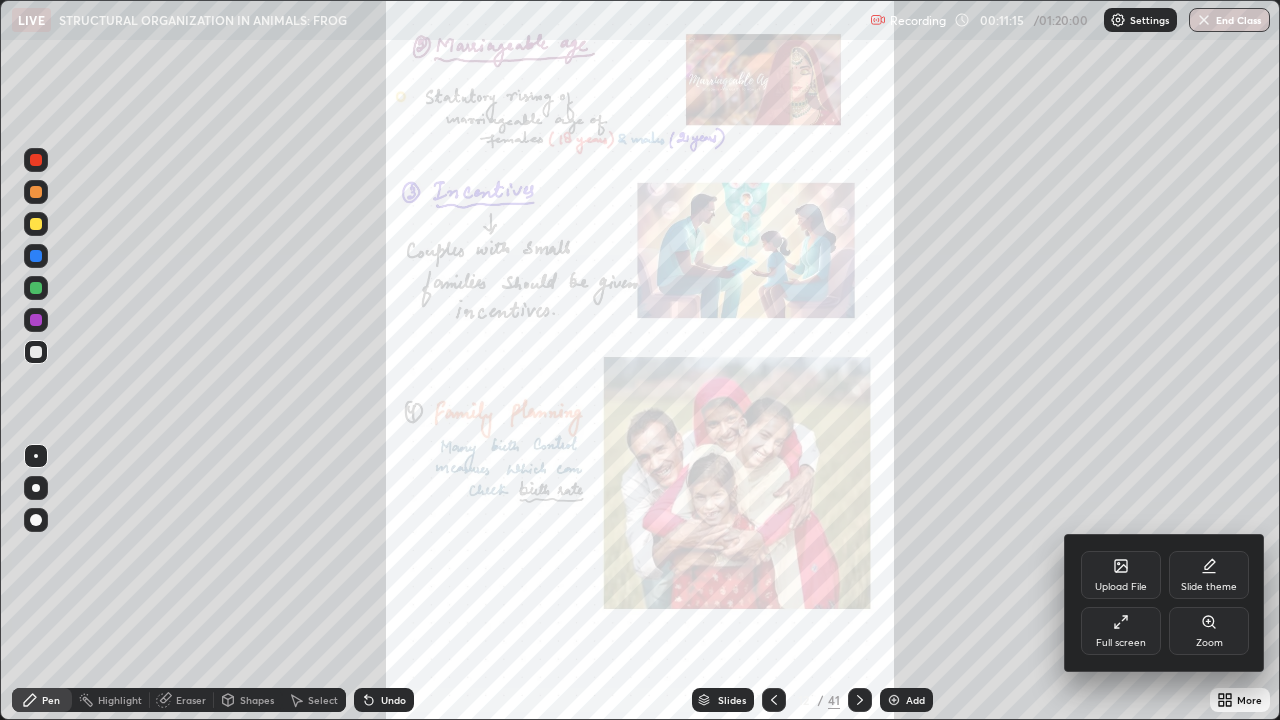 click on "Zoom" at bounding box center [1209, 631] 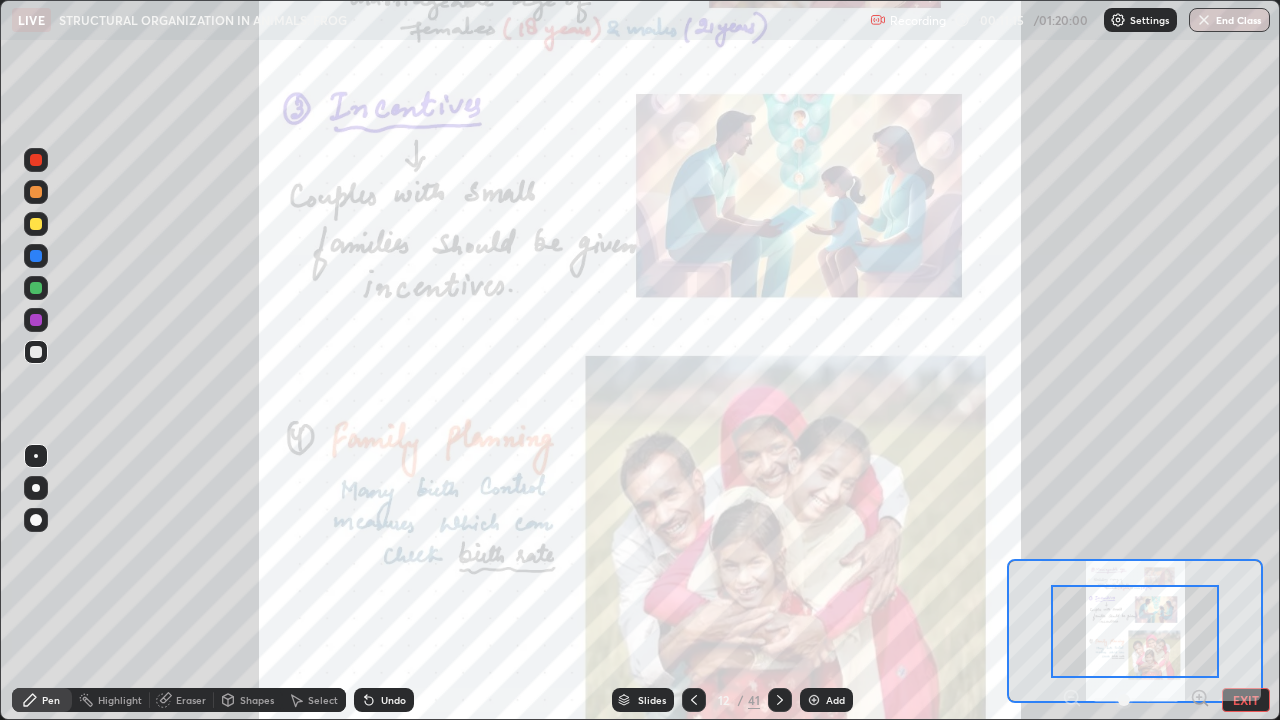 click 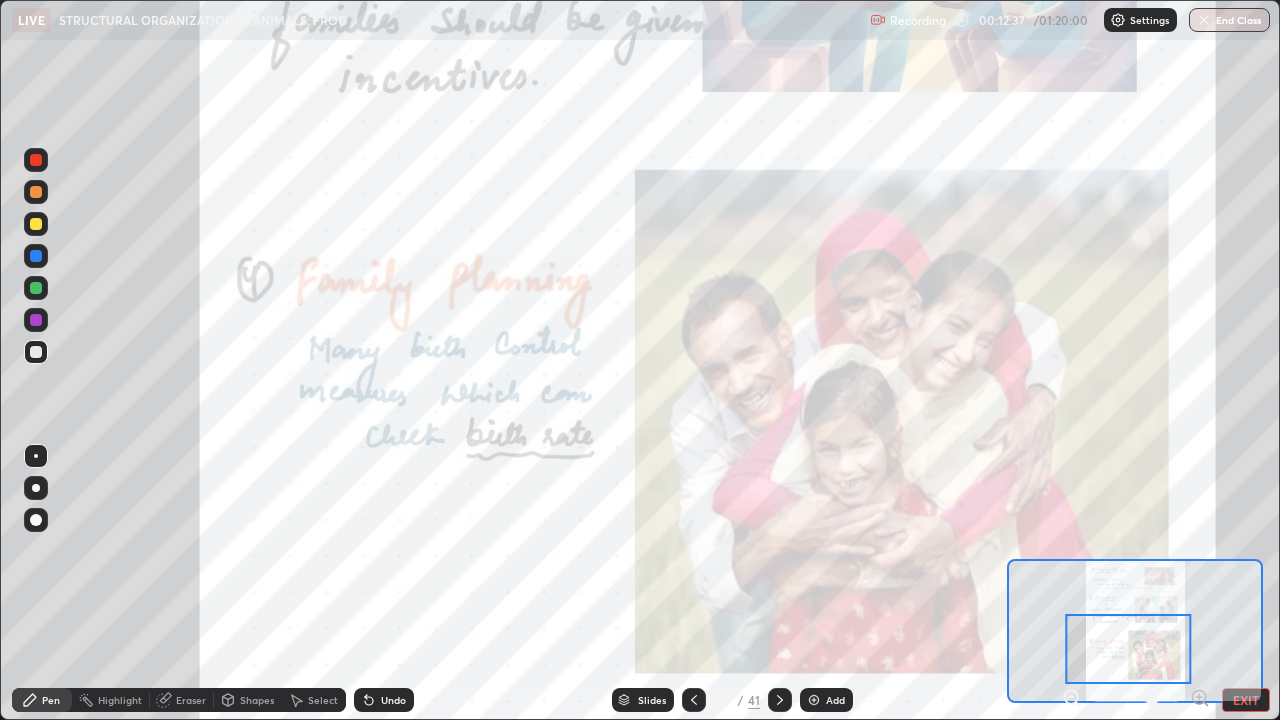 click 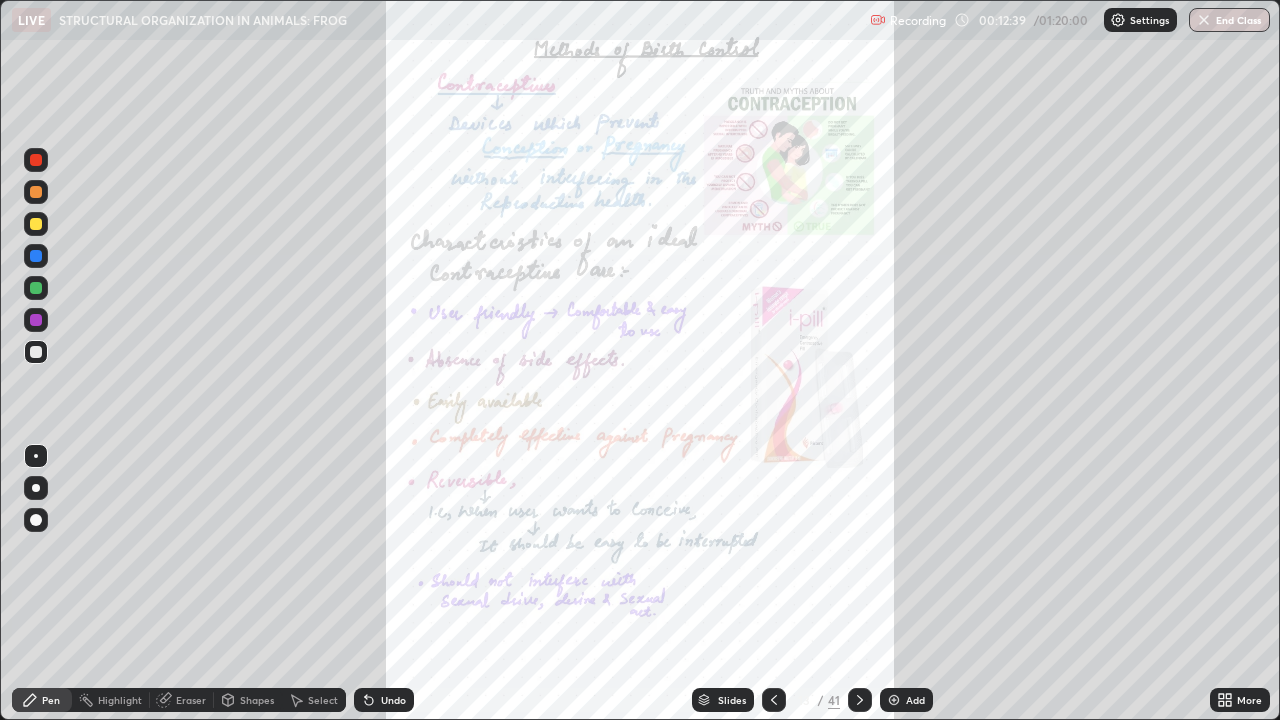 click 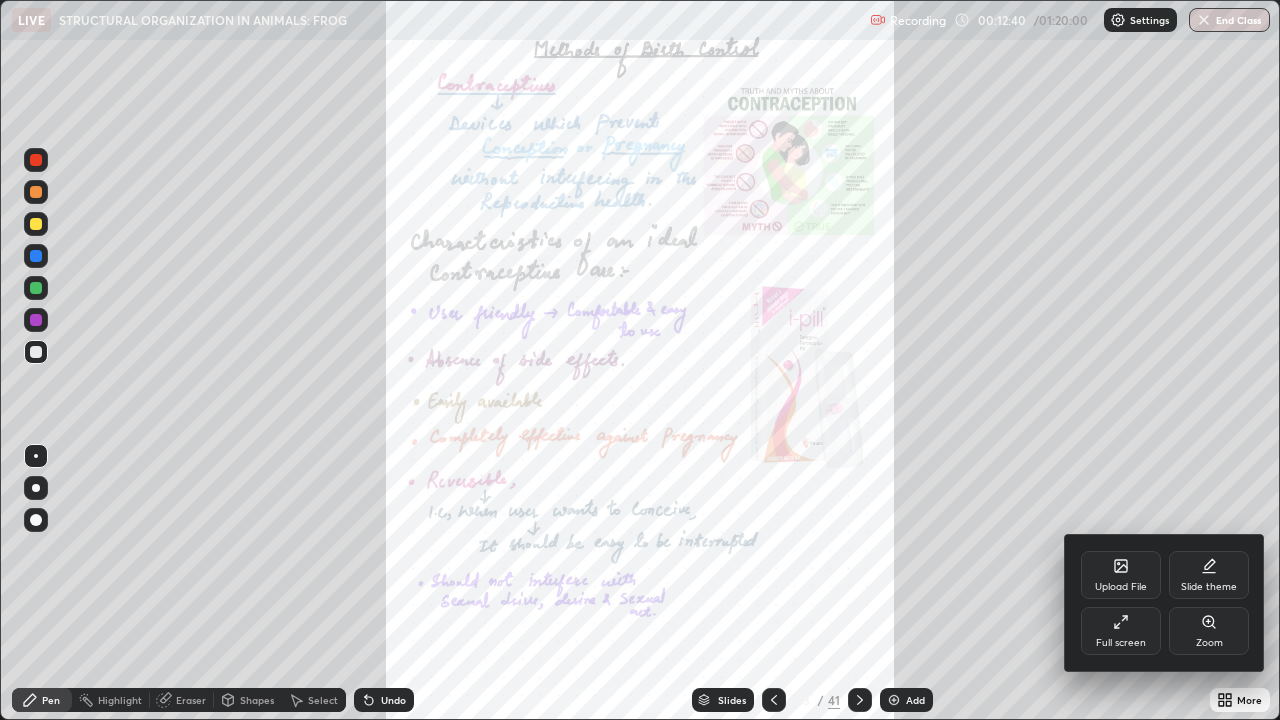 click 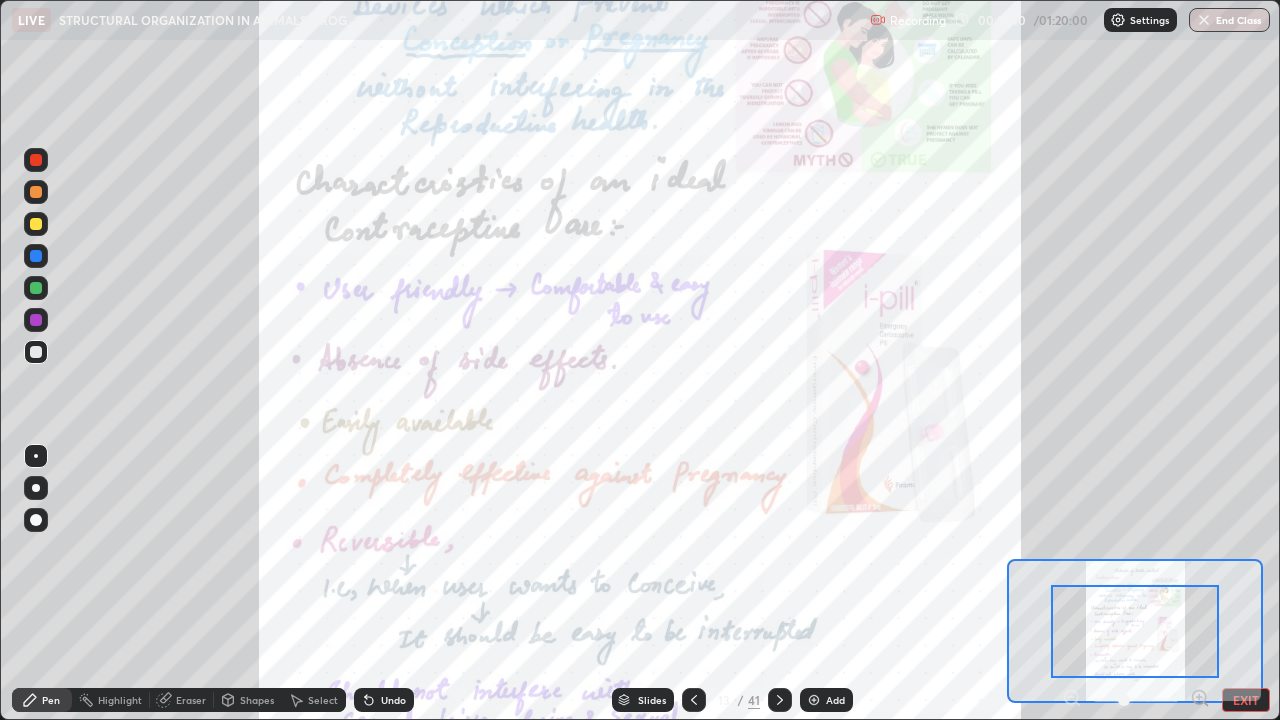 click 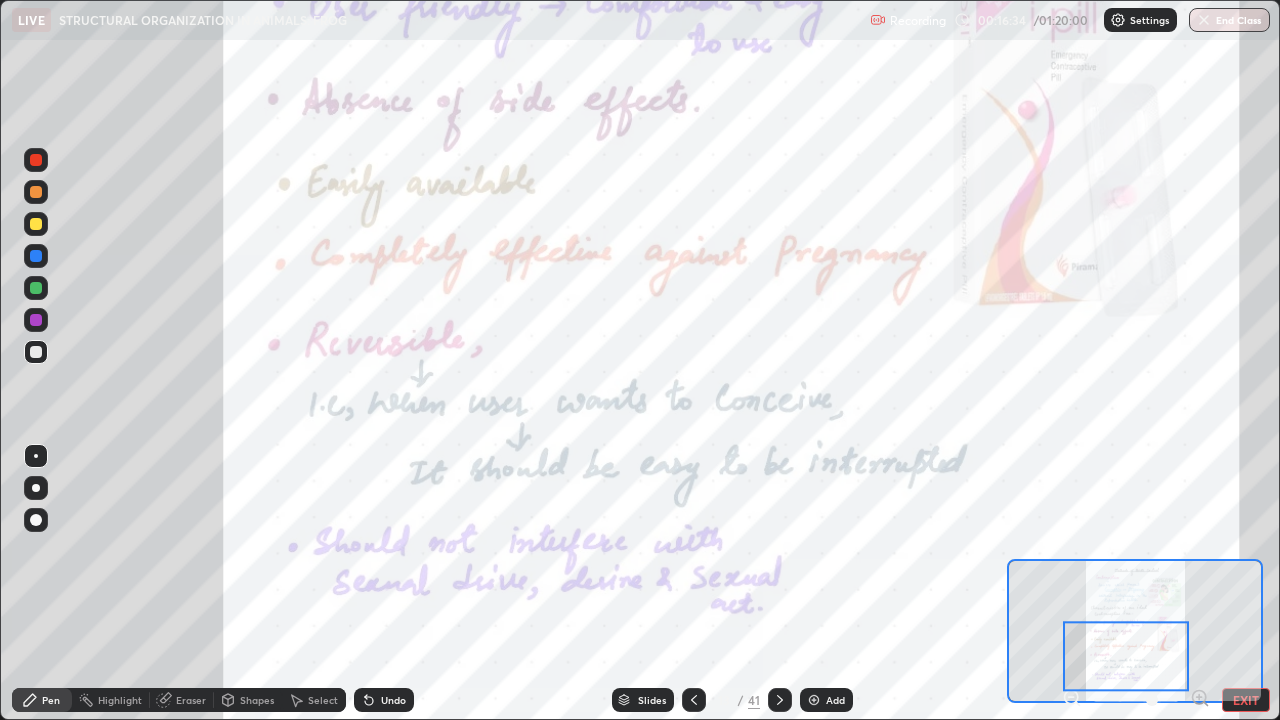 click at bounding box center (780, 700) 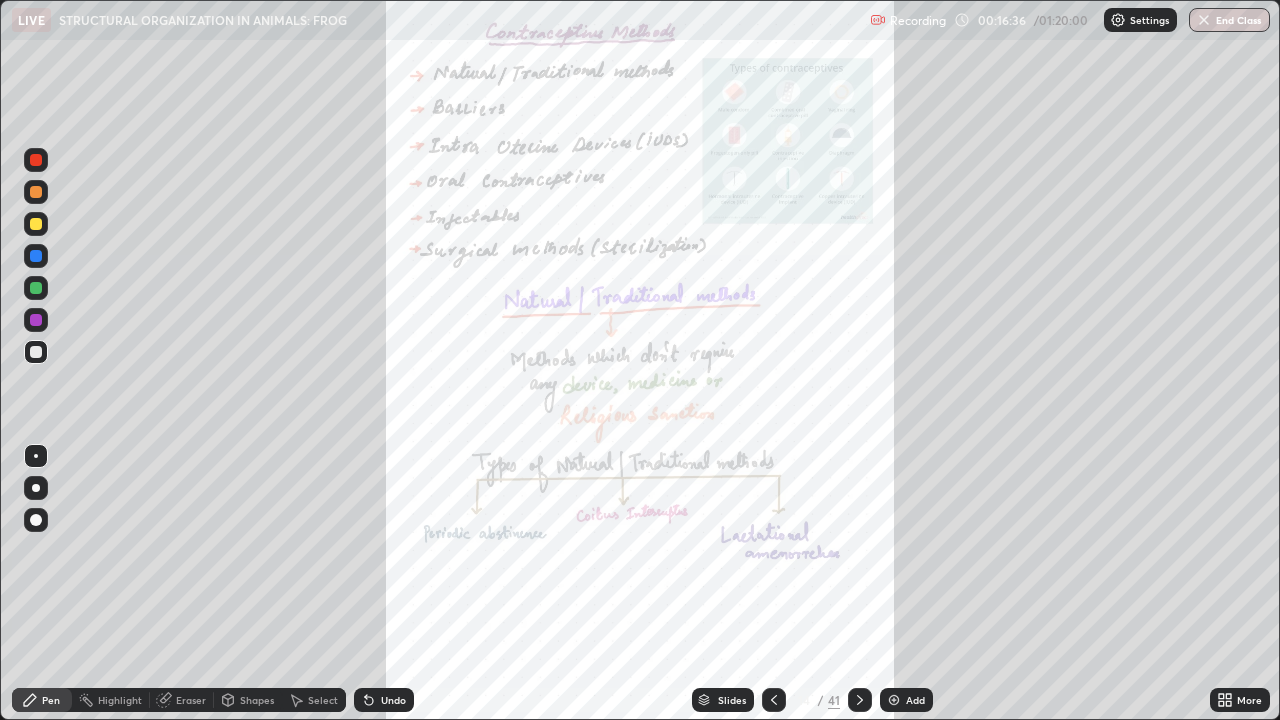 click on "More" at bounding box center (1249, 700) 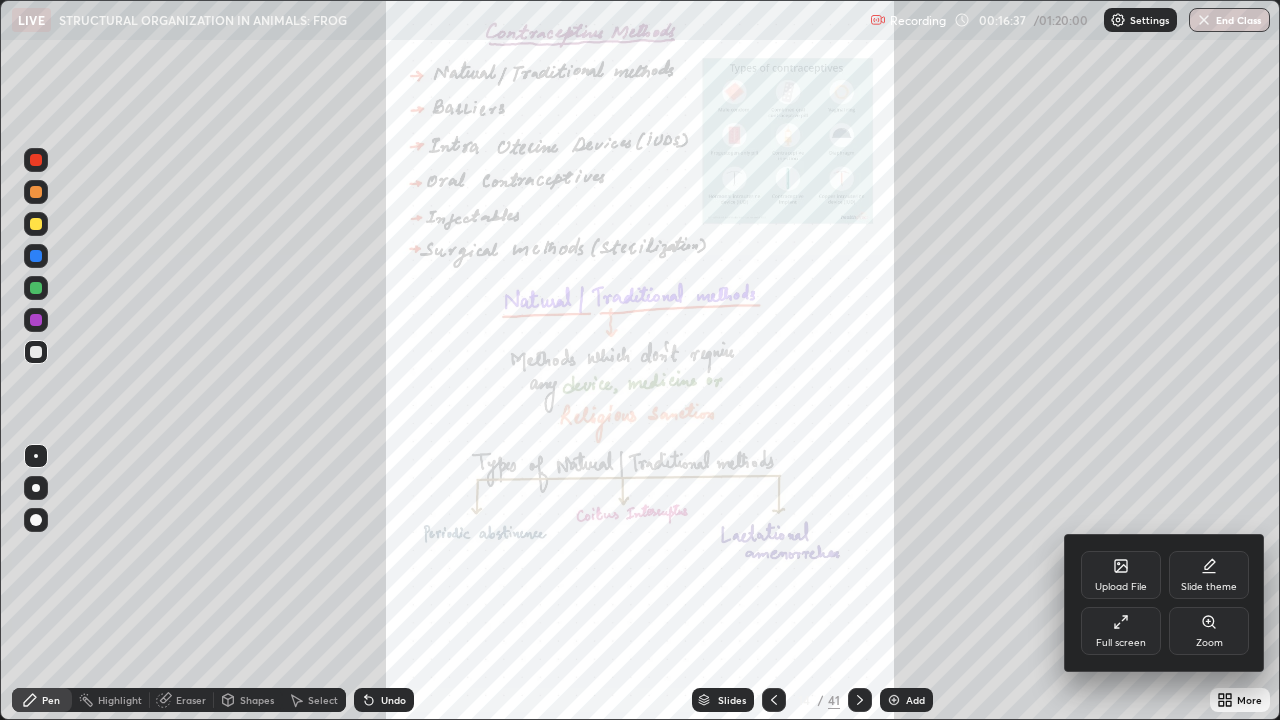 click on "Zoom" at bounding box center [1209, 631] 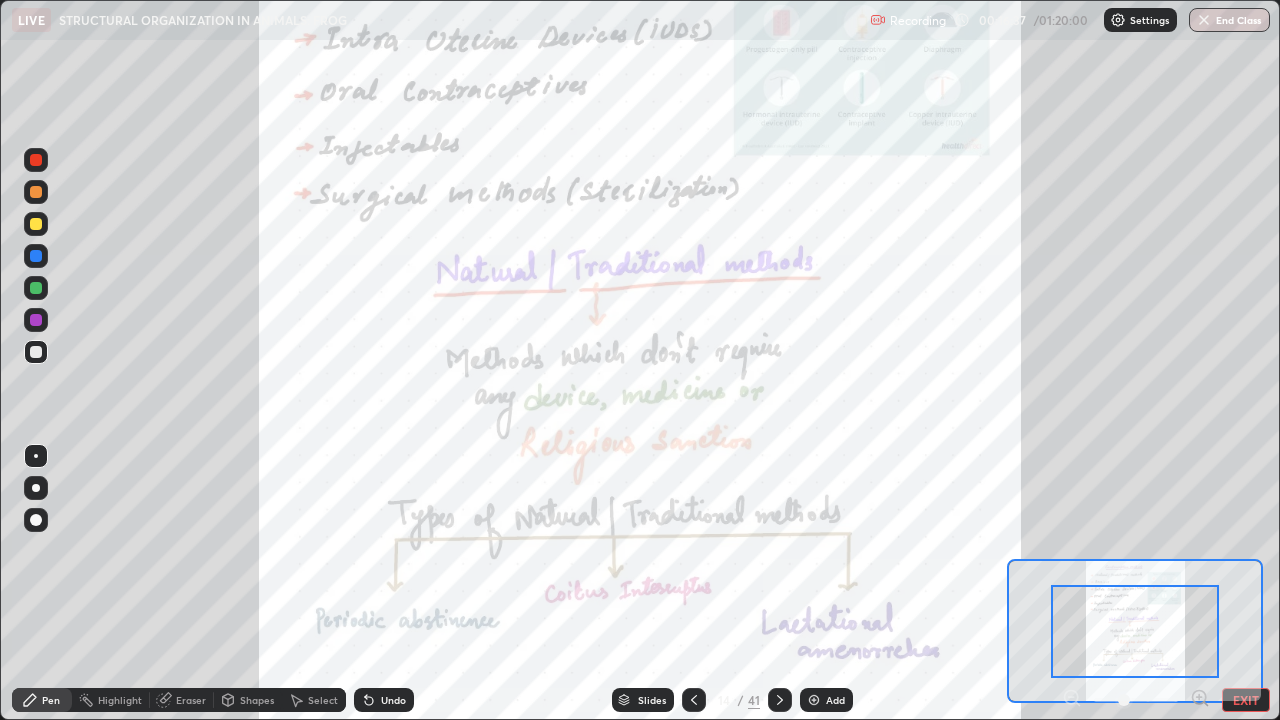 click 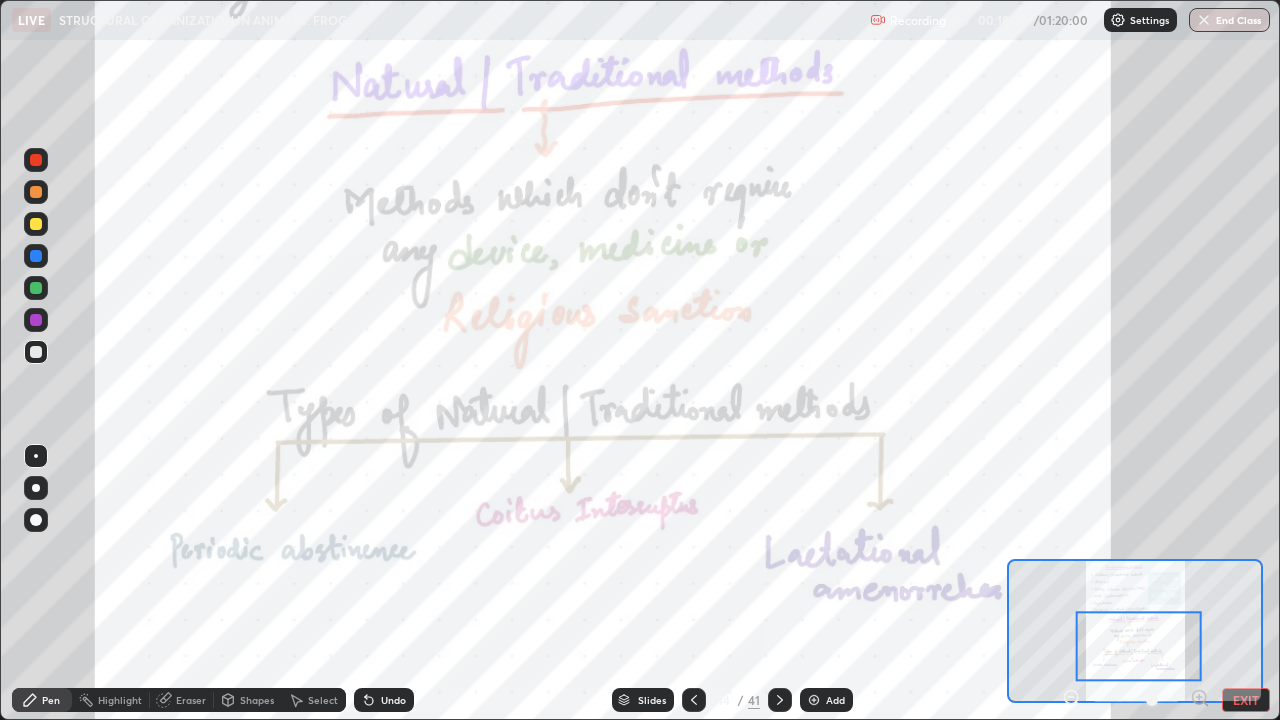 click at bounding box center (780, 700) 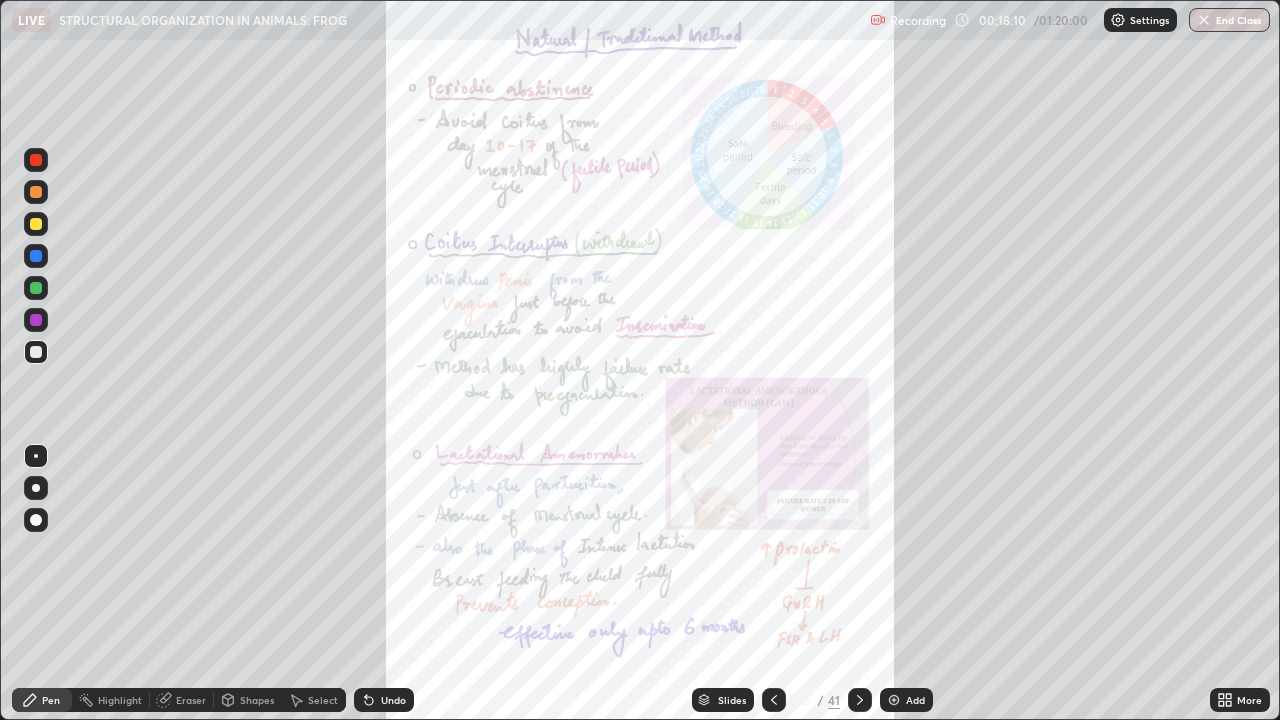 click 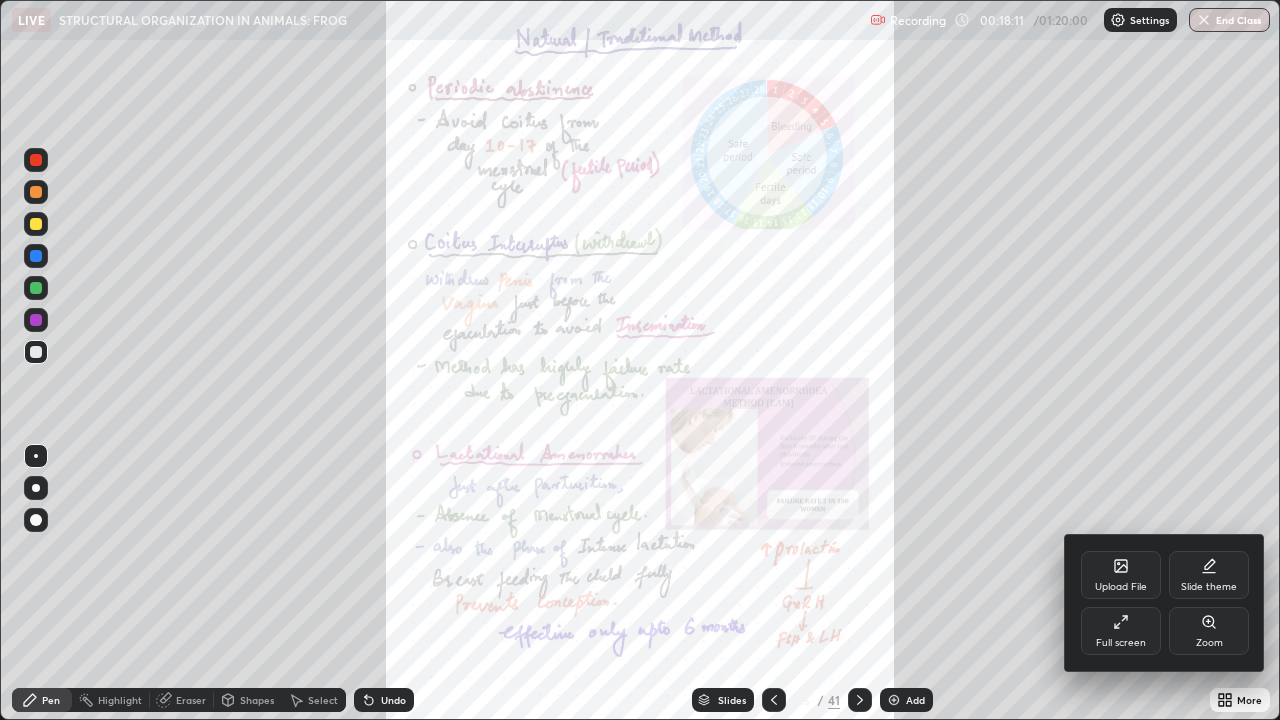 click on "Zoom" at bounding box center (1209, 631) 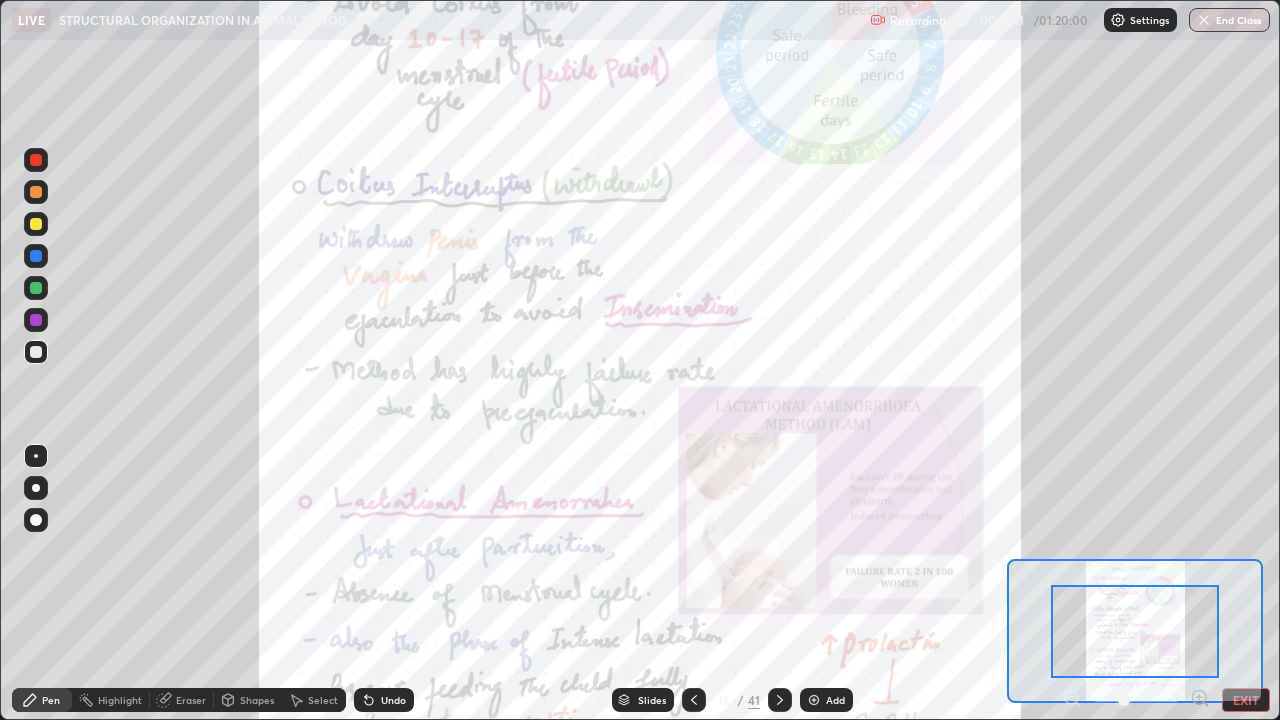 click 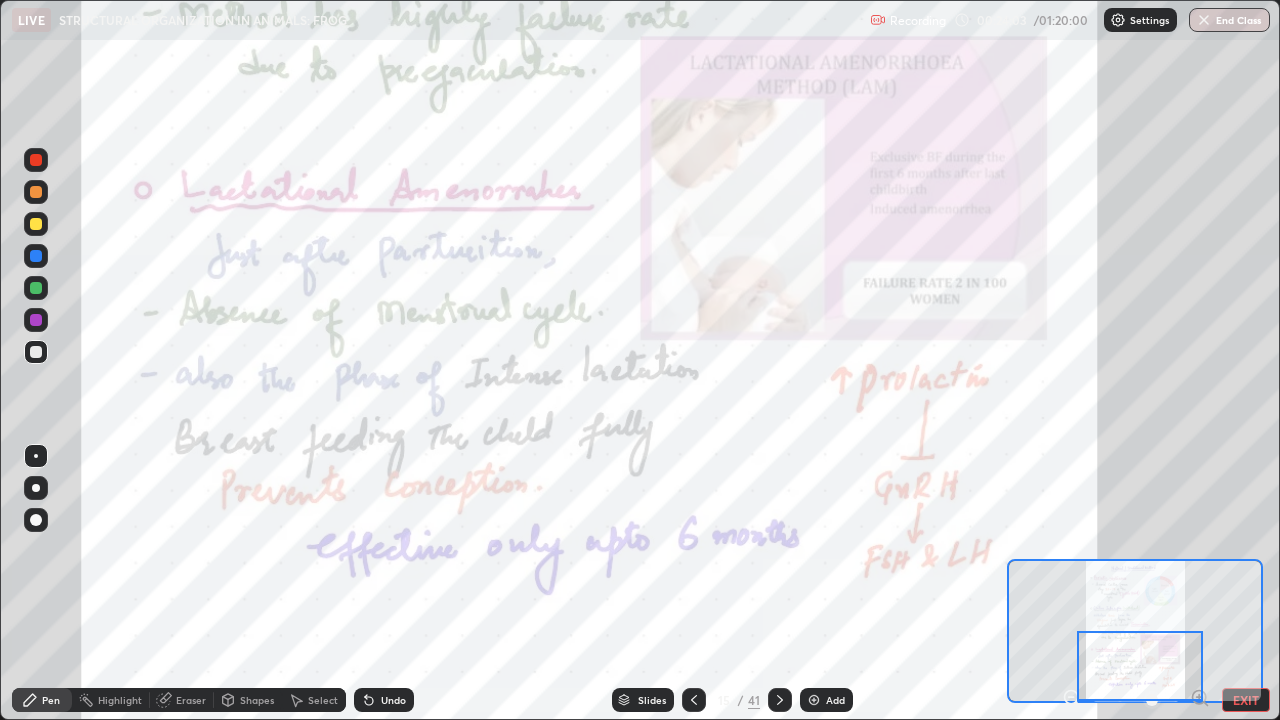 click at bounding box center (780, 700) 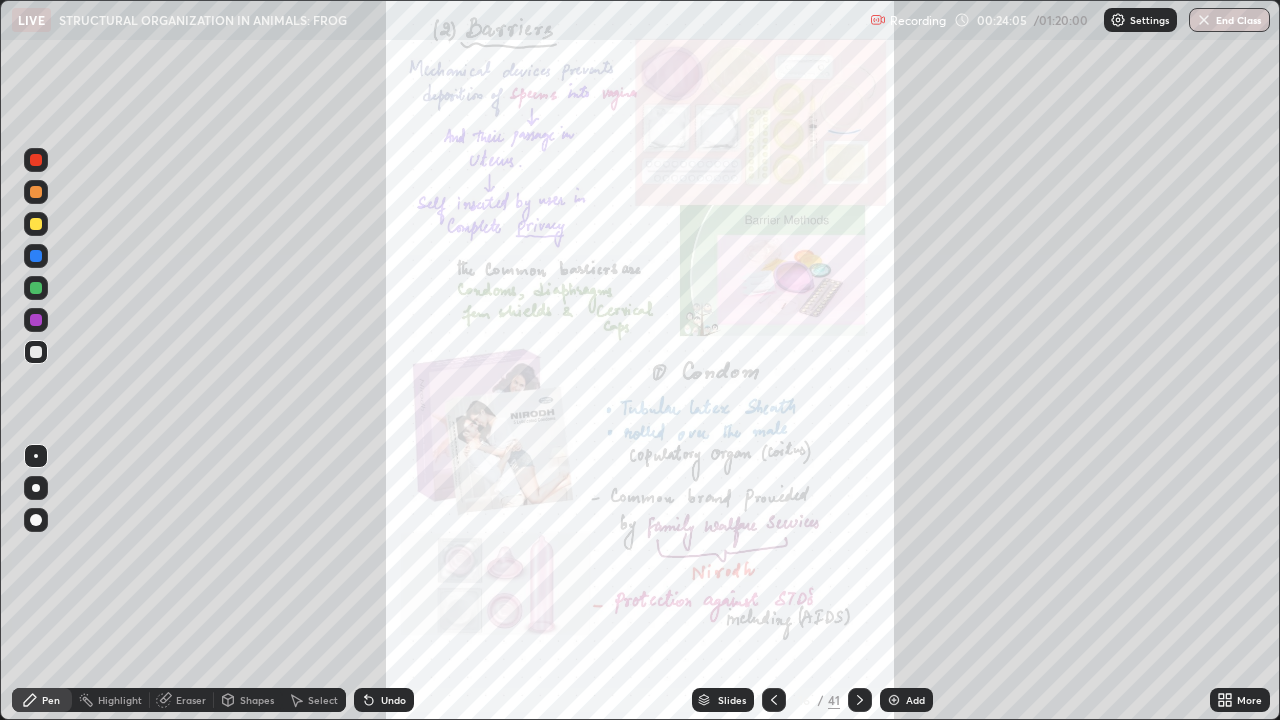 click 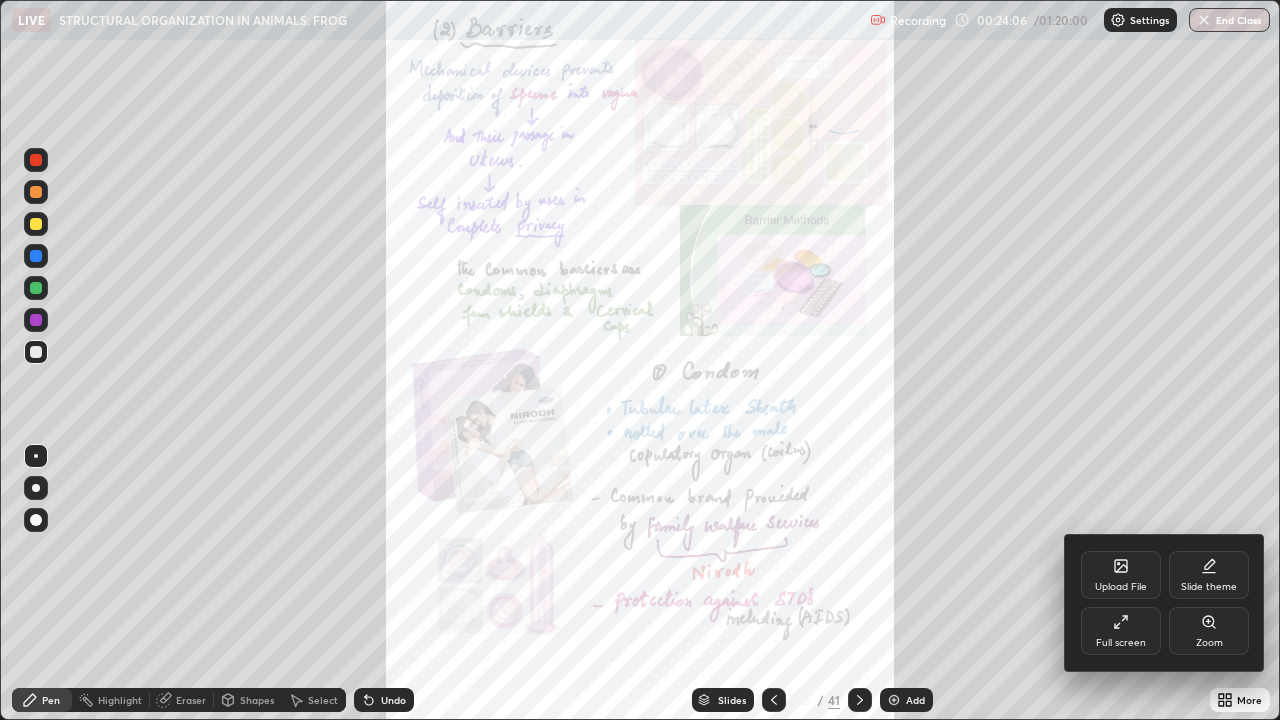 click on "Zoom" at bounding box center [1209, 631] 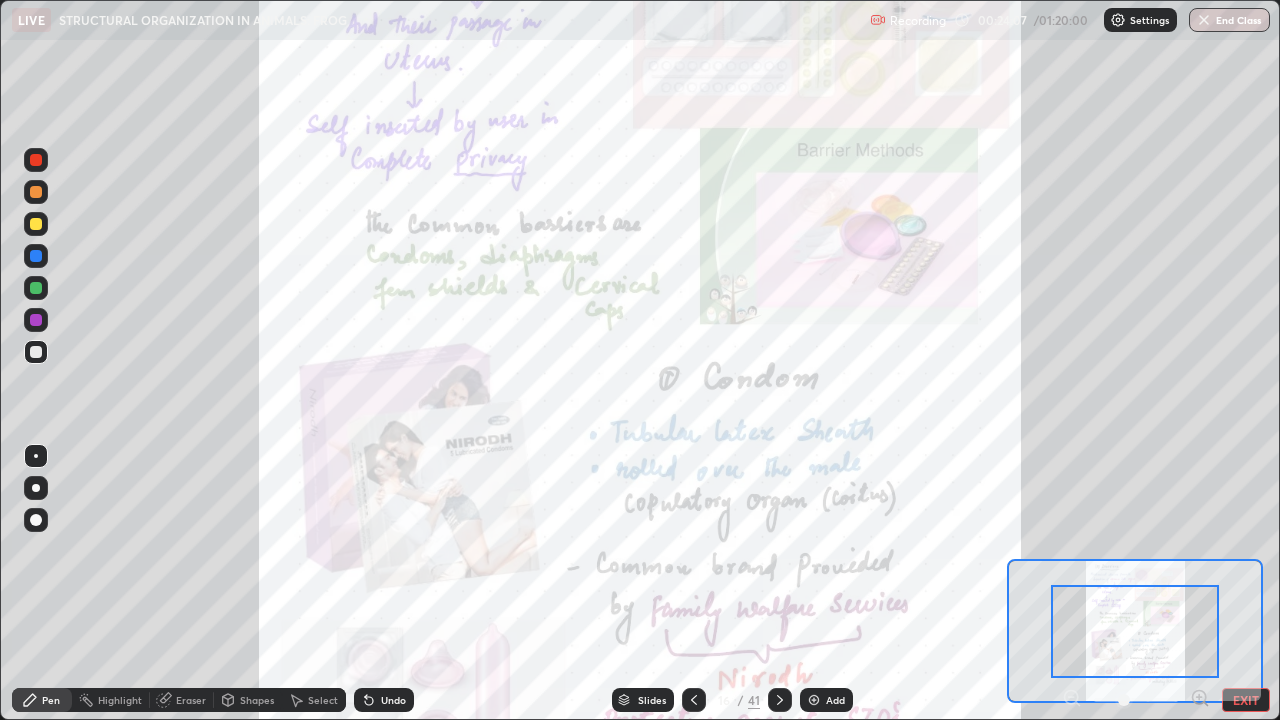 click 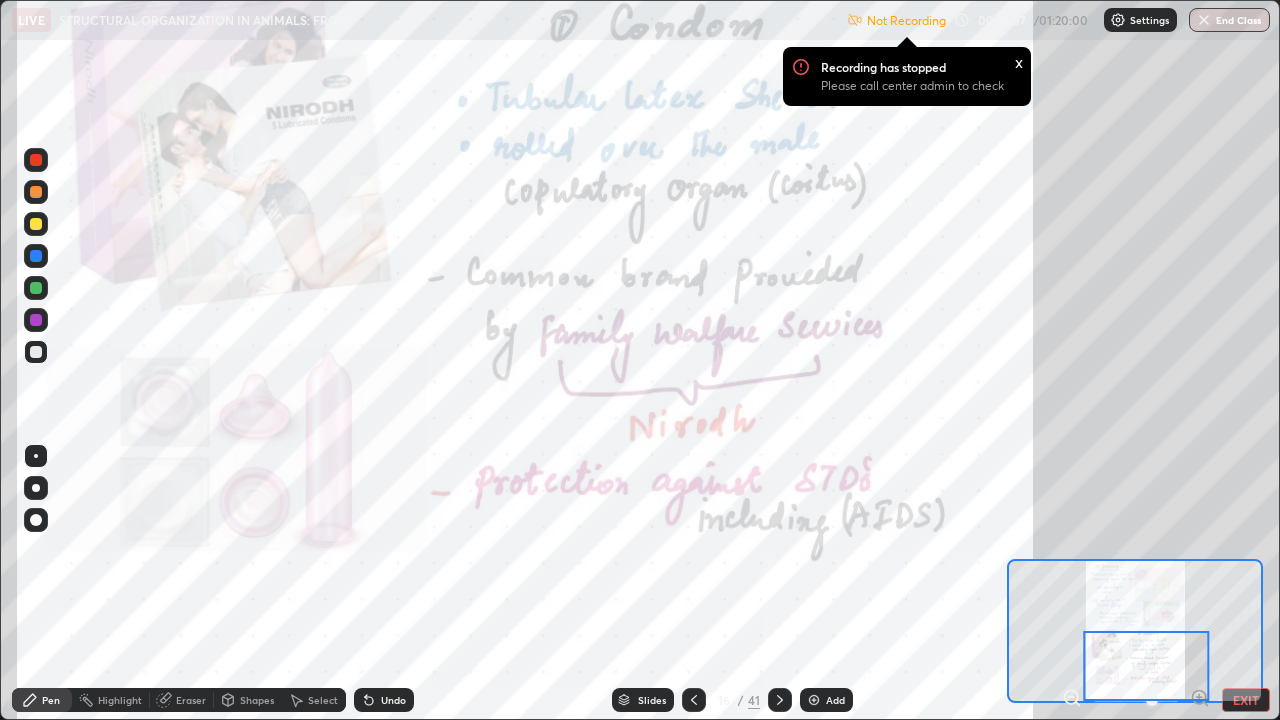 click at bounding box center (780, 700) 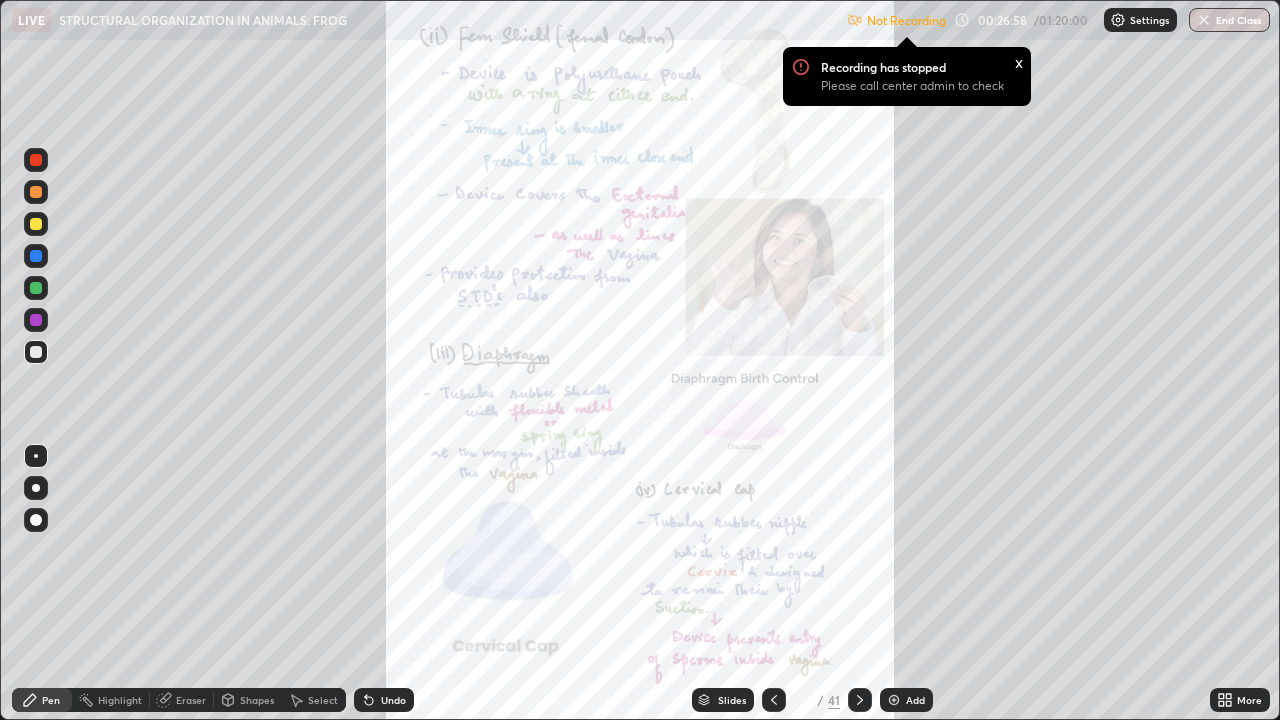 click 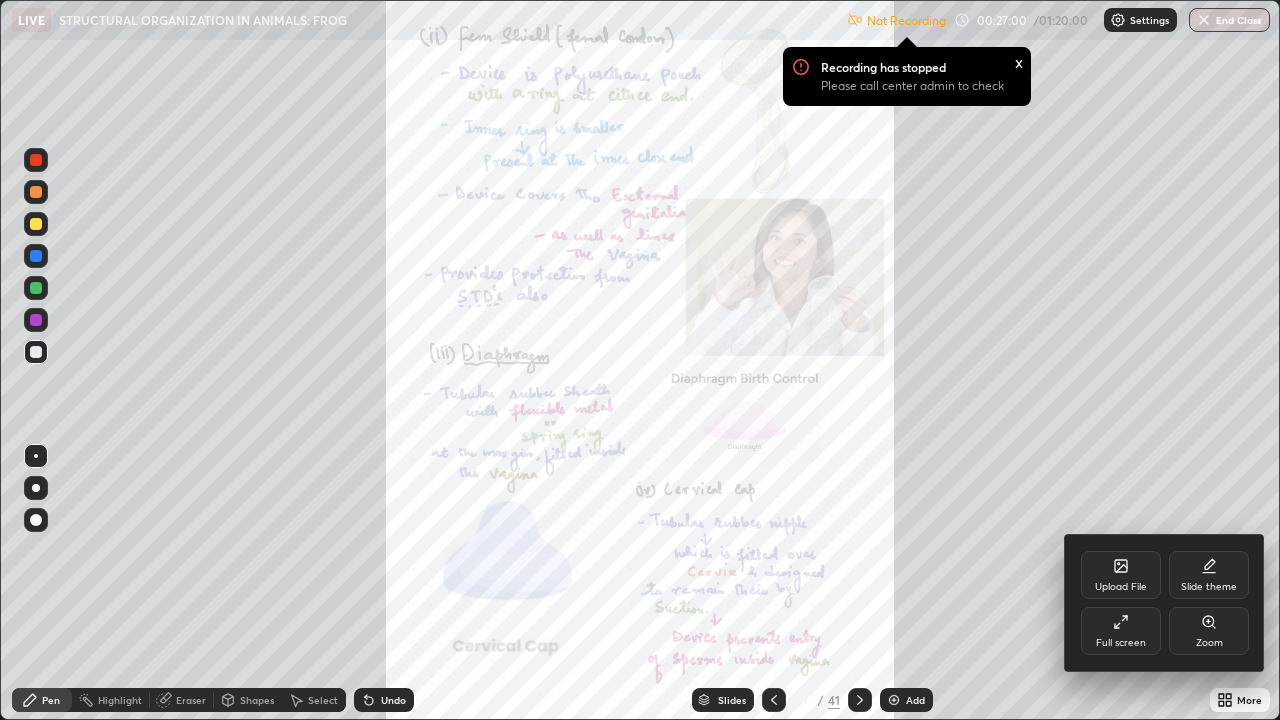 click on "Zoom" at bounding box center [1209, 631] 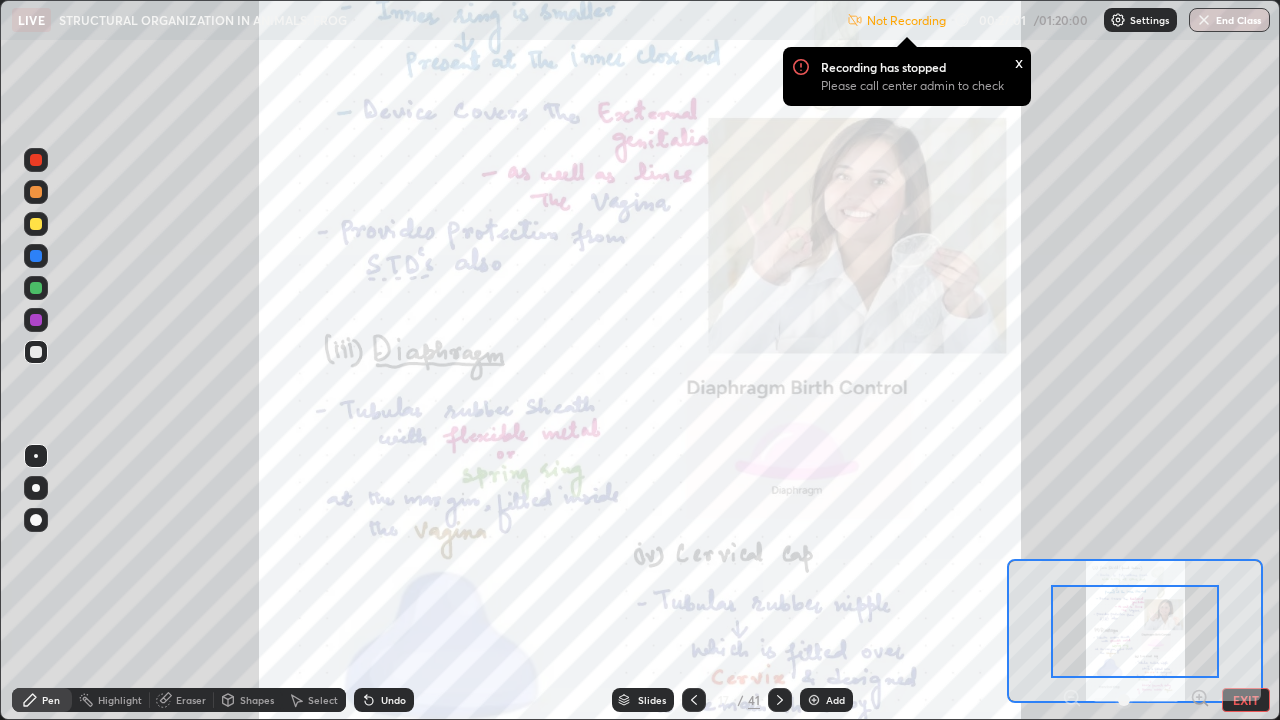 click 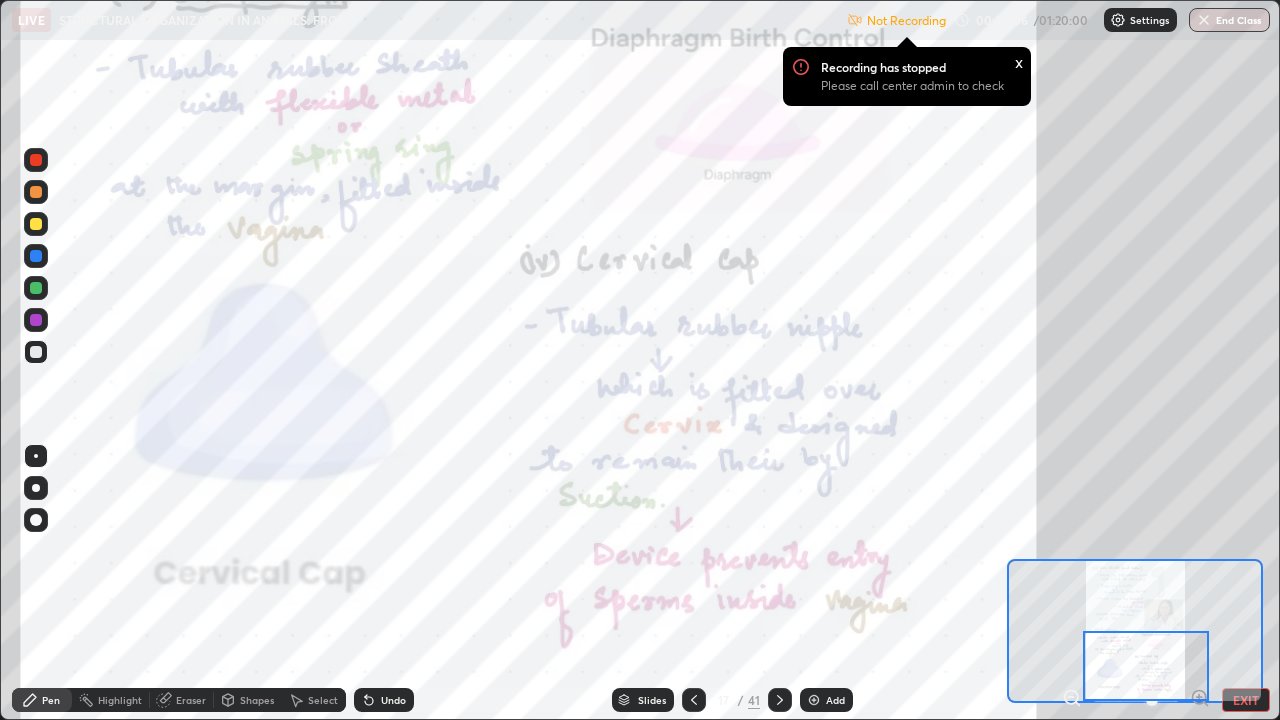 click 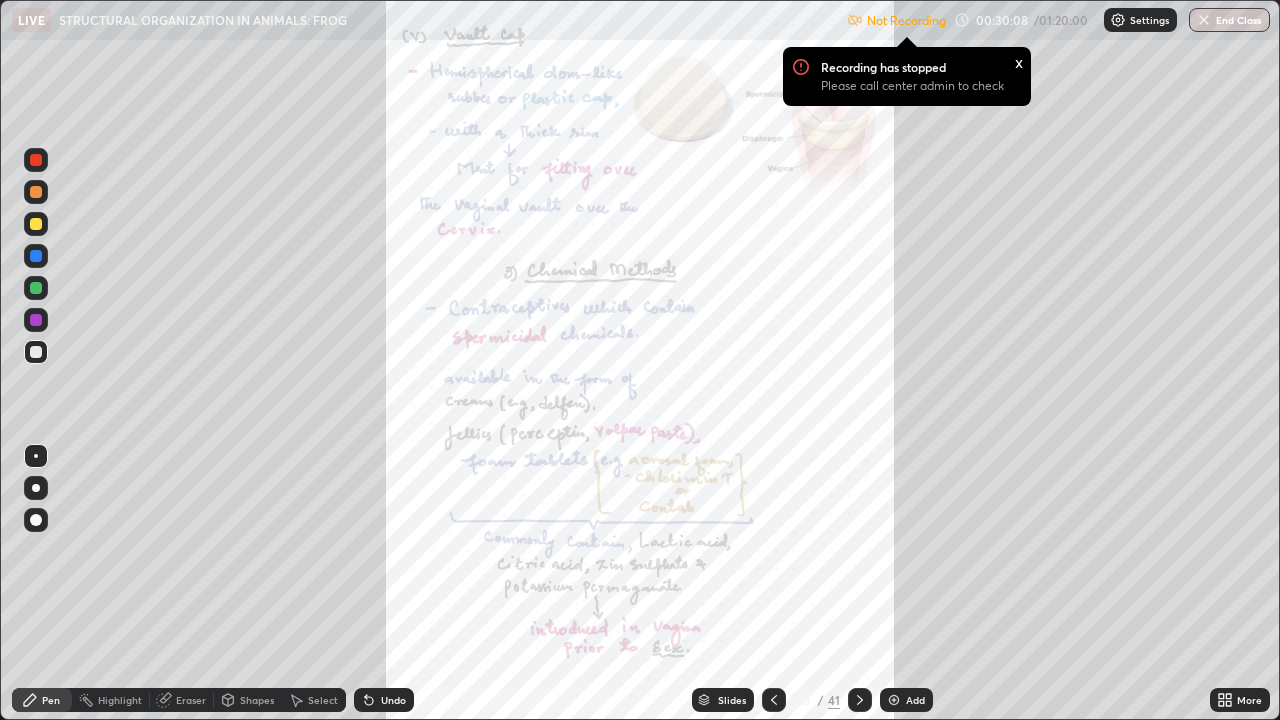 click 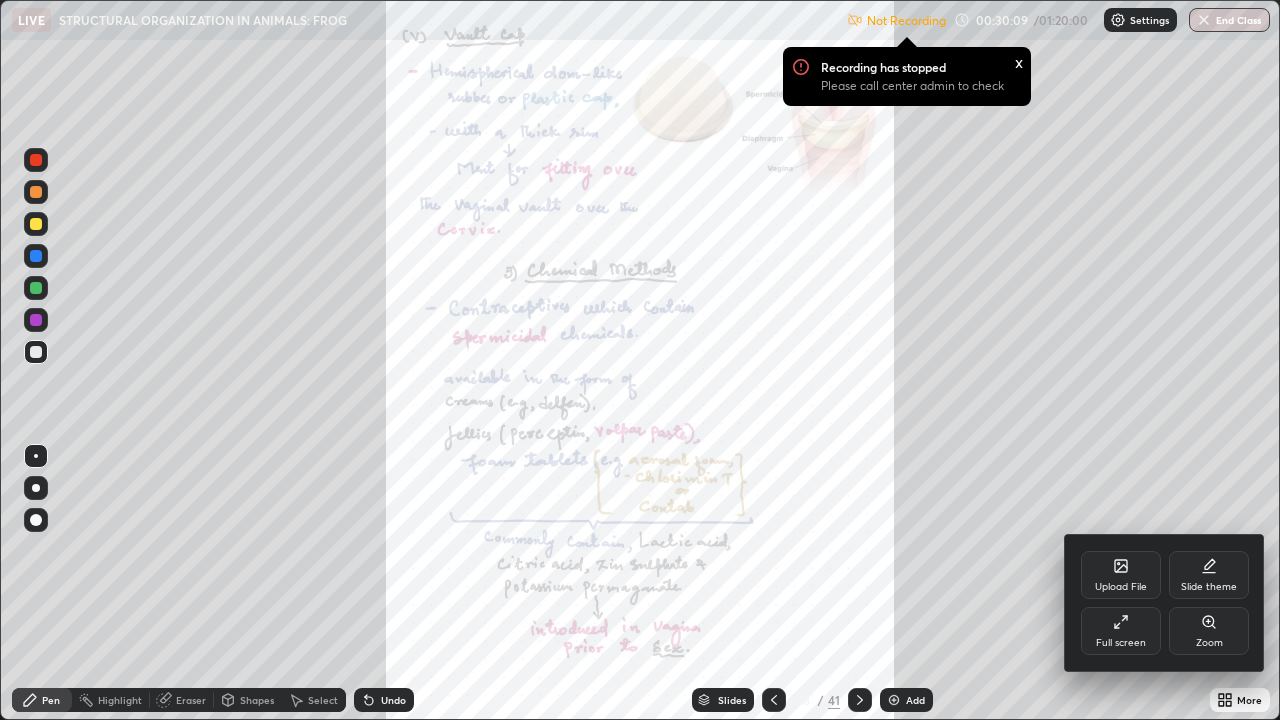 click on "Zoom" at bounding box center [1209, 631] 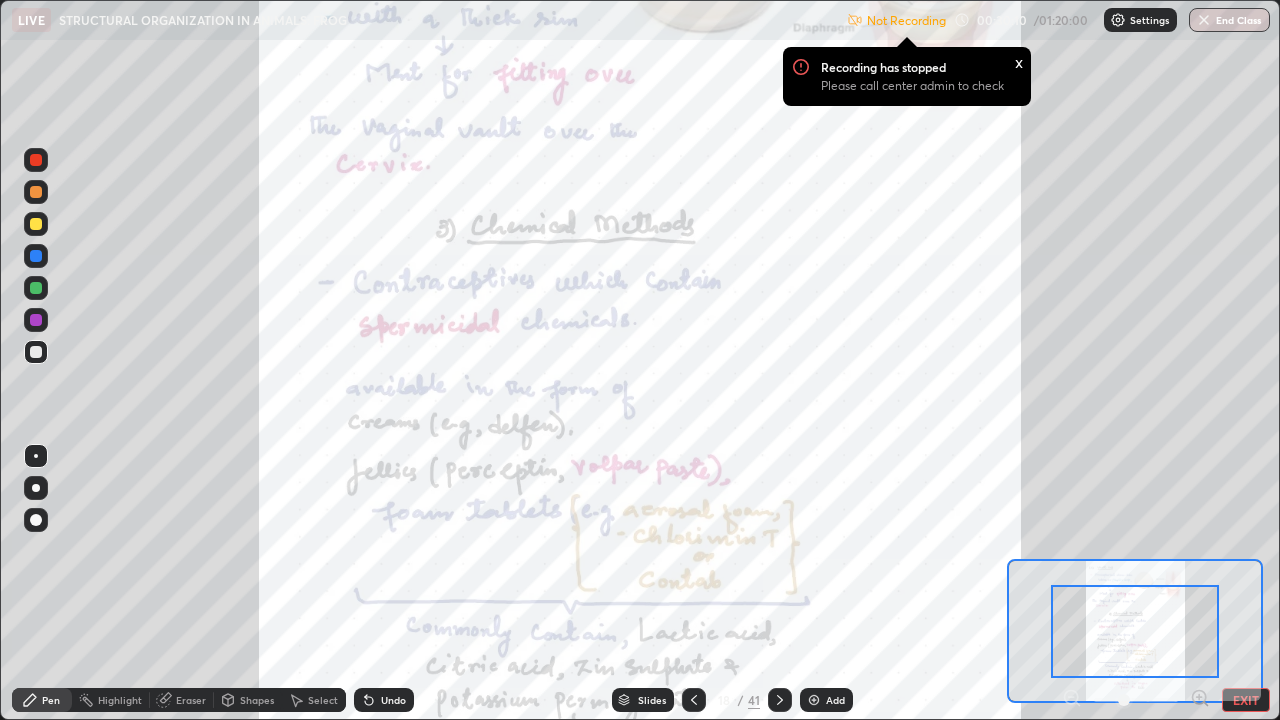 click 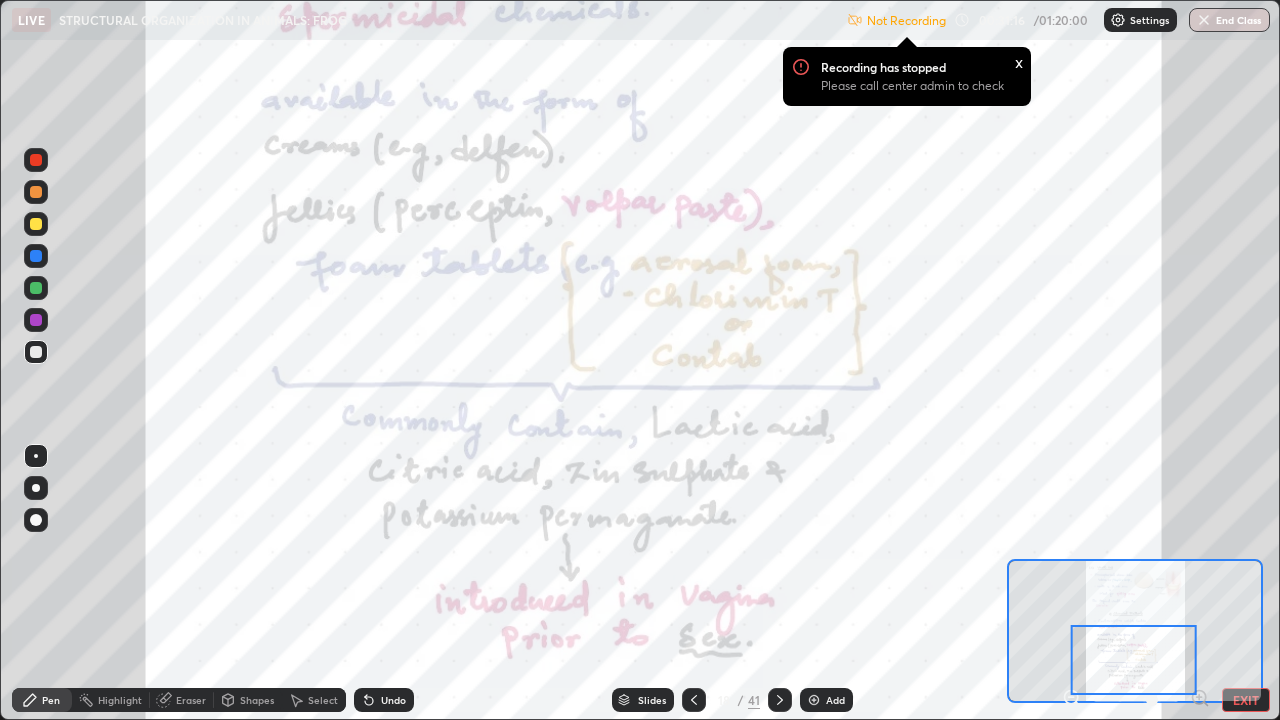 click 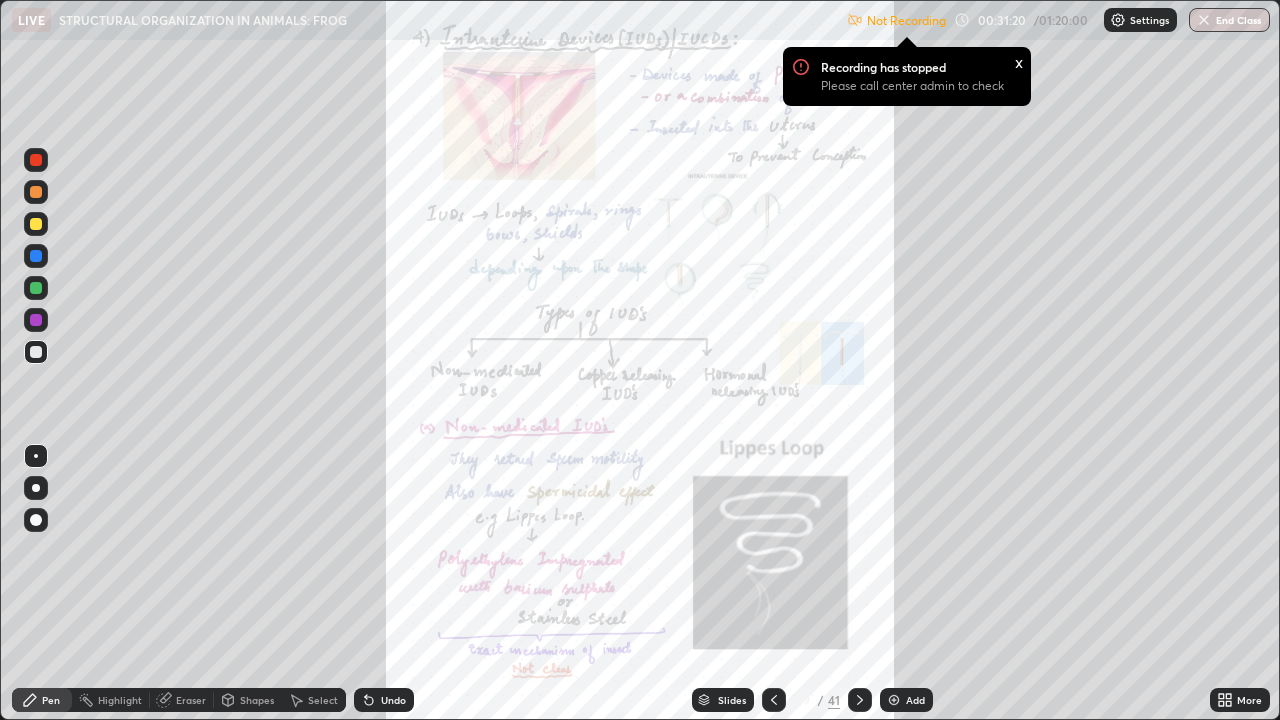 click 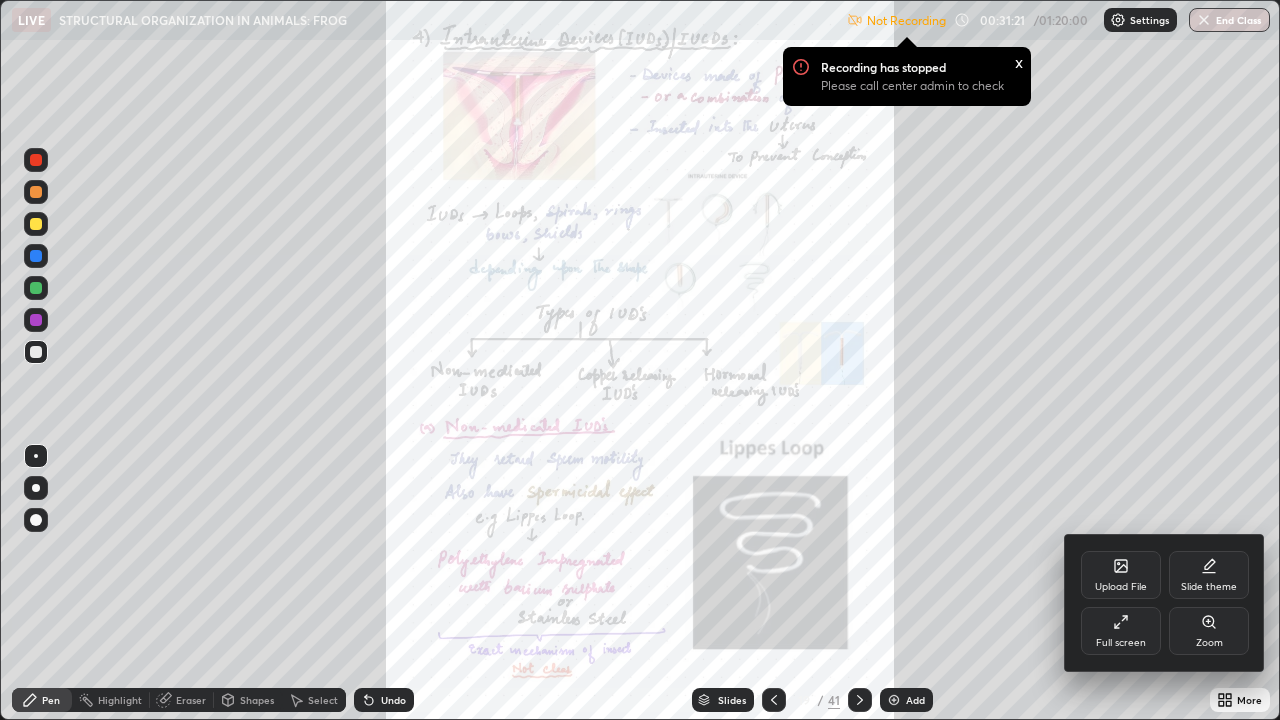 click on "Zoom" at bounding box center (1209, 631) 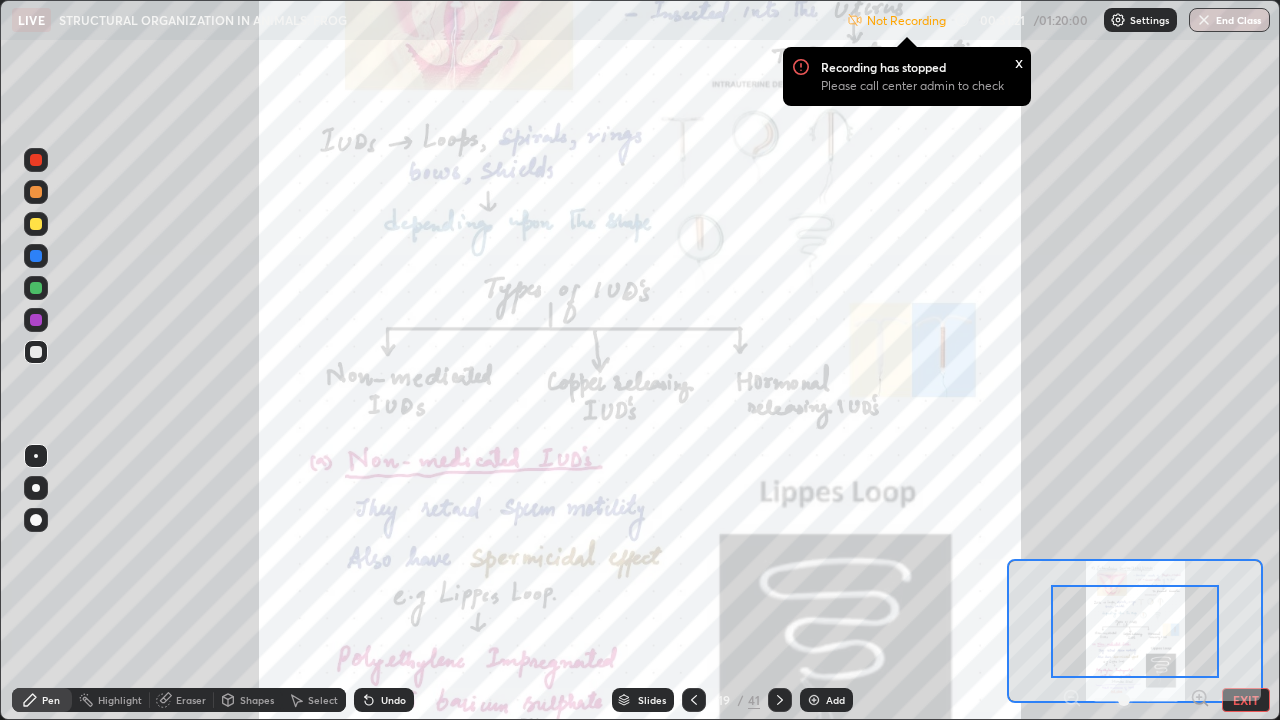 click 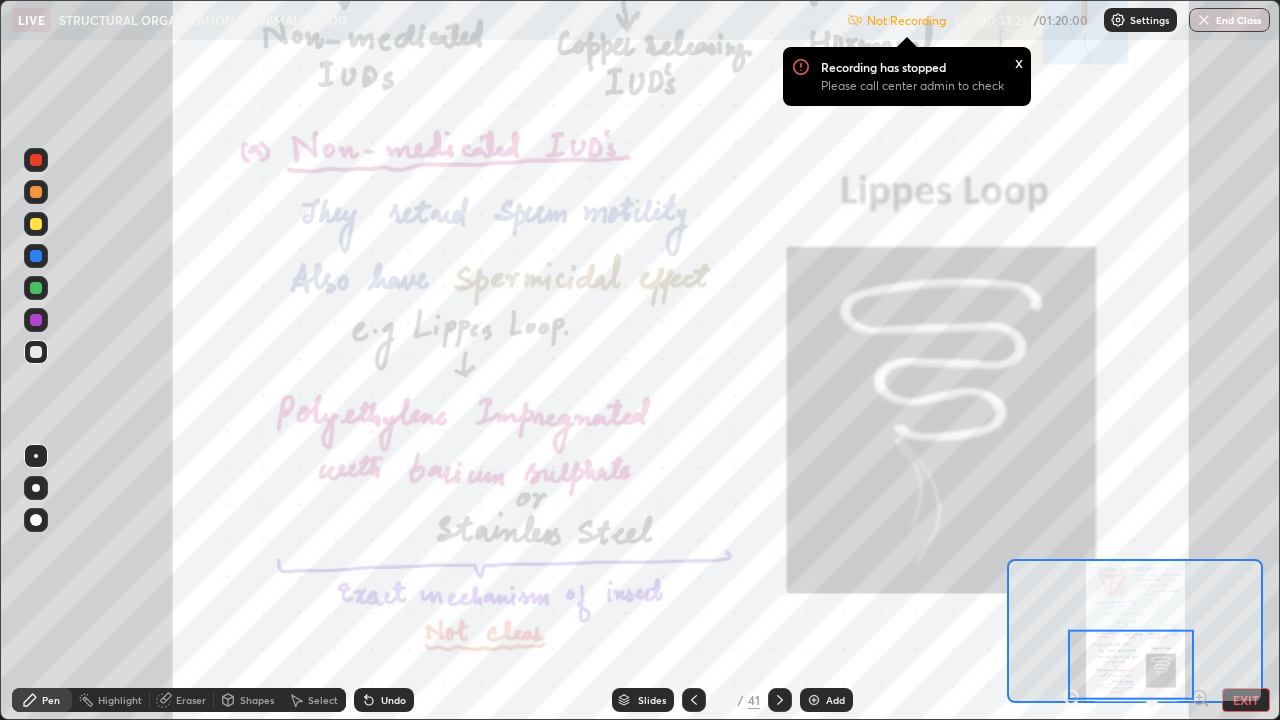 click 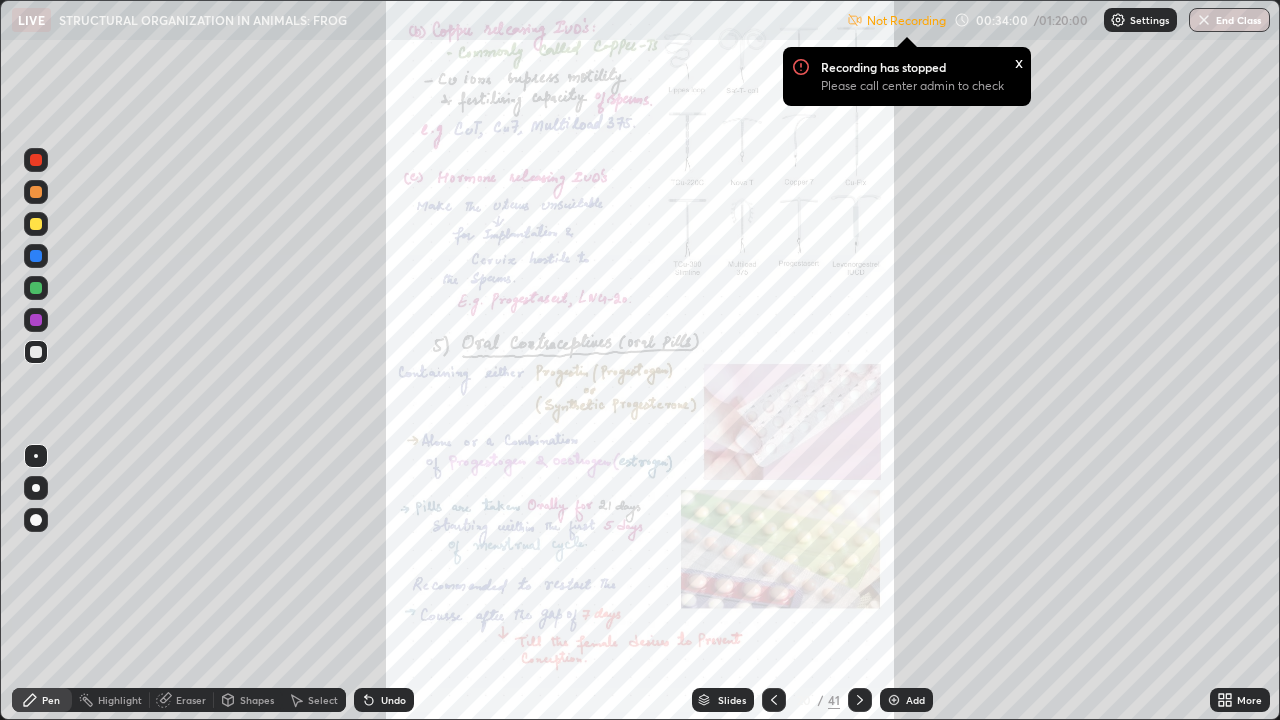 click 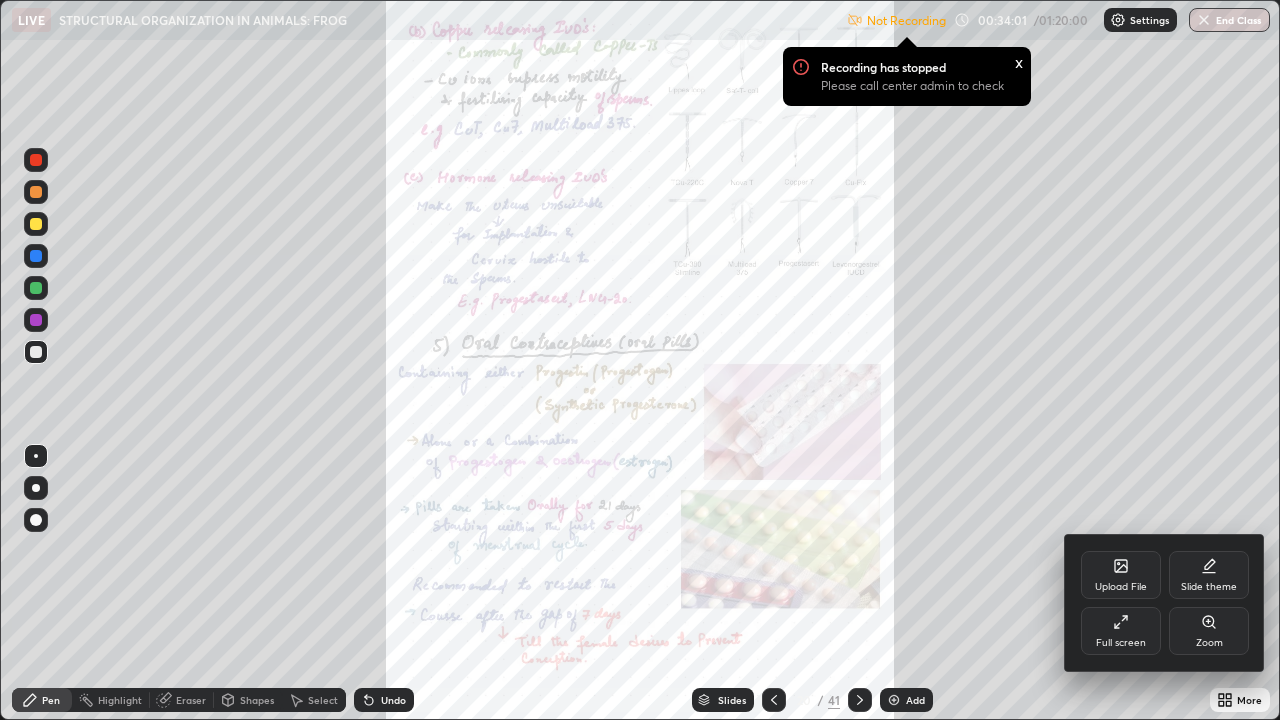 click 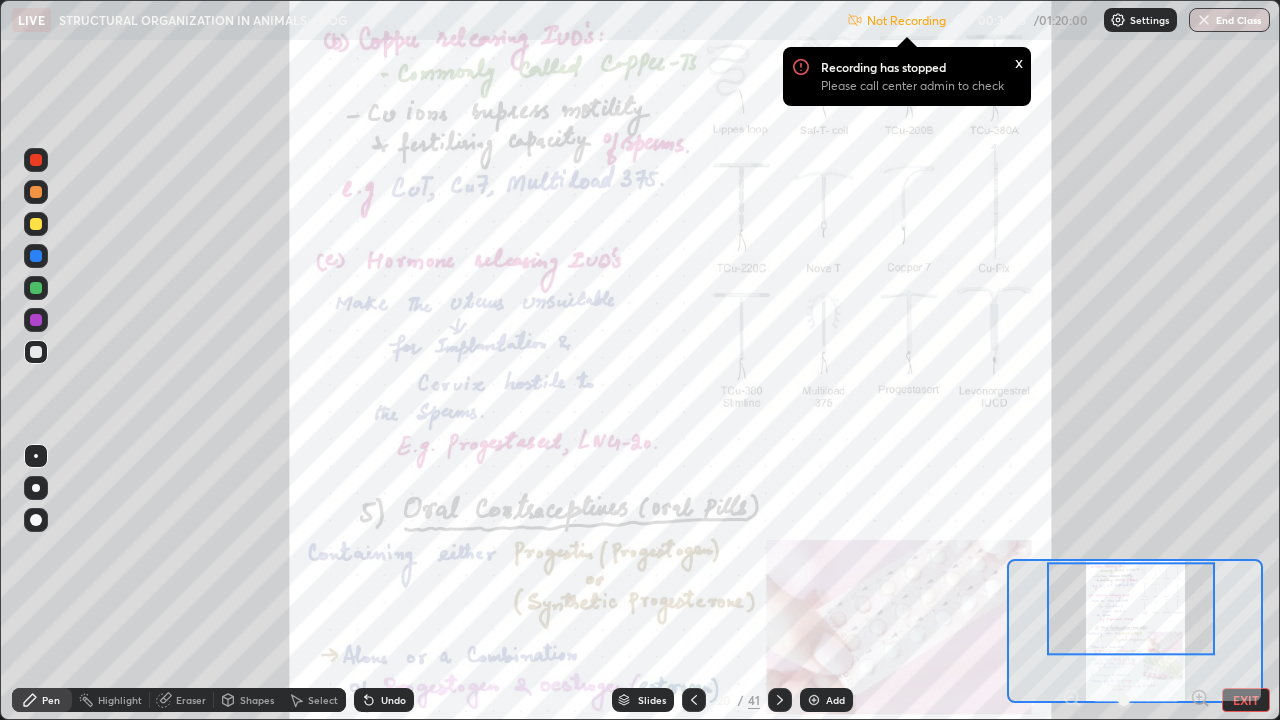 click 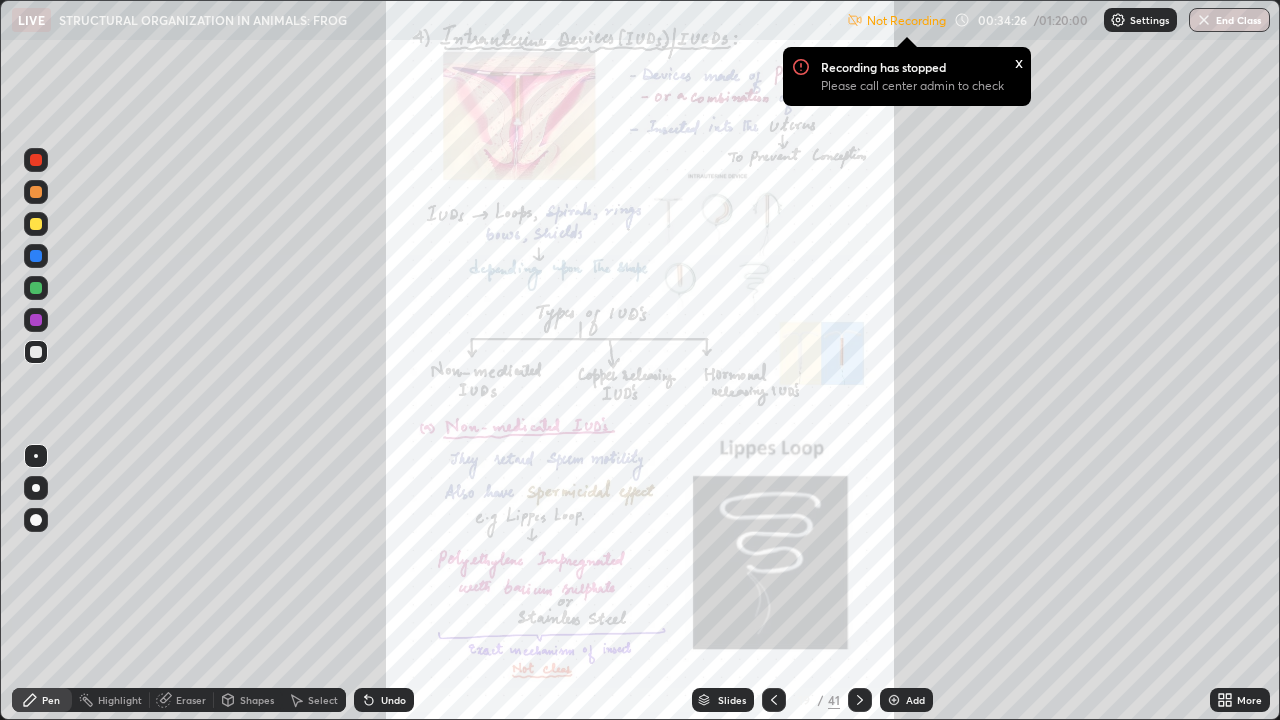 click 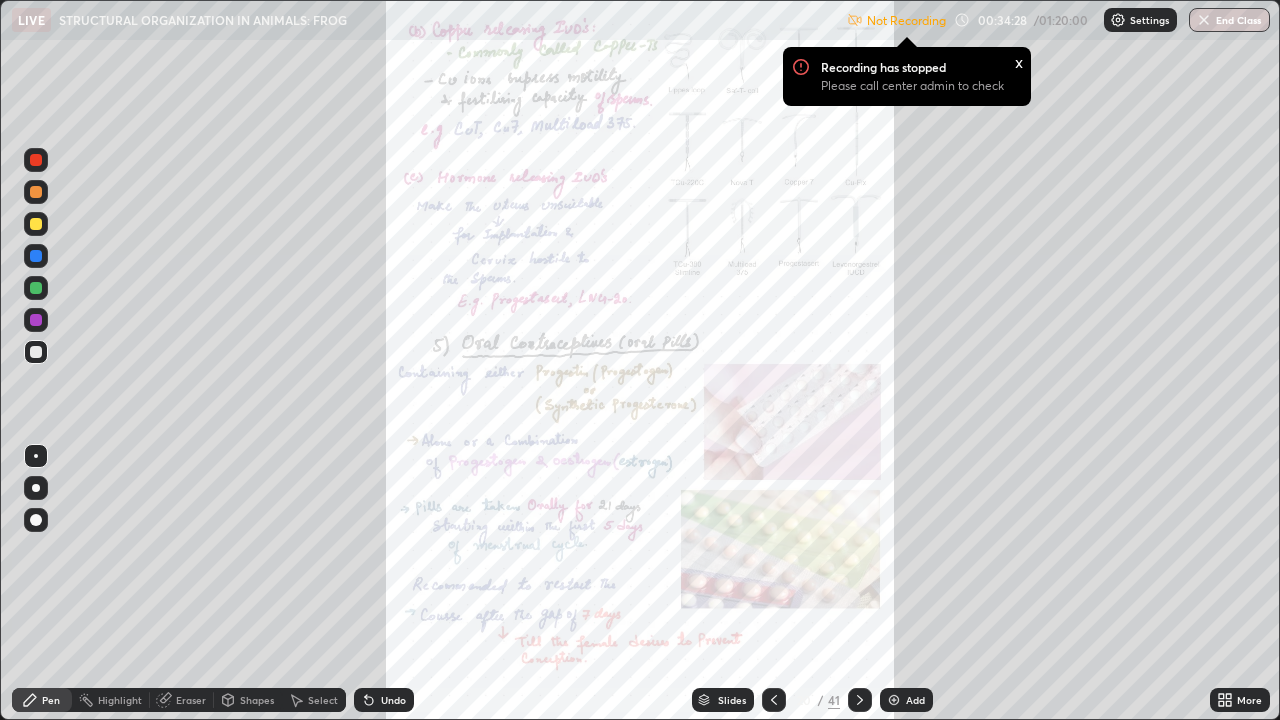 click 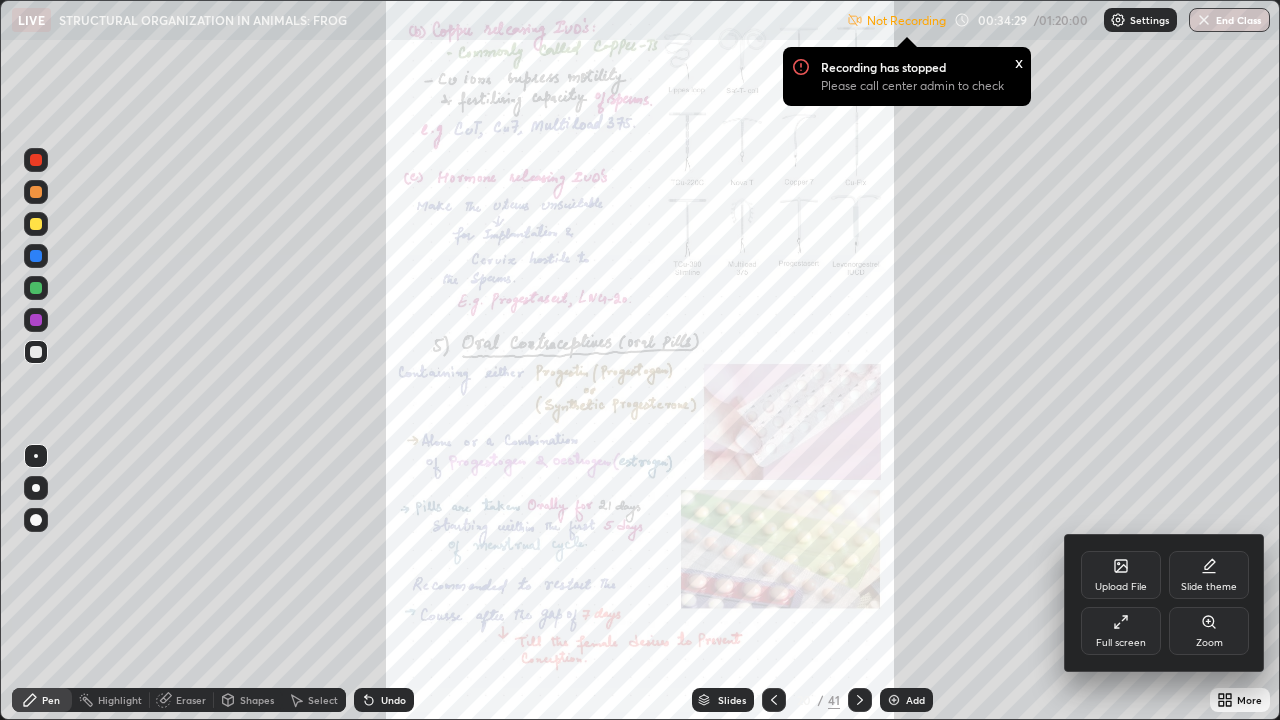 click on "Zoom" at bounding box center [1209, 643] 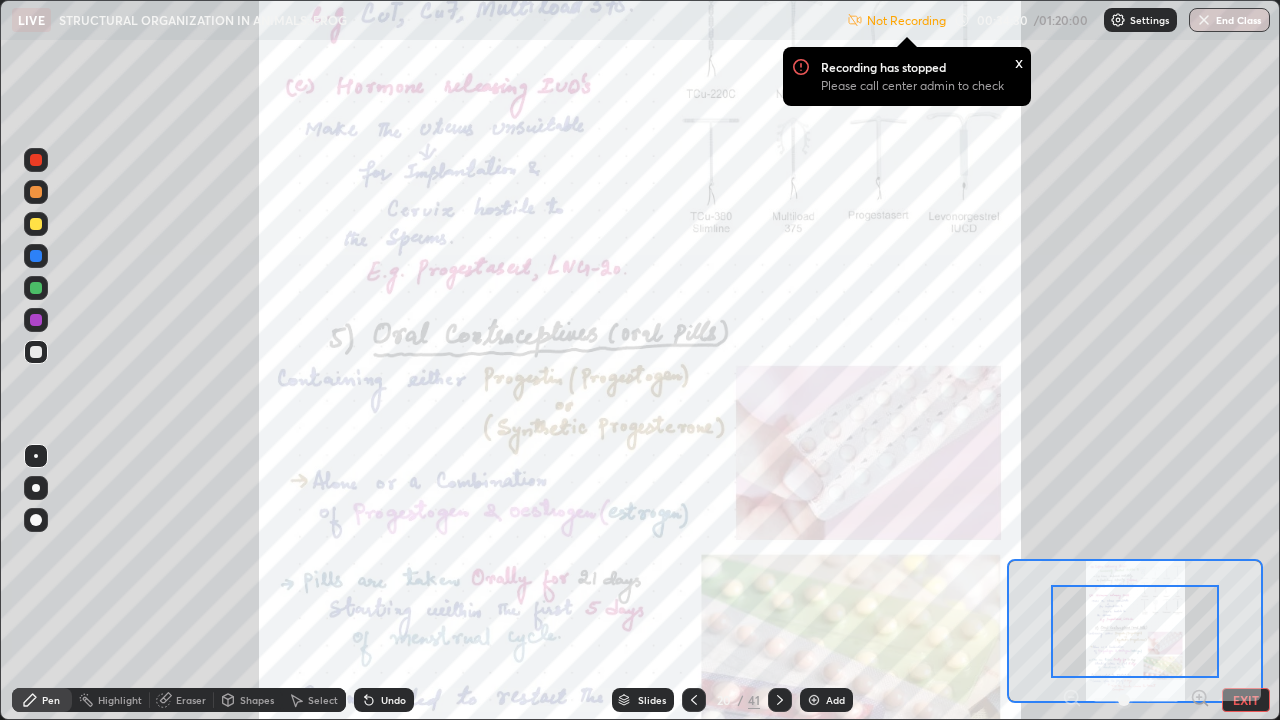 click 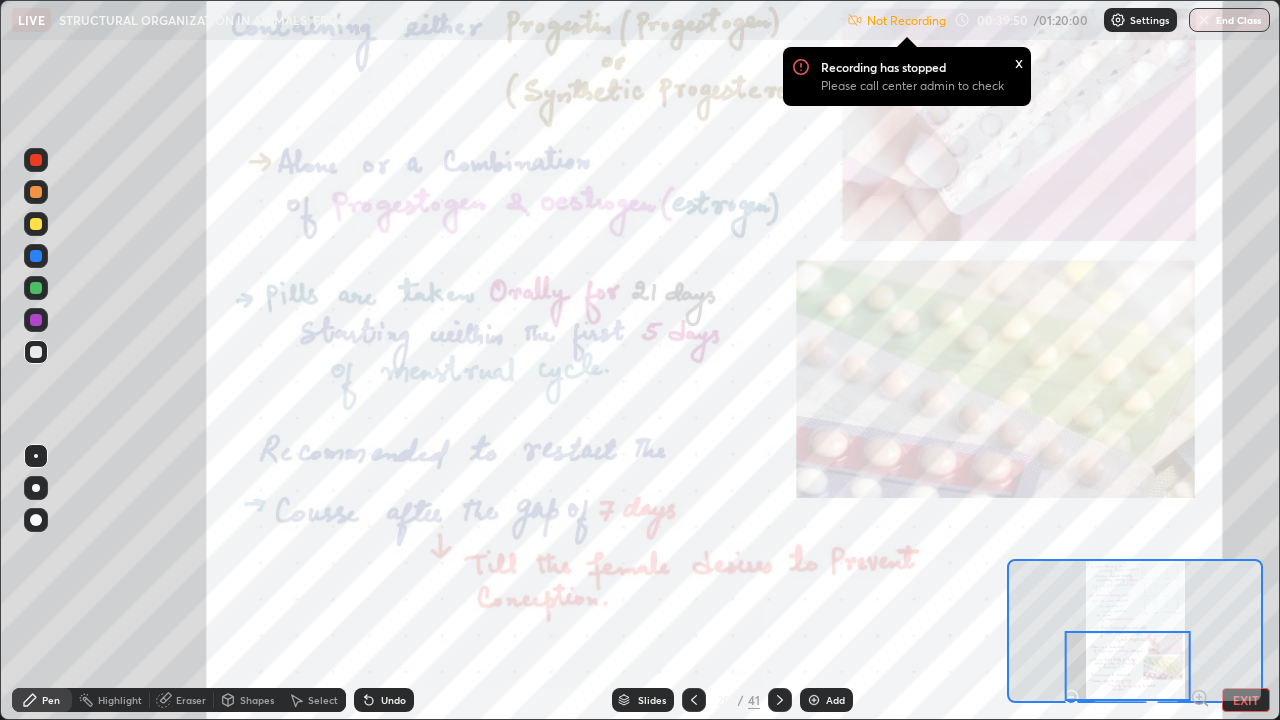 click 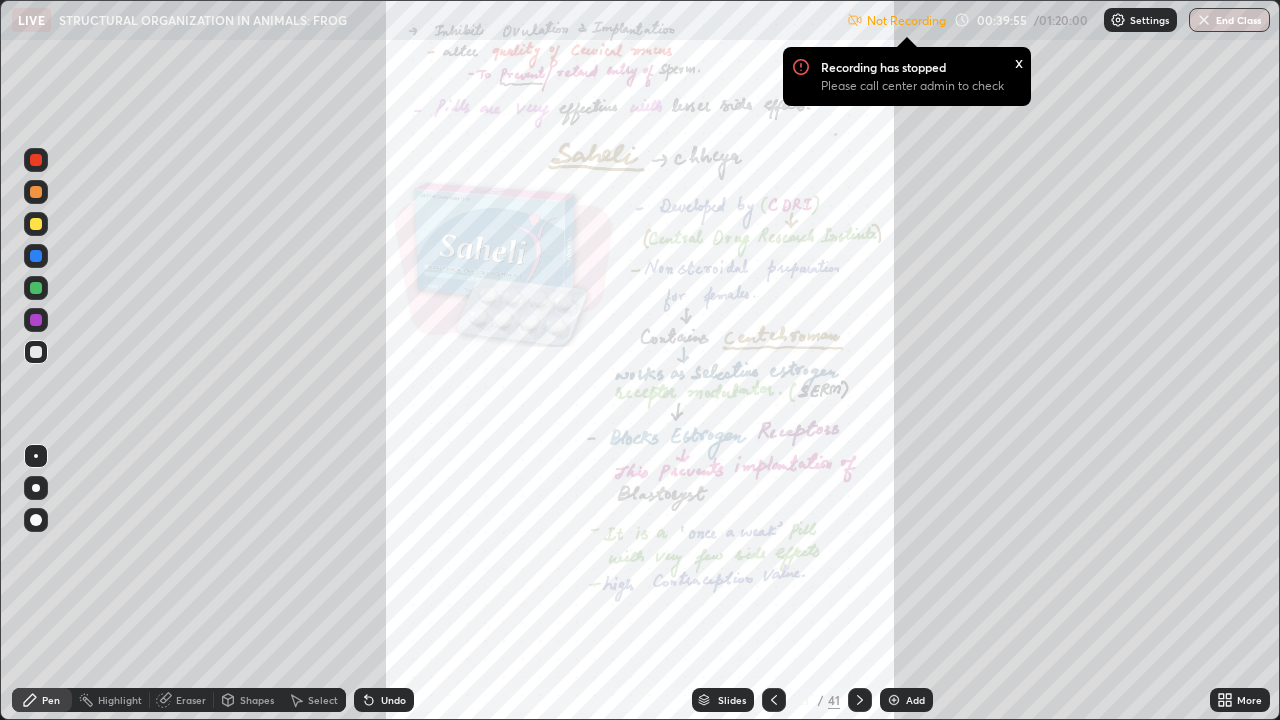 click 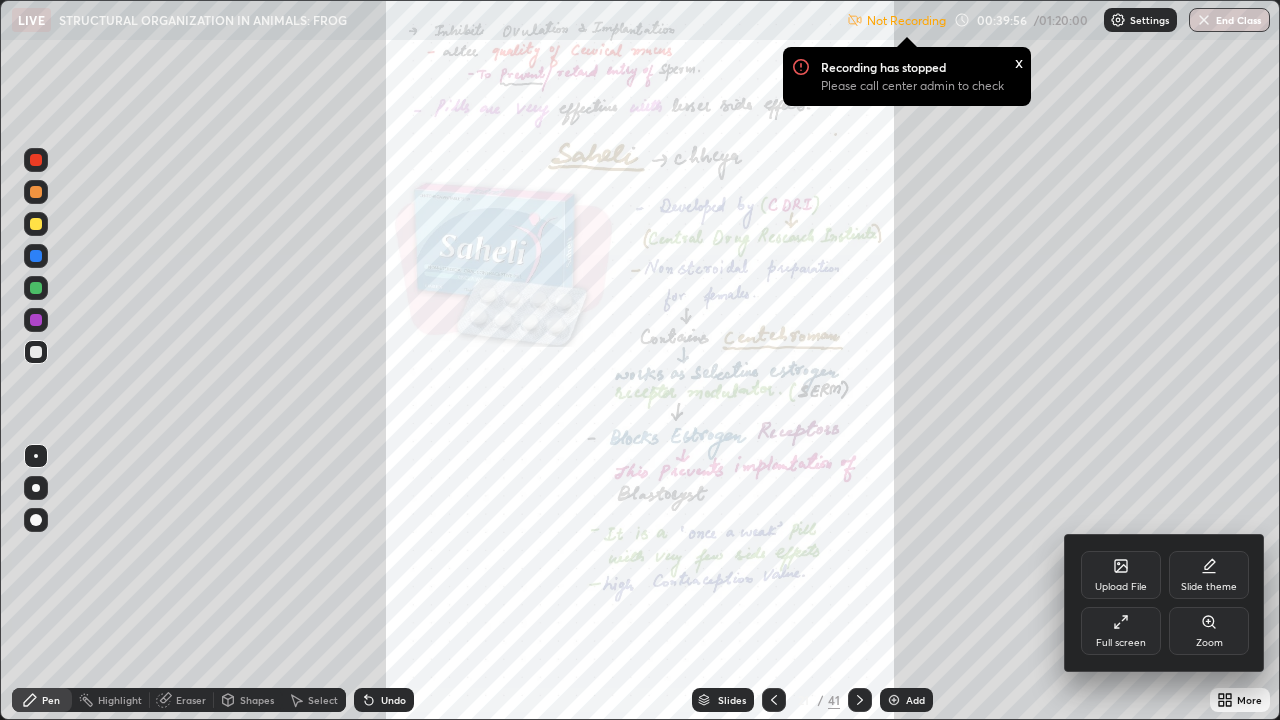 click 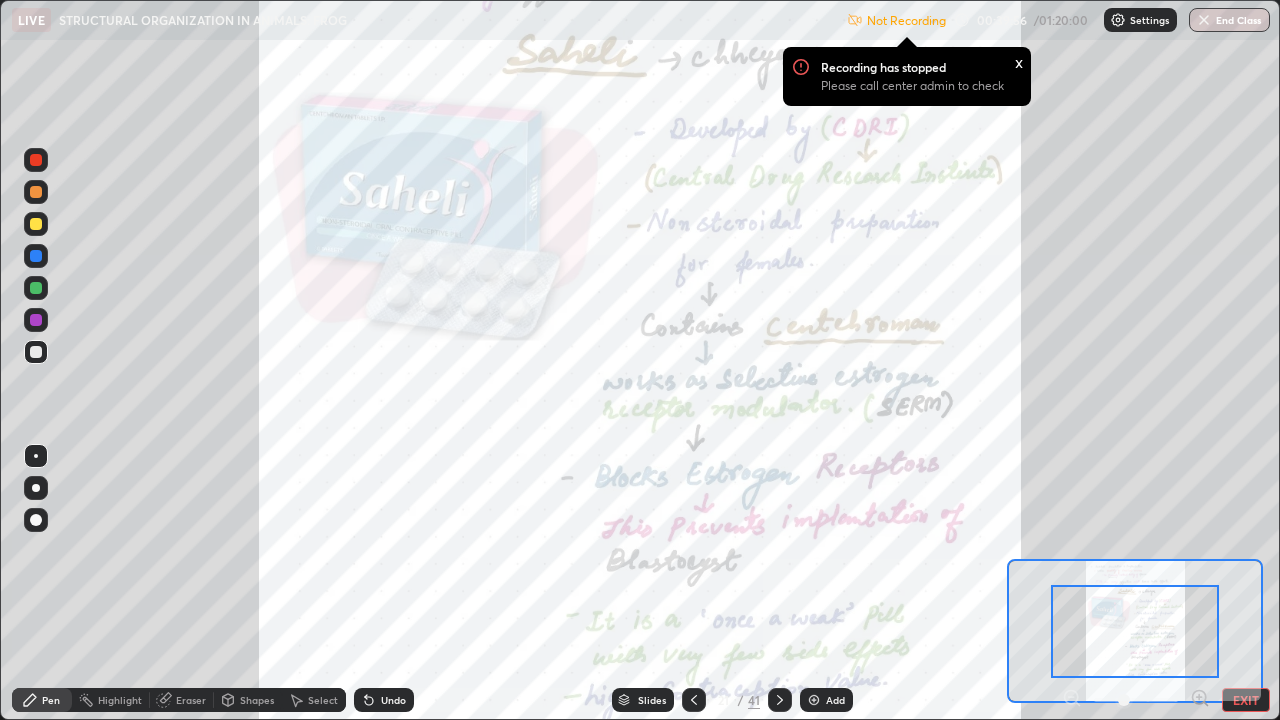 click 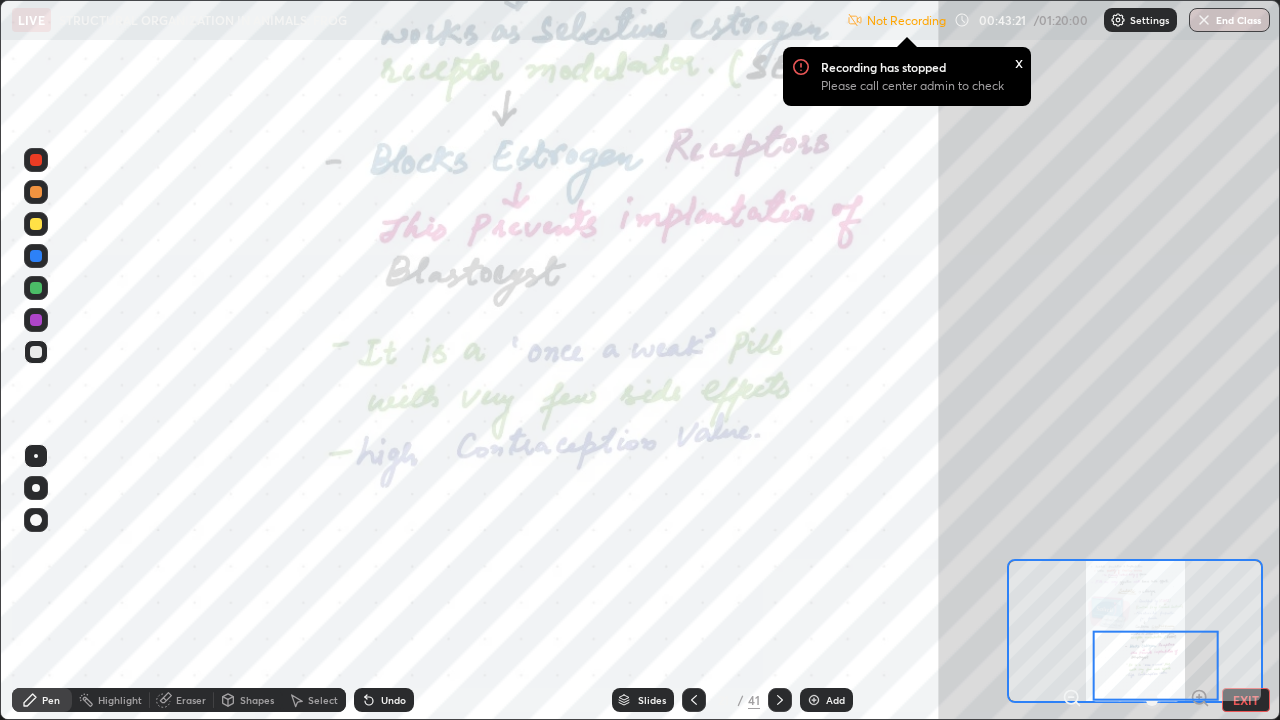 click 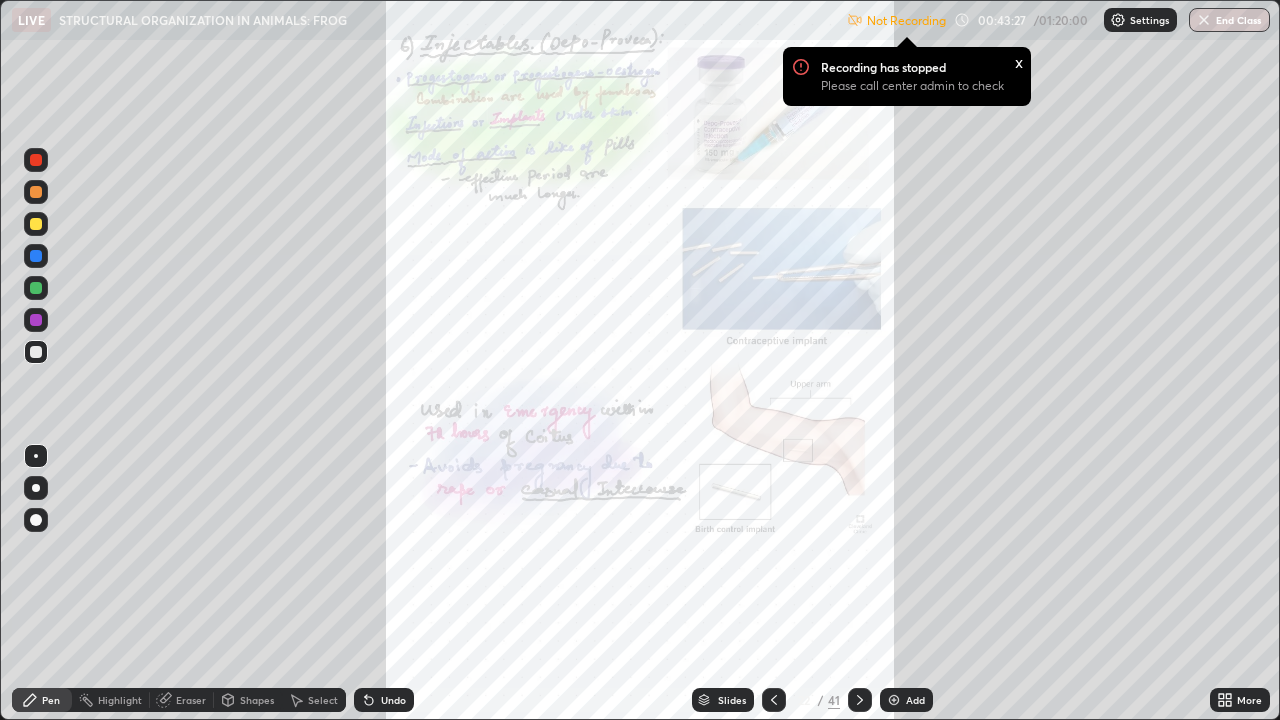 click 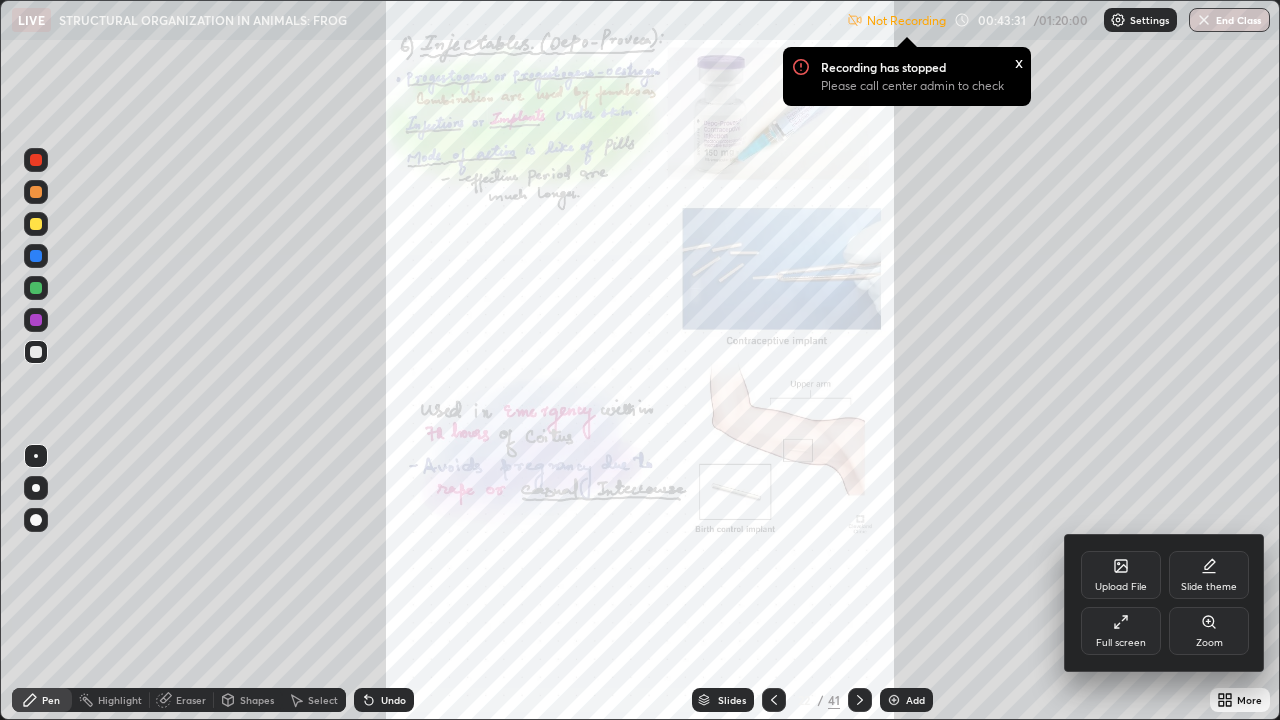 click on "Zoom" at bounding box center (1209, 643) 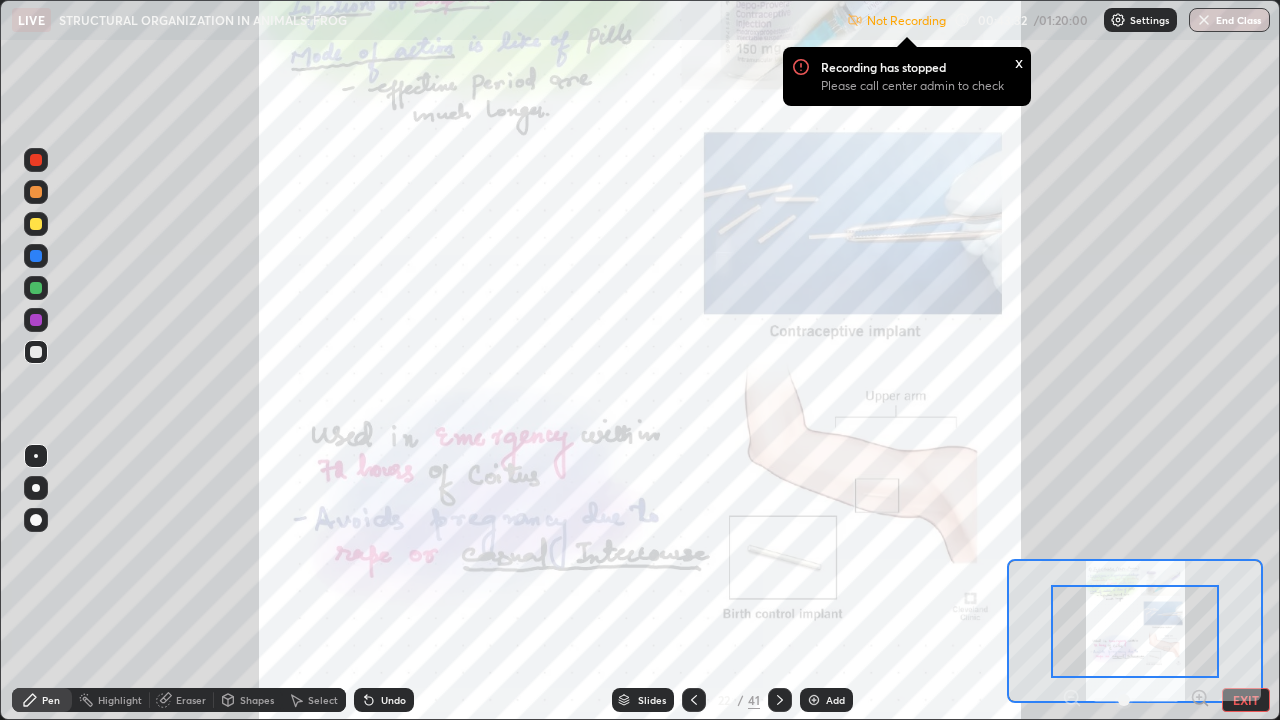 click 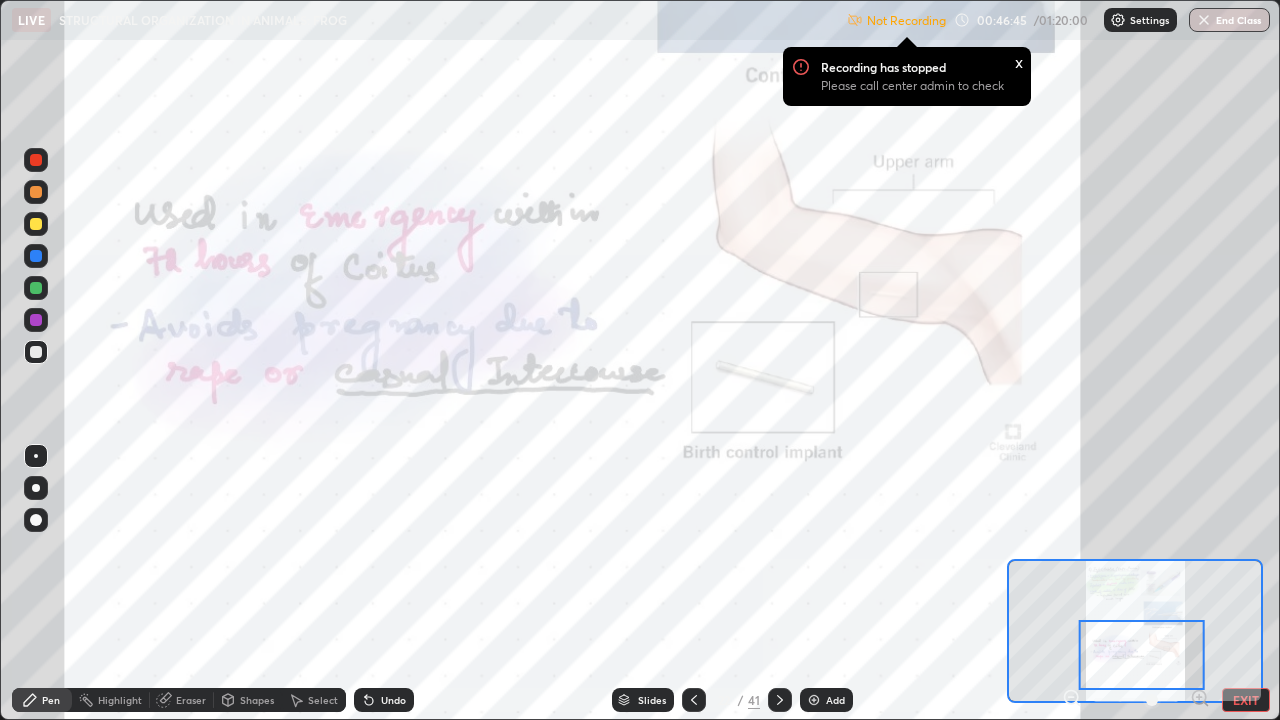 click 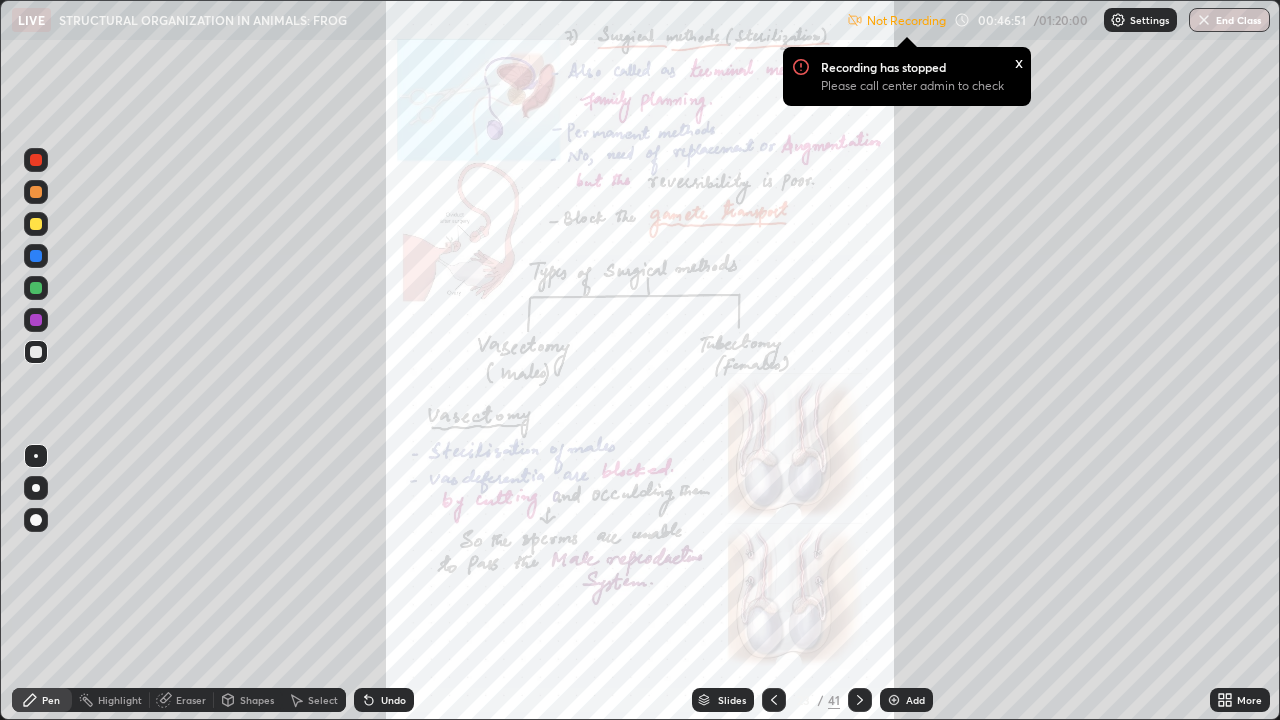 click 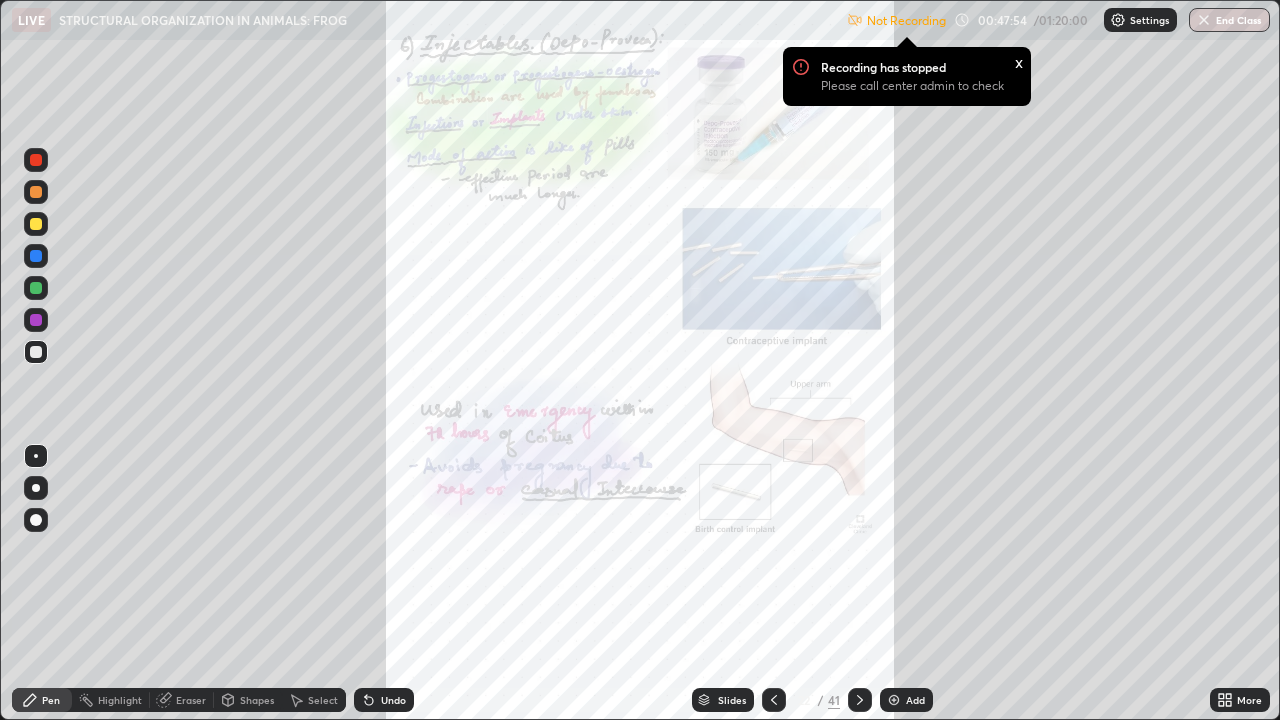 click 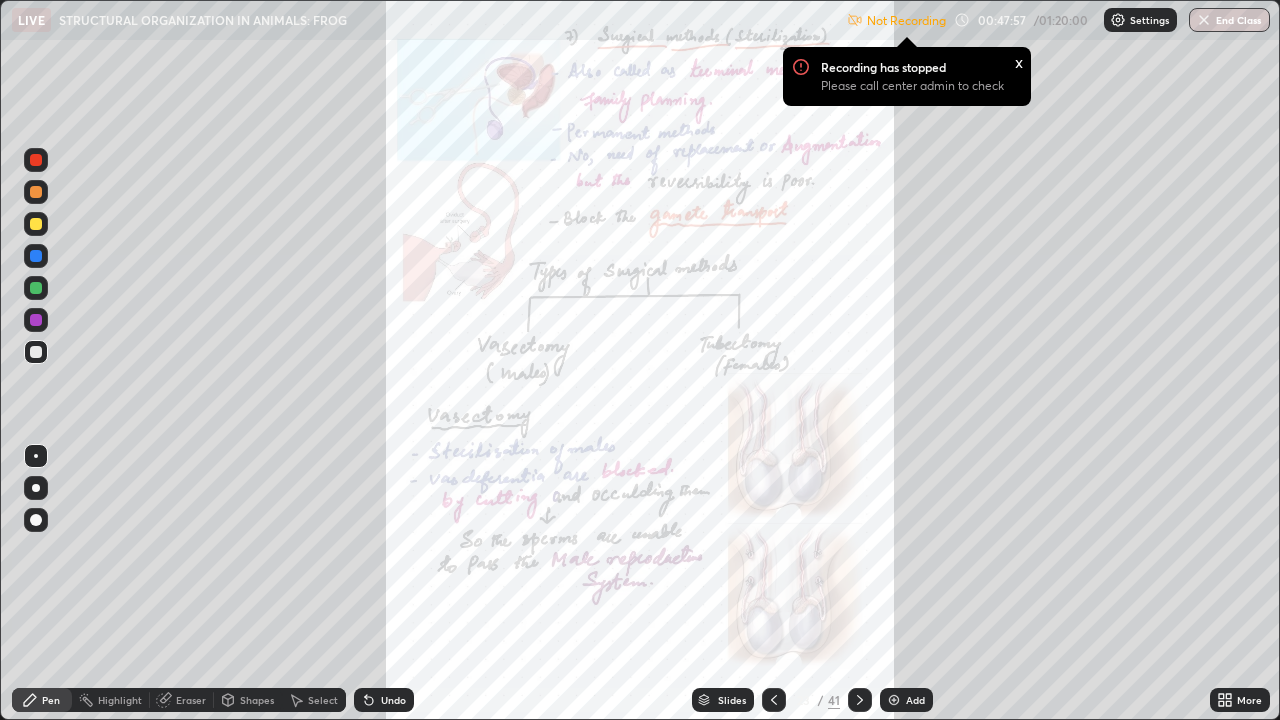 click 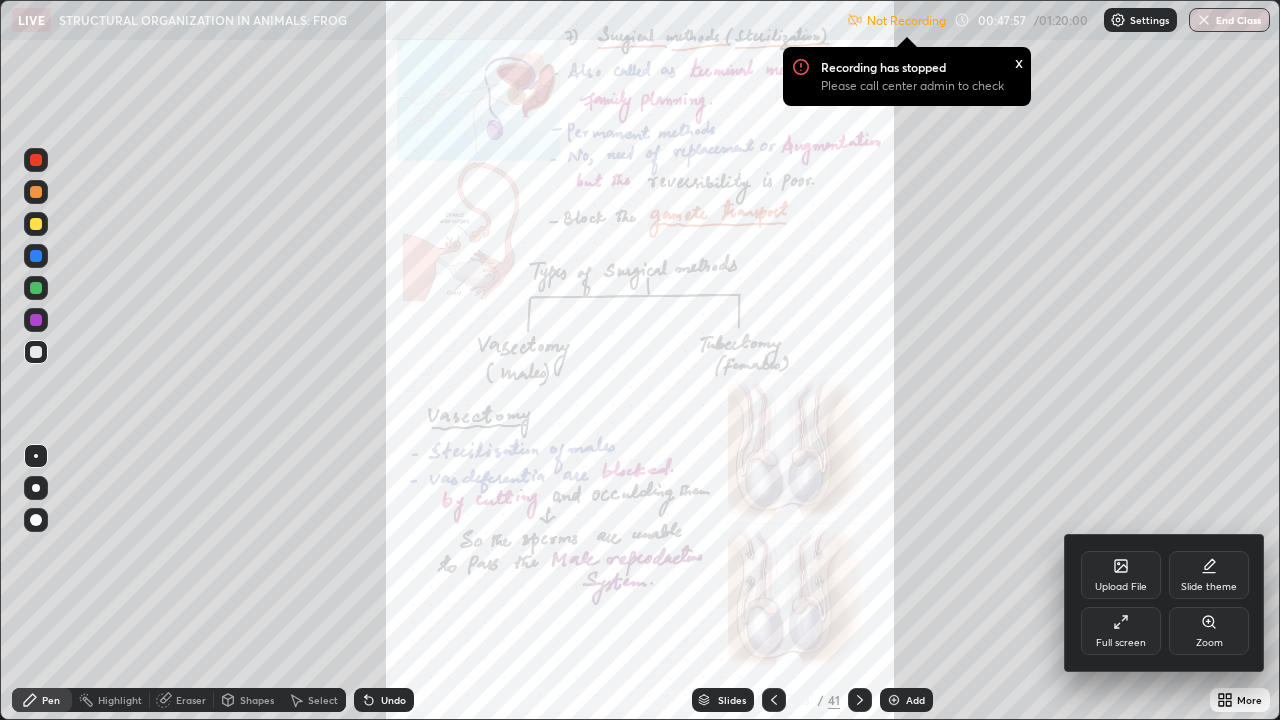 click on "Zoom" at bounding box center [1209, 631] 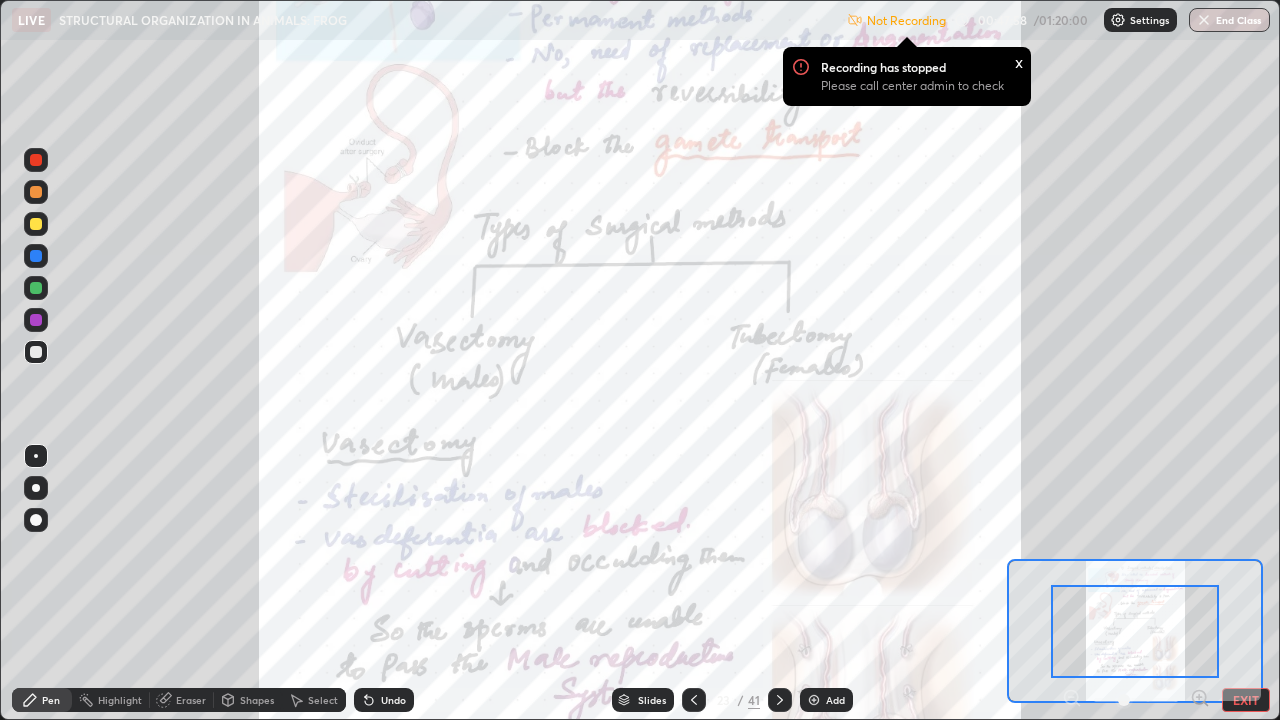 click 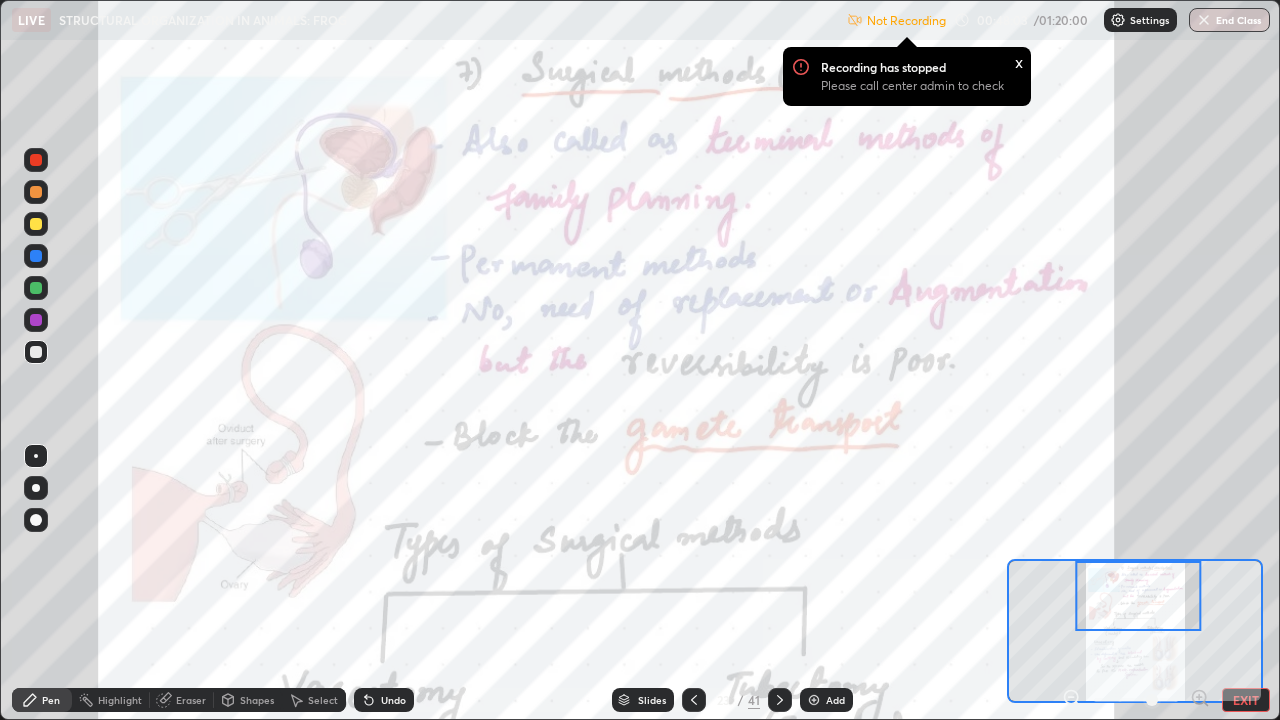 click on "x" at bounding box center (1019, 61) 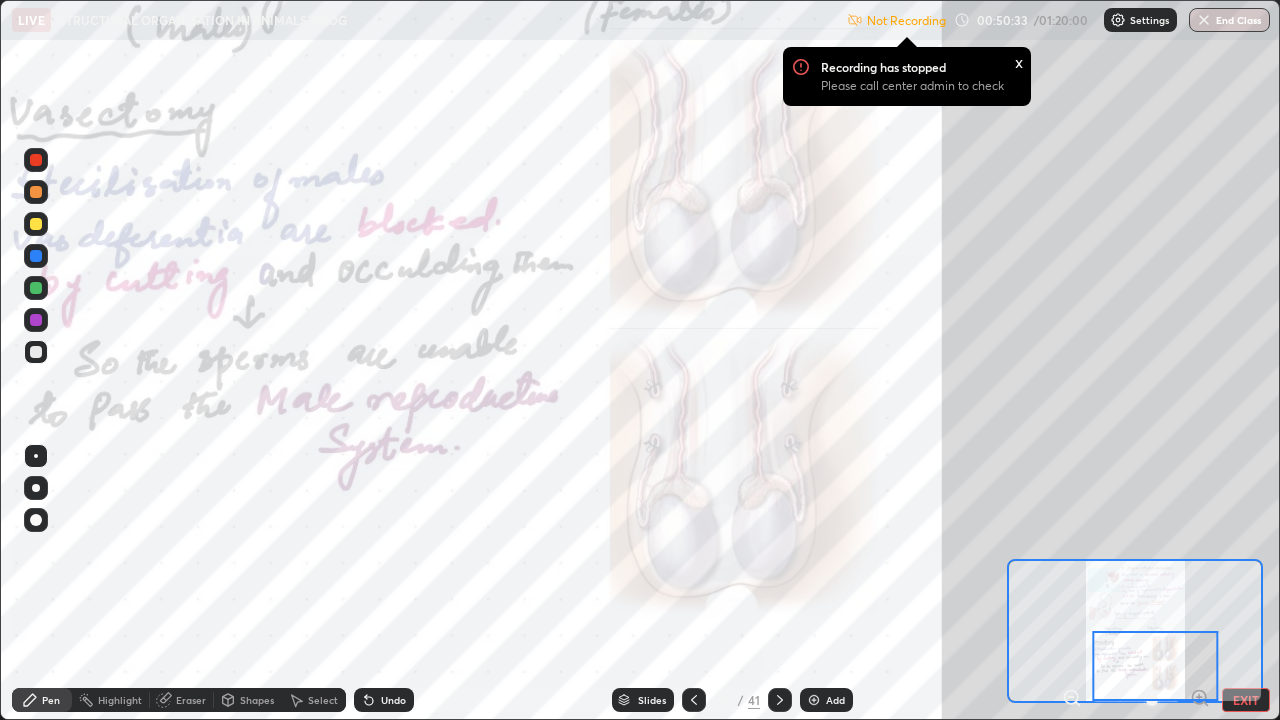 click 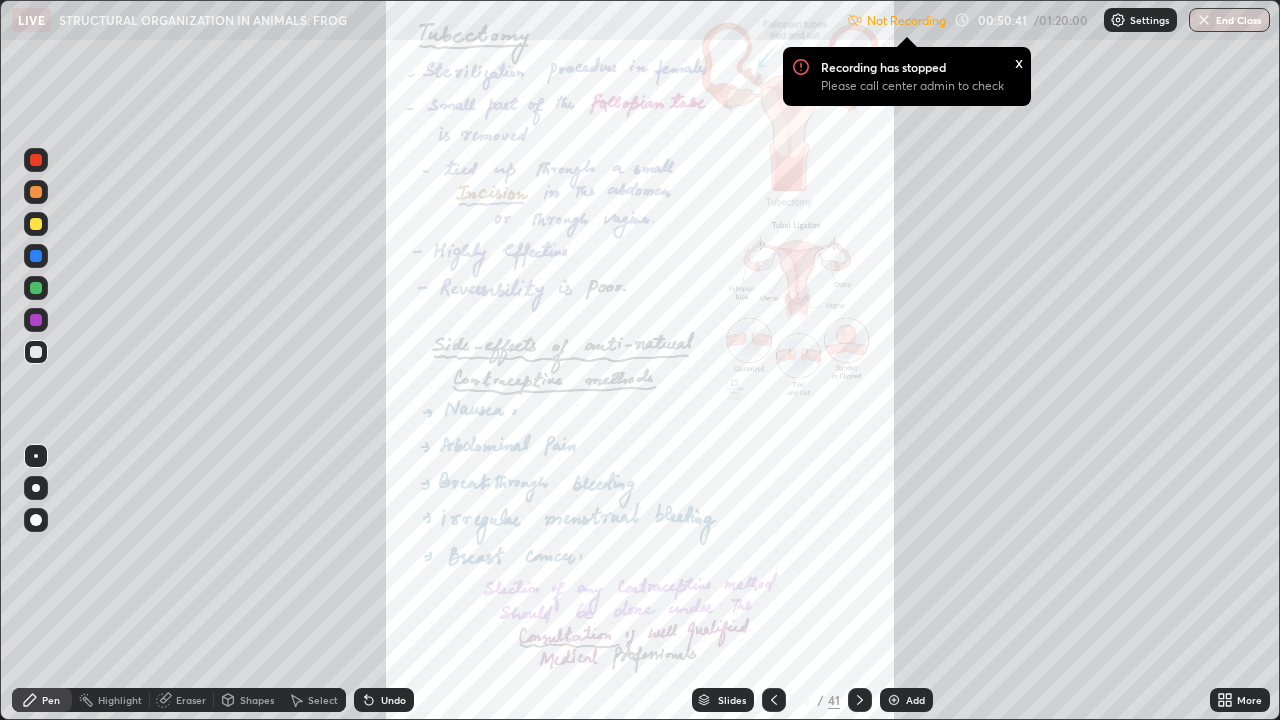 click 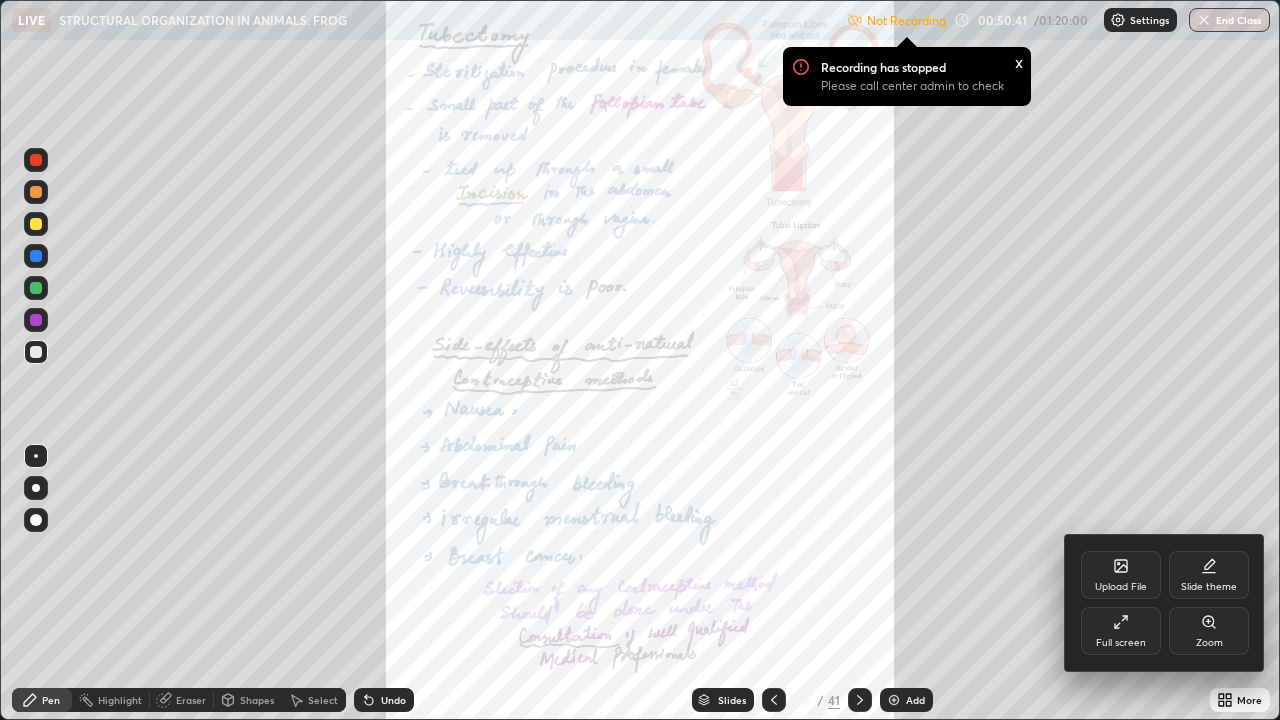 click on "Zoom" at bounding box center [1209, 631] 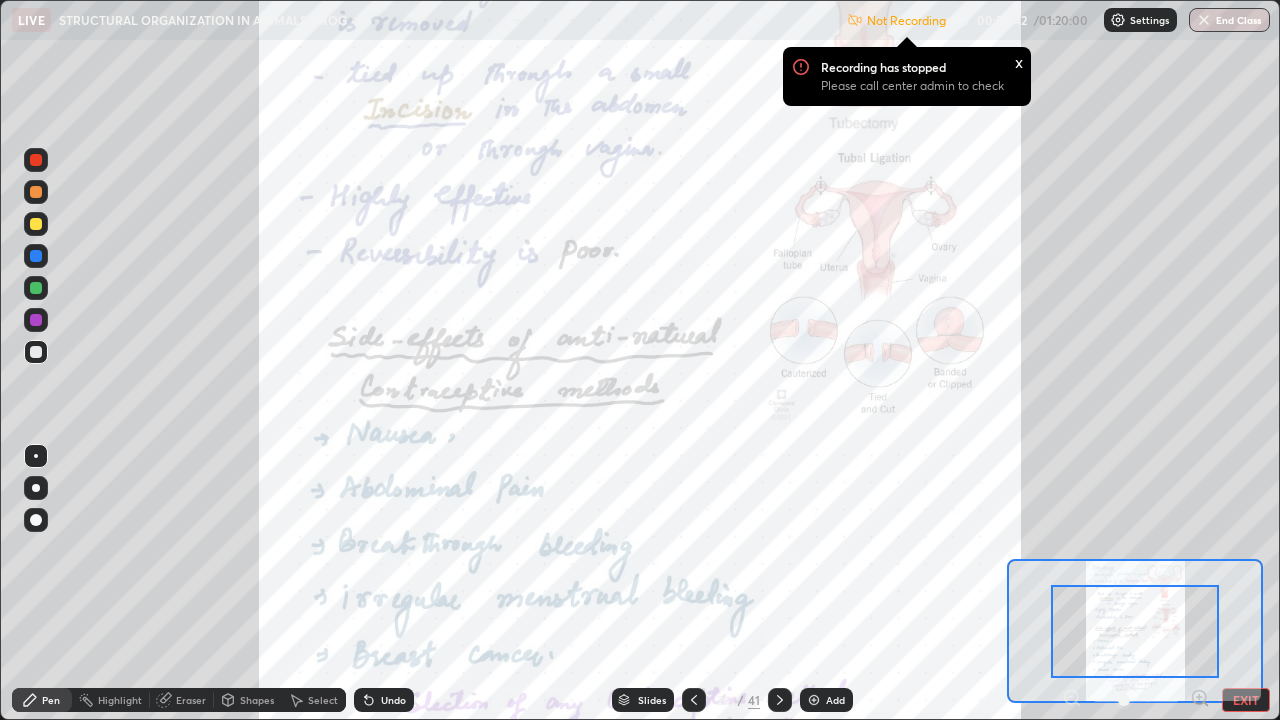 click 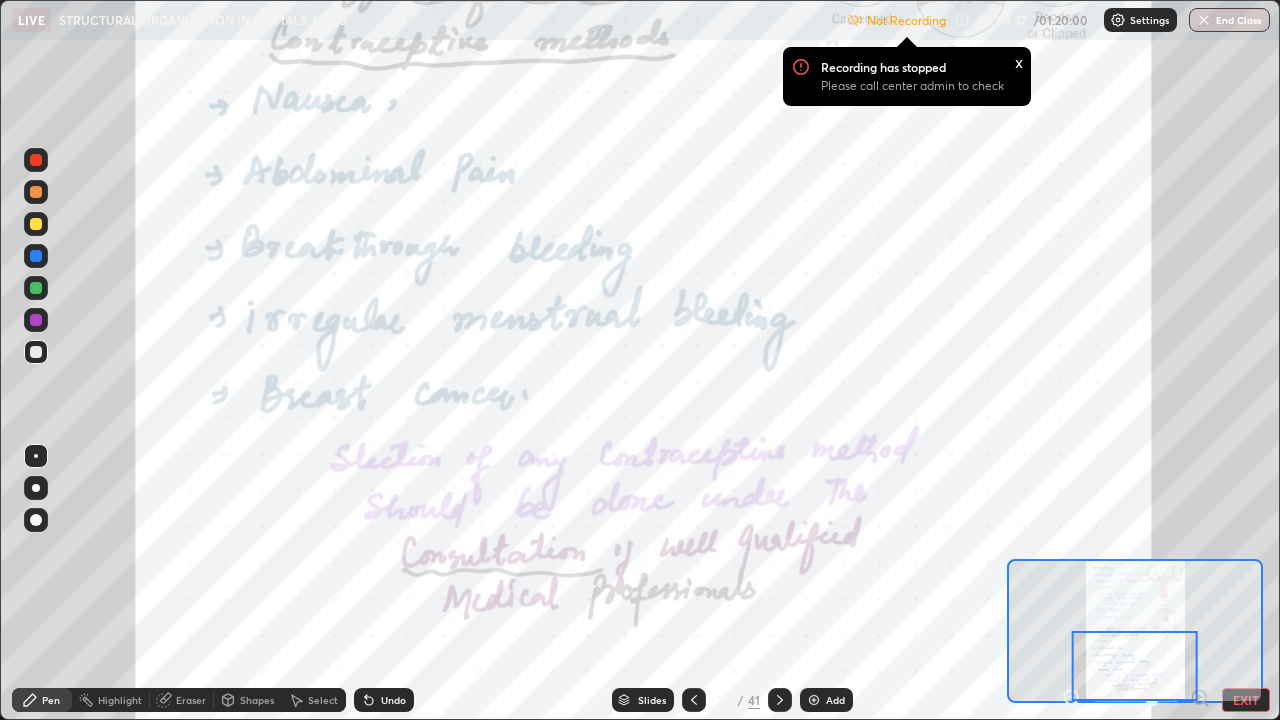click at bounding box center (780, 700) 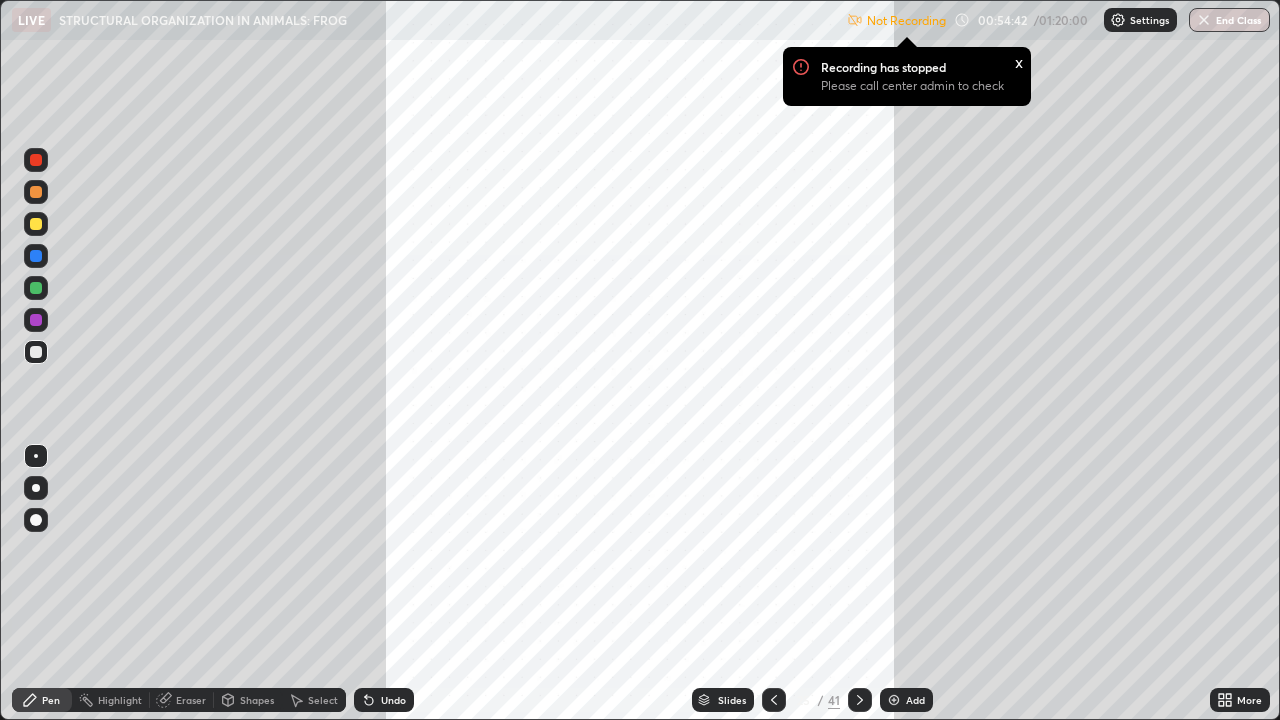 click 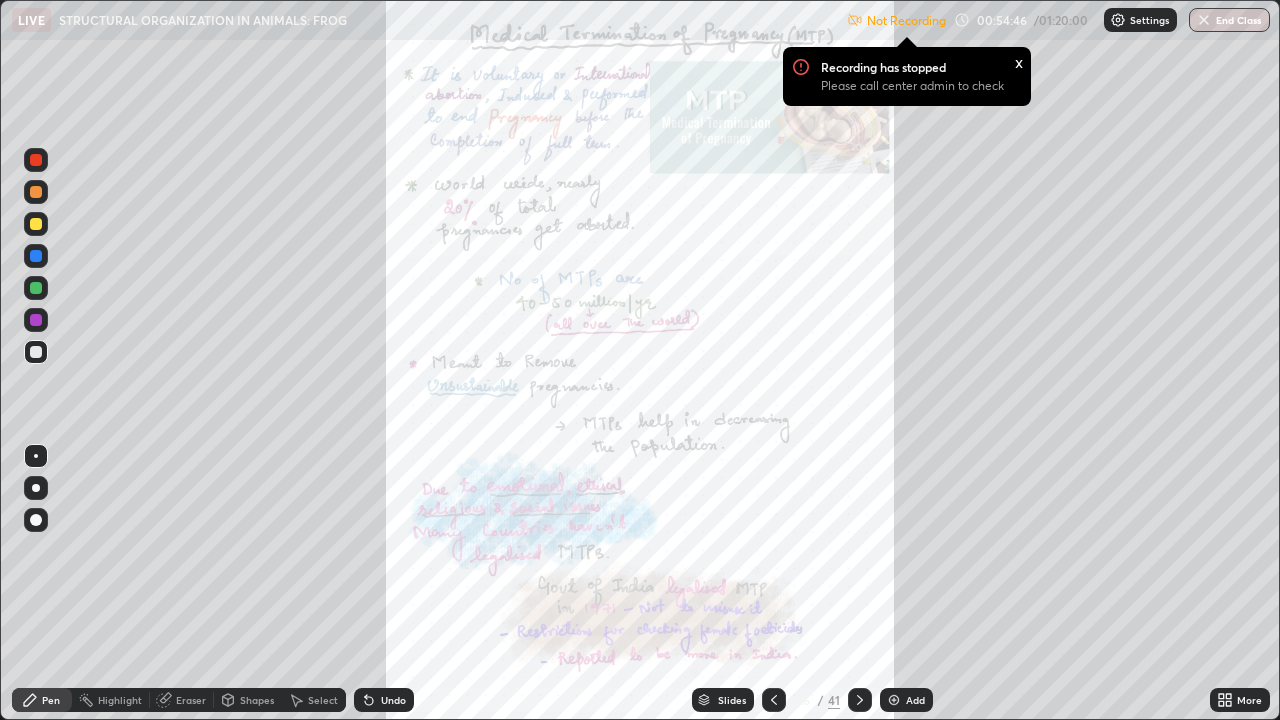 click on "Slides" at bounding box center (723, 700) 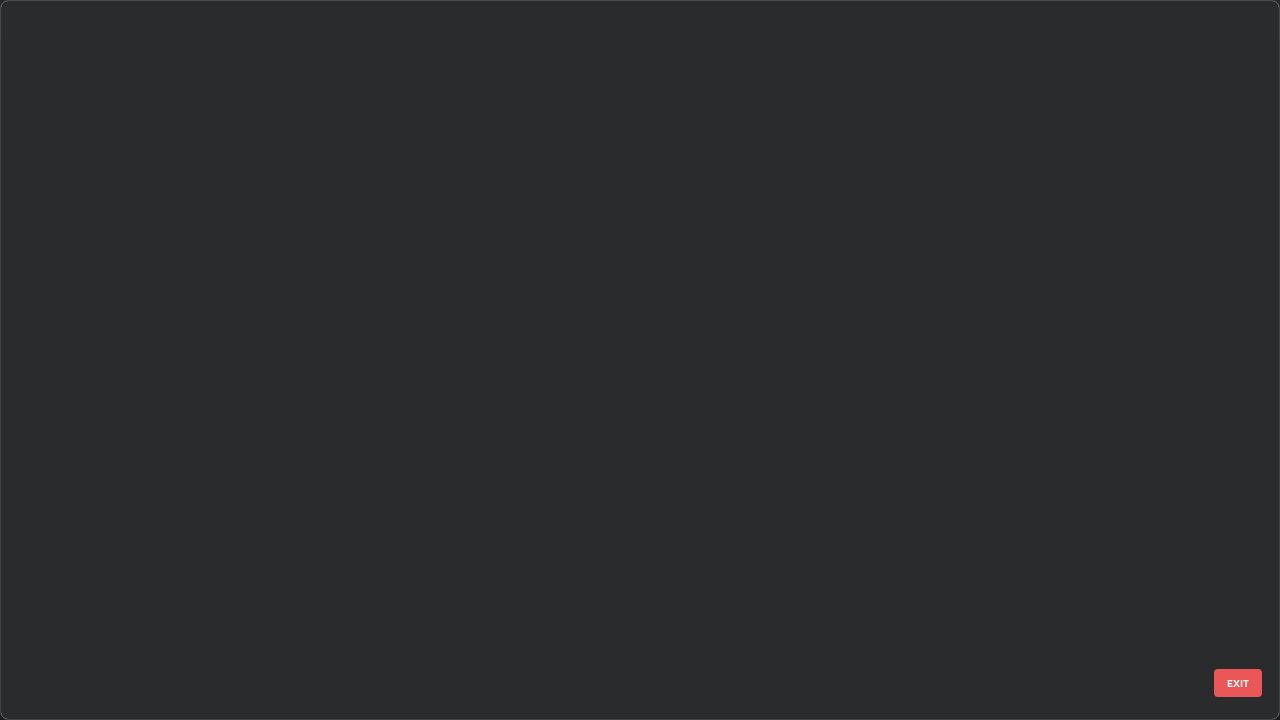 scroll, scrollTop: 1303, scrollLeft: 0, axis: vertical 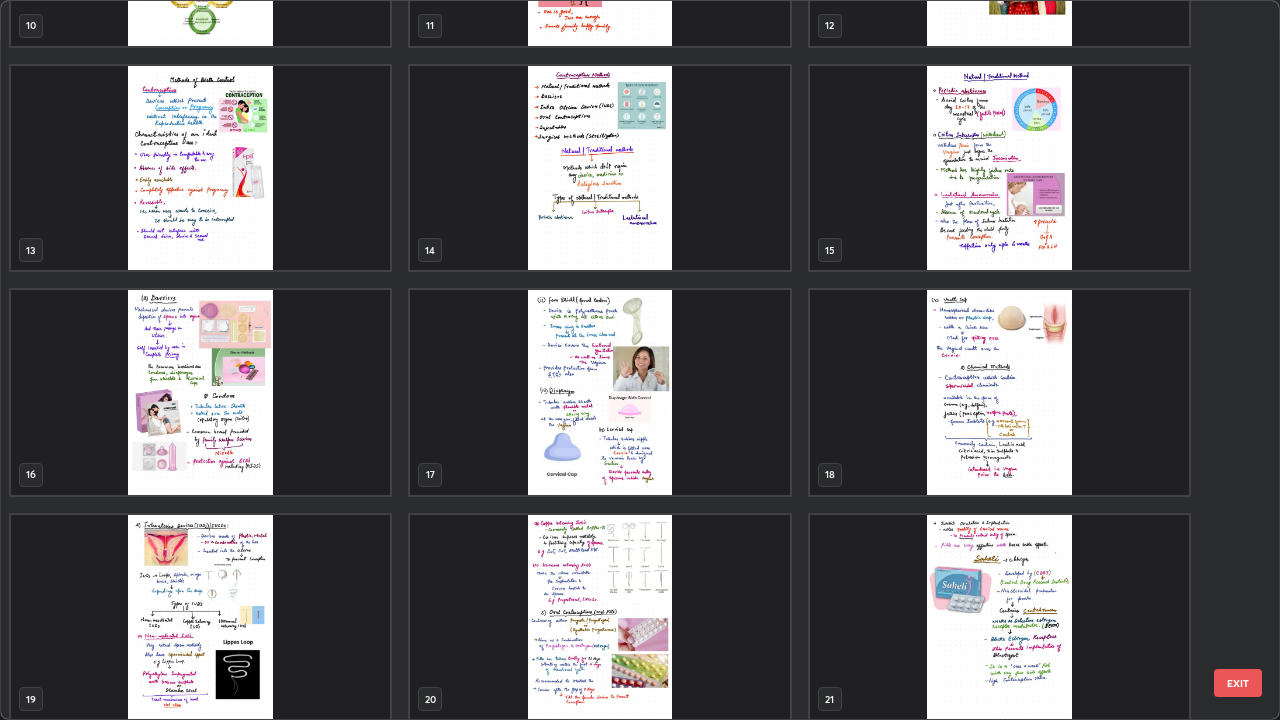 click at bounding box center [999, 392] 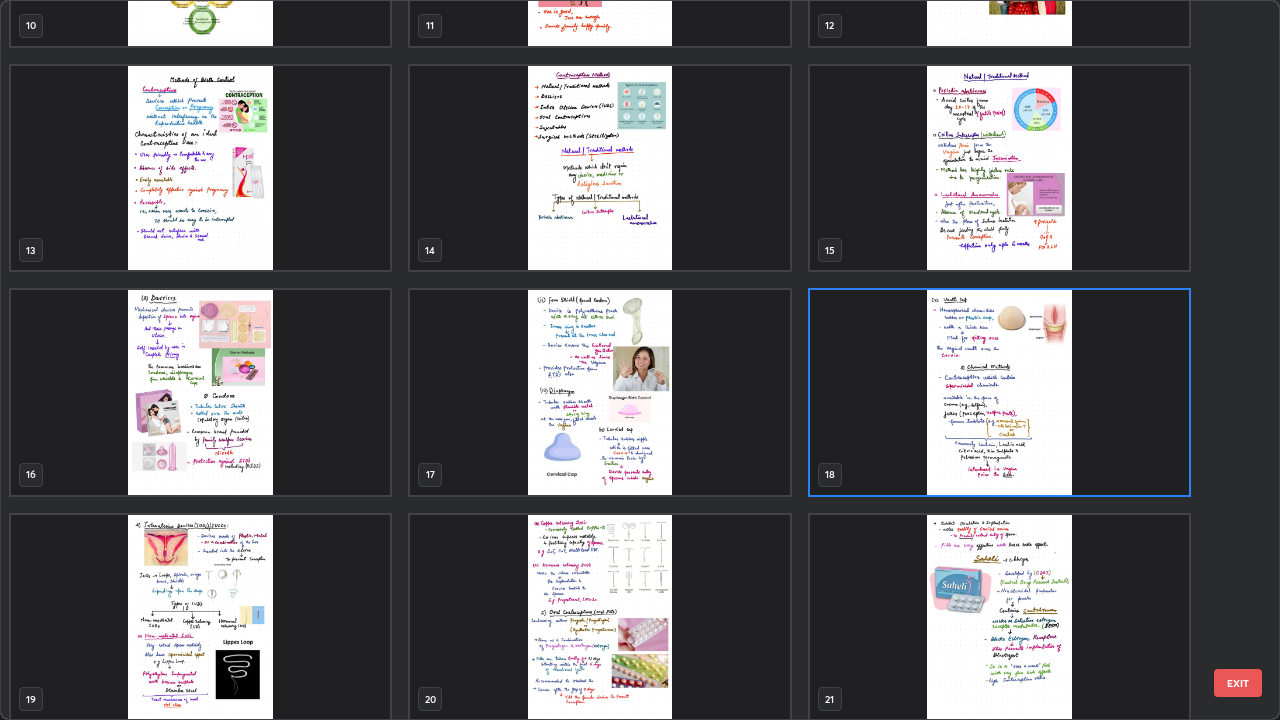 click at bounding box center [999, 392] 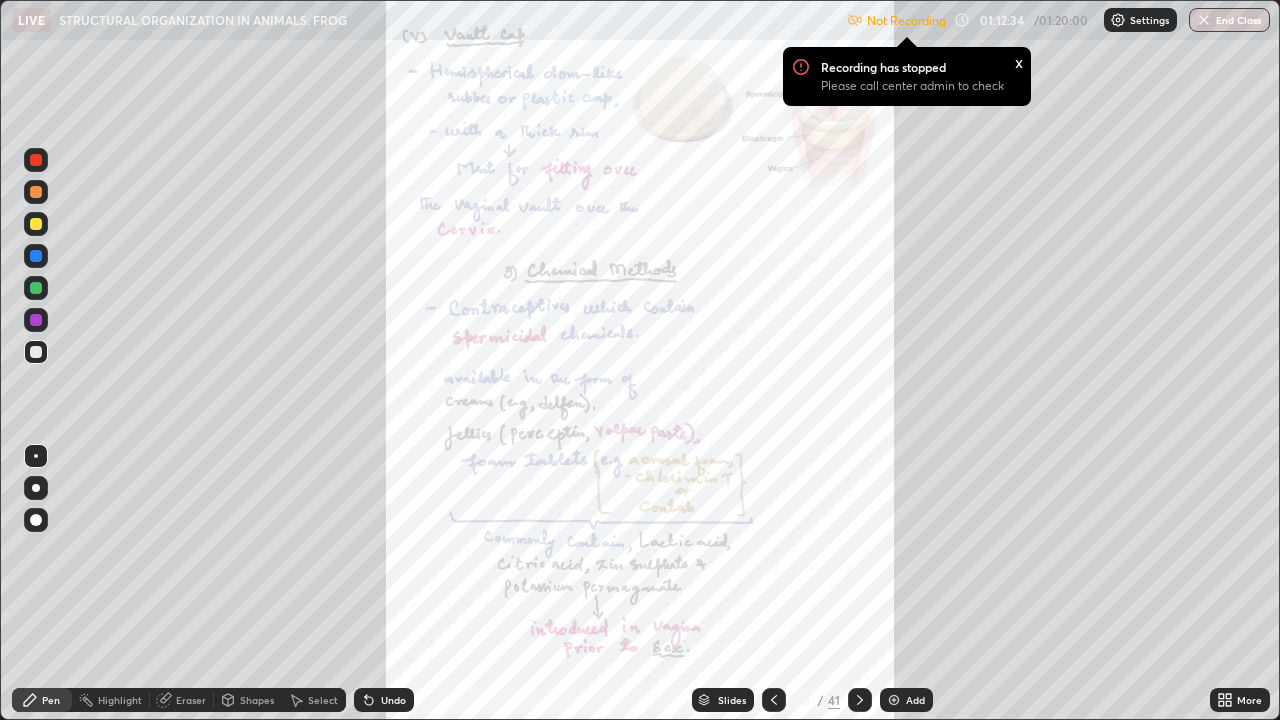 click on "Eraser" at bounding box center [191, 700] 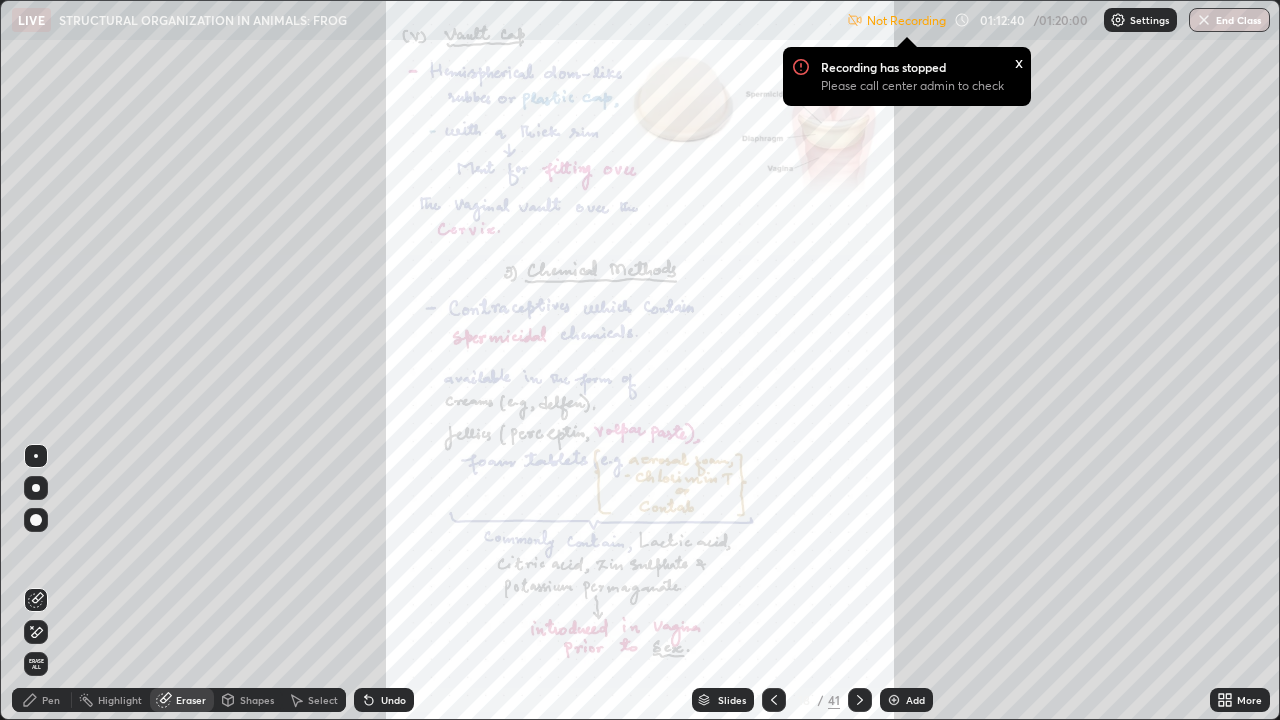click on "Pen" at bounding box center (42, 700) 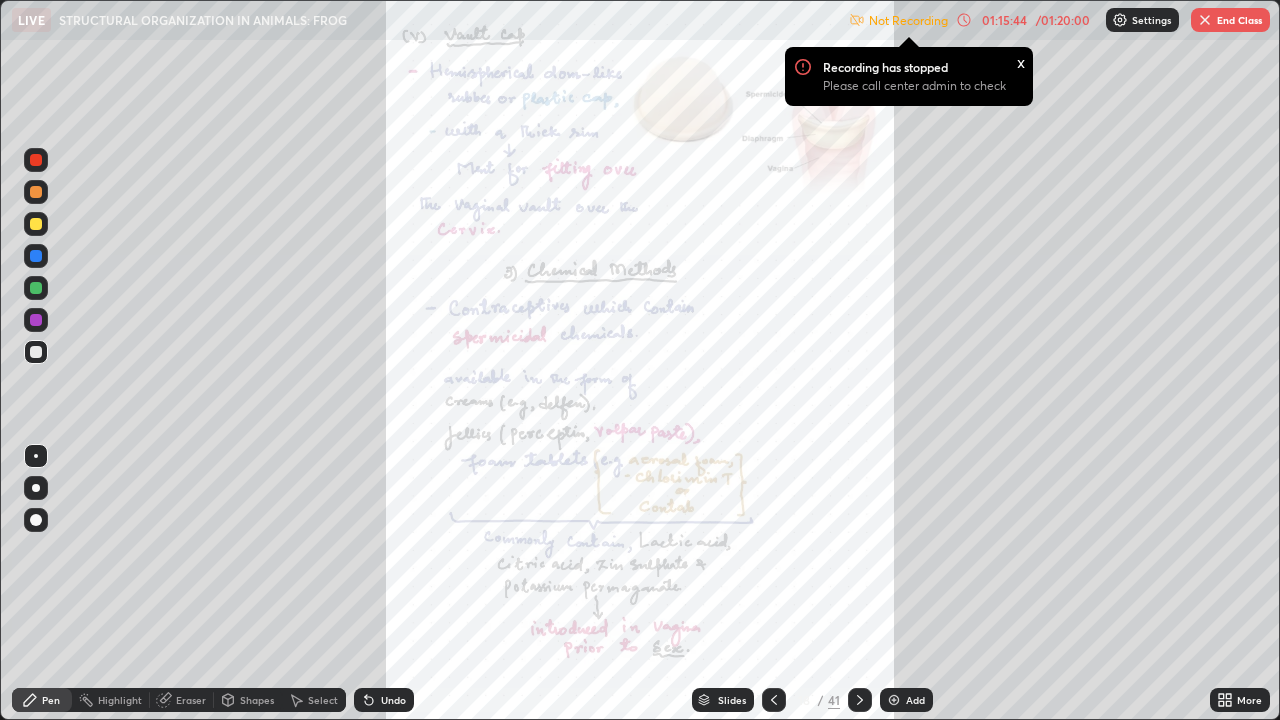 click on "End Class" at bounding box center (1230, 20) 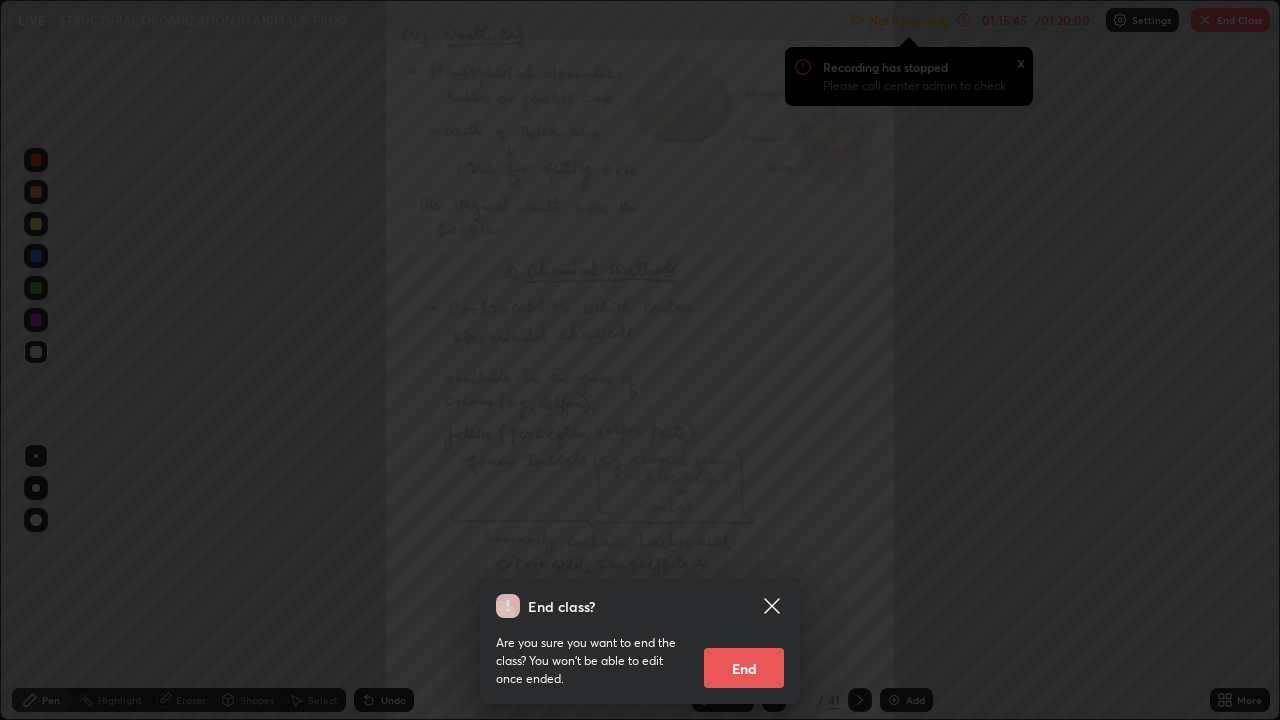 click on "End" at bounding box center (744, 668) 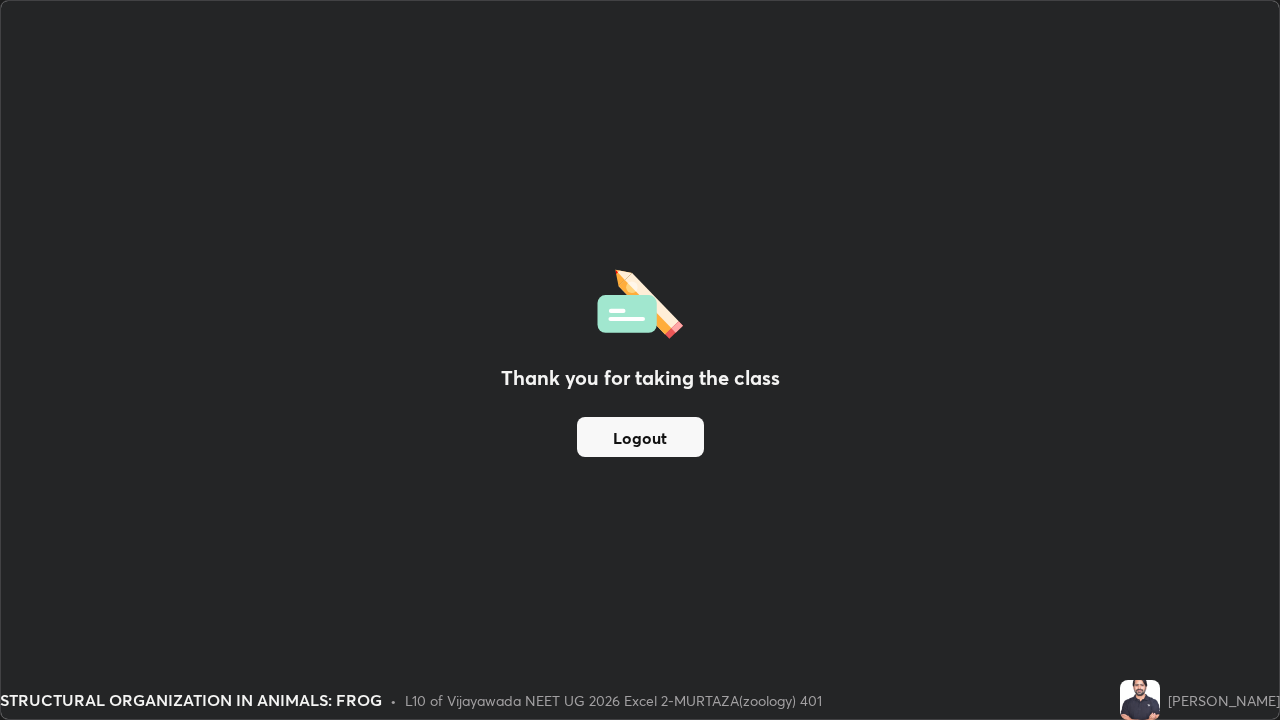 click on "Logout" at bounding box center [640, 437] 